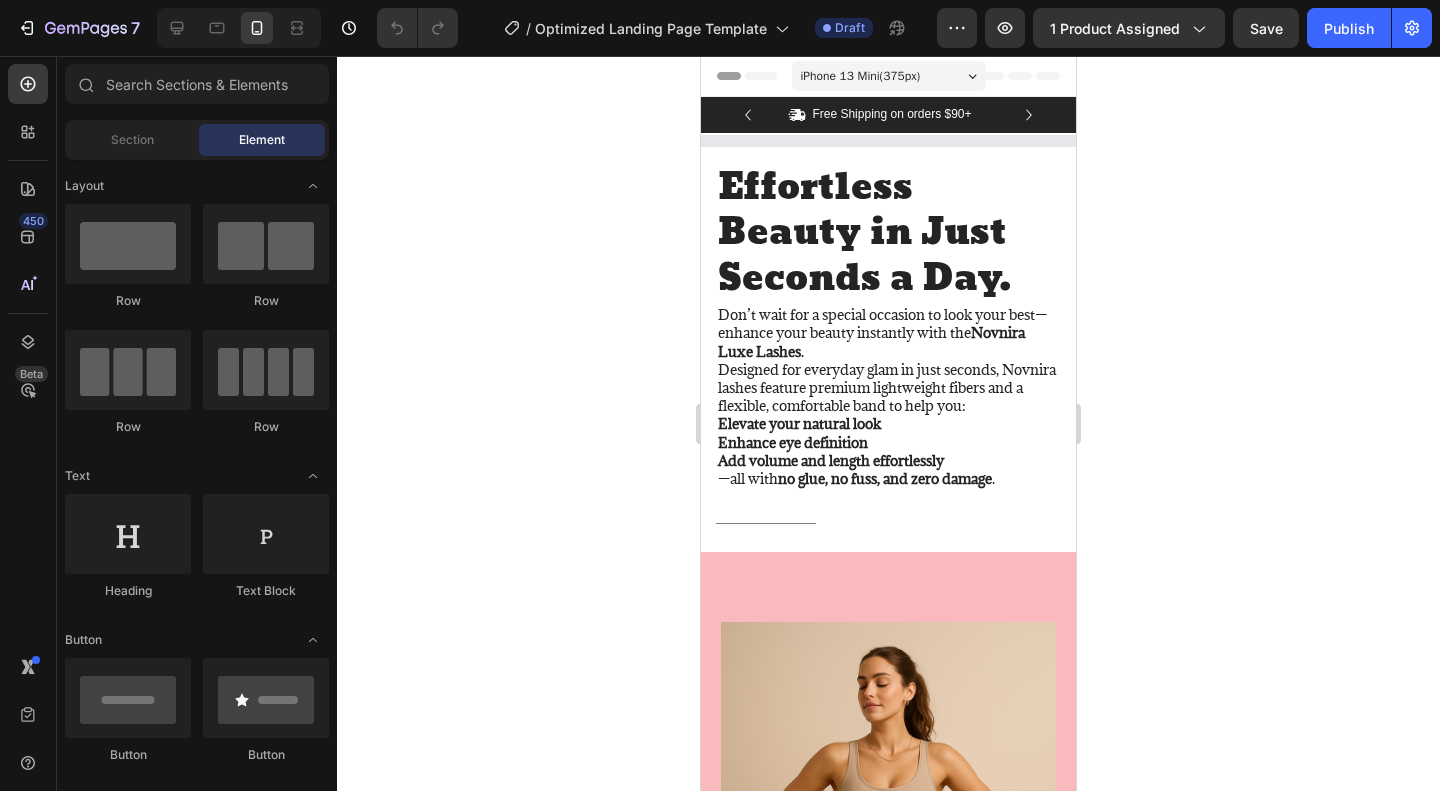 scroll, scrollTop: 0, scrollLeft: 0, axis: both 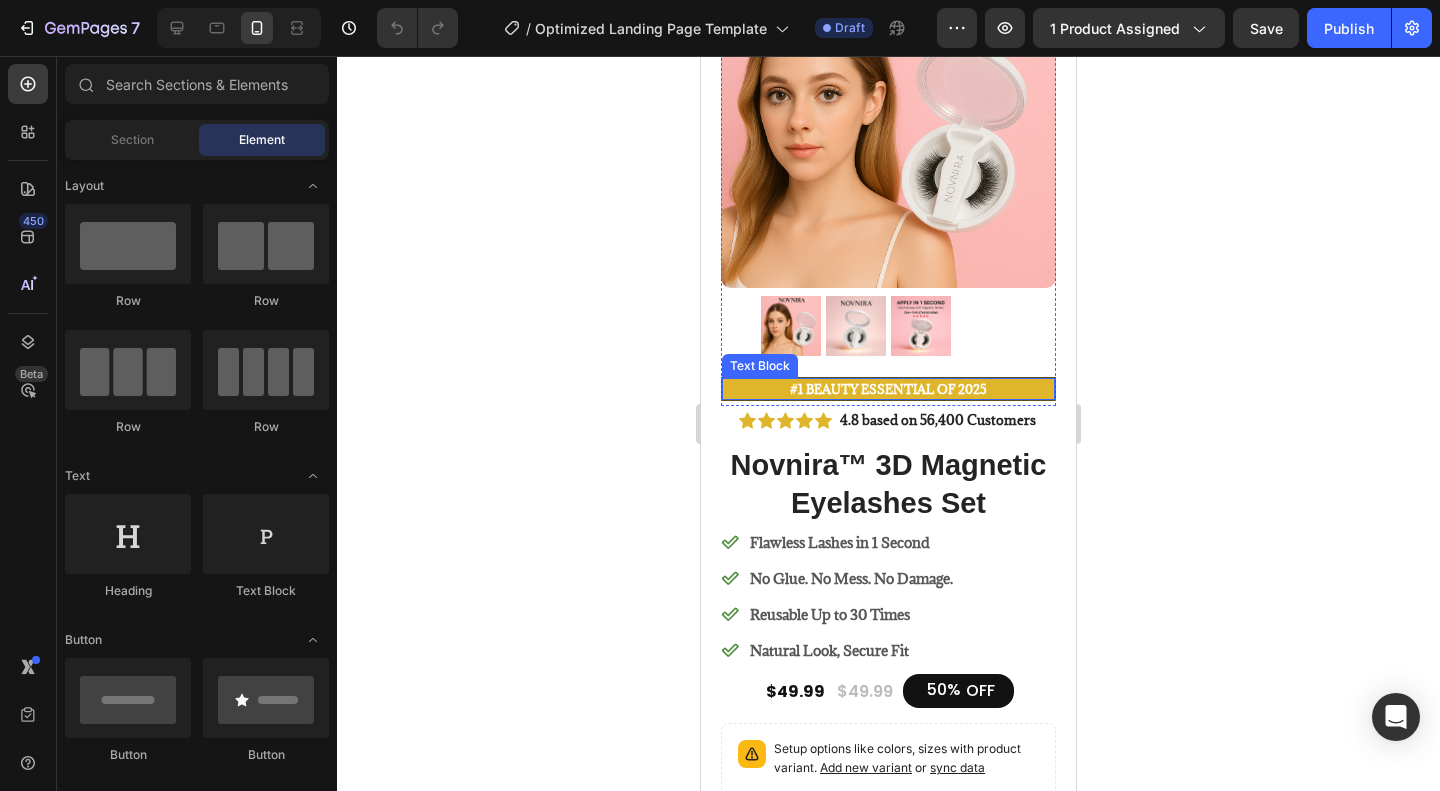 click on "#1 BEAUTY ESSENTIAL OF 2025" at bounding box center [888, 389] 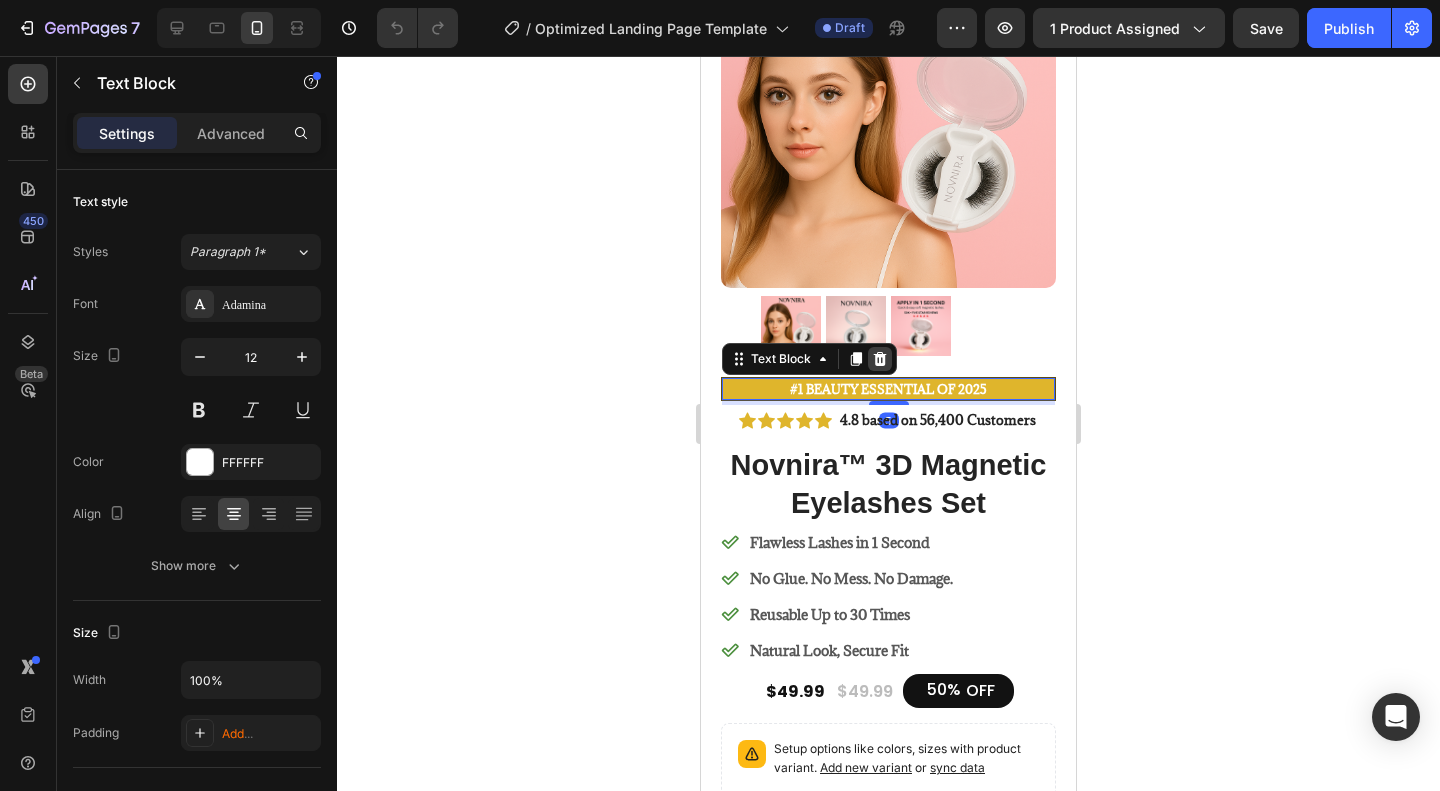 click 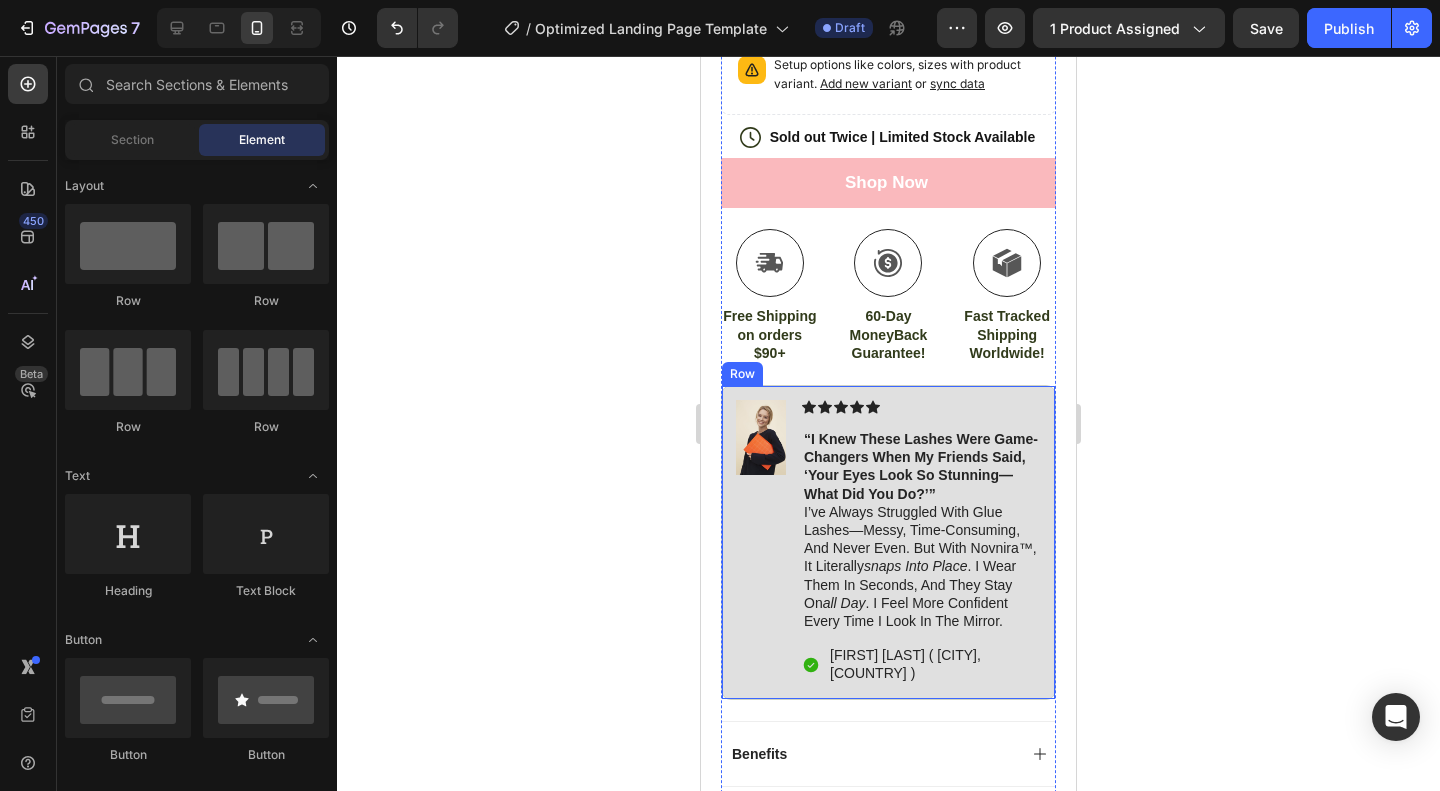 scroll, scrollTop: 900, scrollLeft: 0, axis: vertical 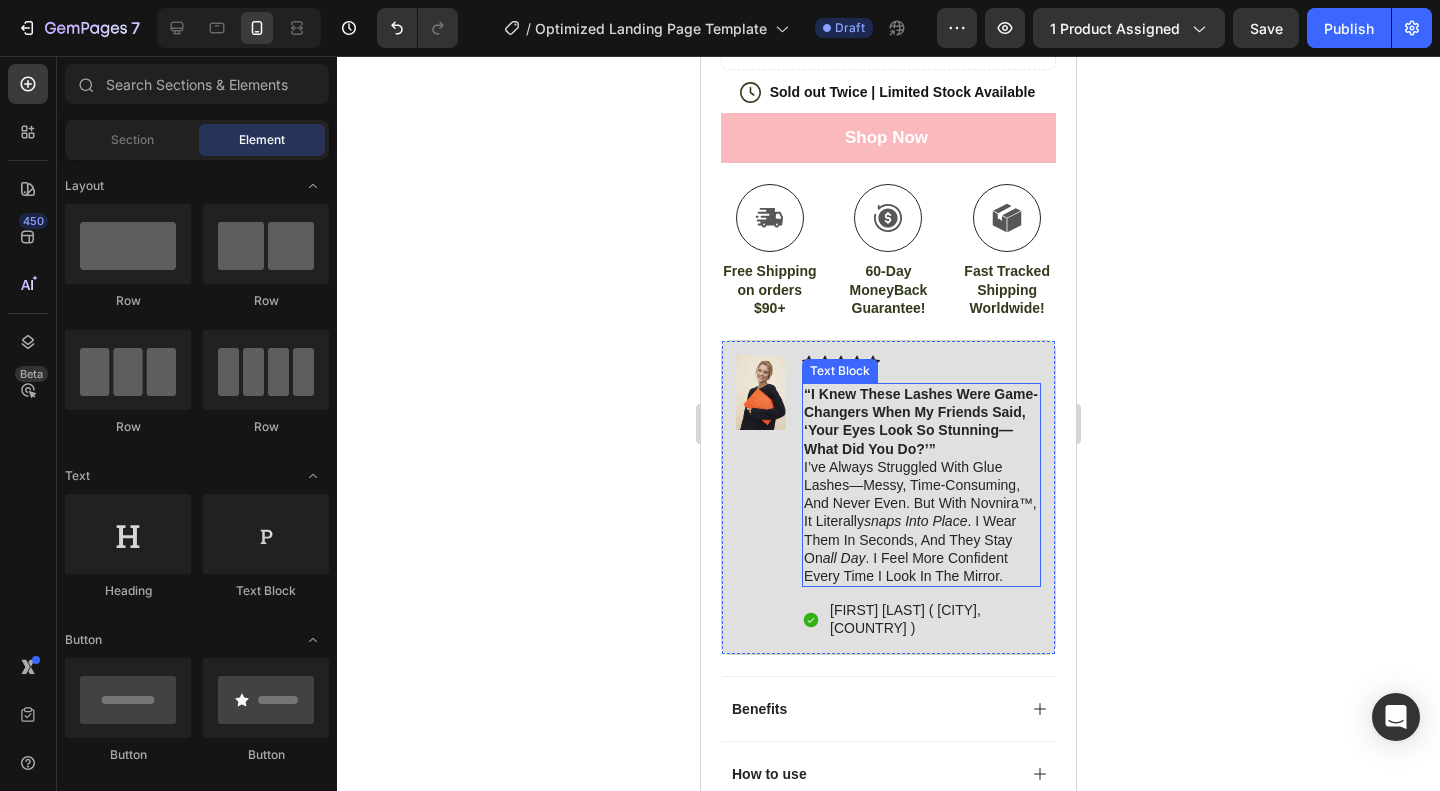 click on "“i knew these lashes were game-changers when my friends said, ‘your eyes look so stunning—what did you do?’” i’ve always struggled with glue lashes—messy, time-consuming, and never even. but with novnira™, it literally  snaps into place . i wear them in seconds, and they stay on  all day . i feel more confident every time i look in the mirror." at bounding box center [921, 485] 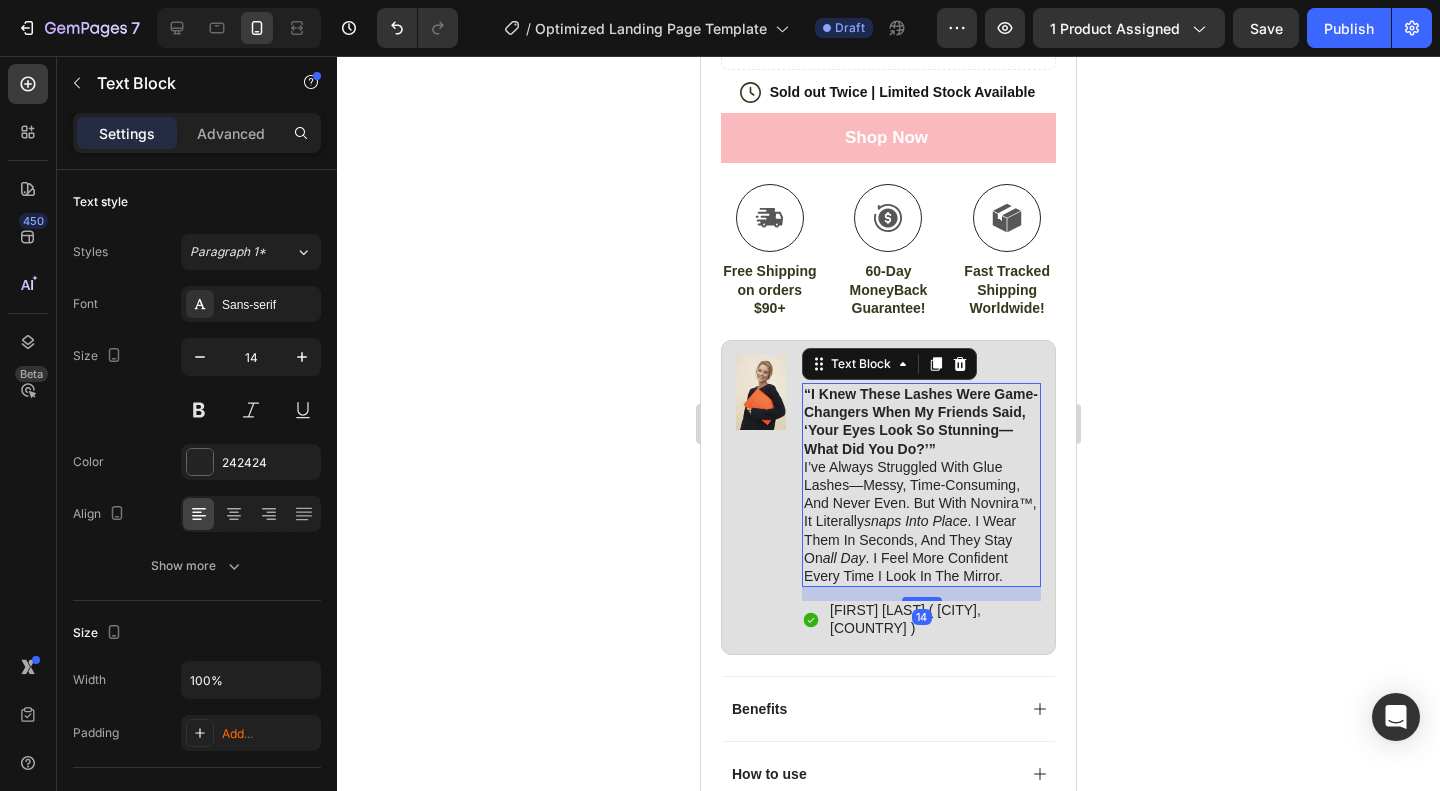 click on "“i knew these lashes were game-changers when my friends said, ‘your eyes look so stunning—what did you do?’” i’ve always struggled with glue lashes—messy, time-consuming, and never even. but with novnira™, it literally  snaps into place . i wear them in seconds, and they stay on  all day . i feel more confident every time i look in the mirror." at bounding box center [921, 485] 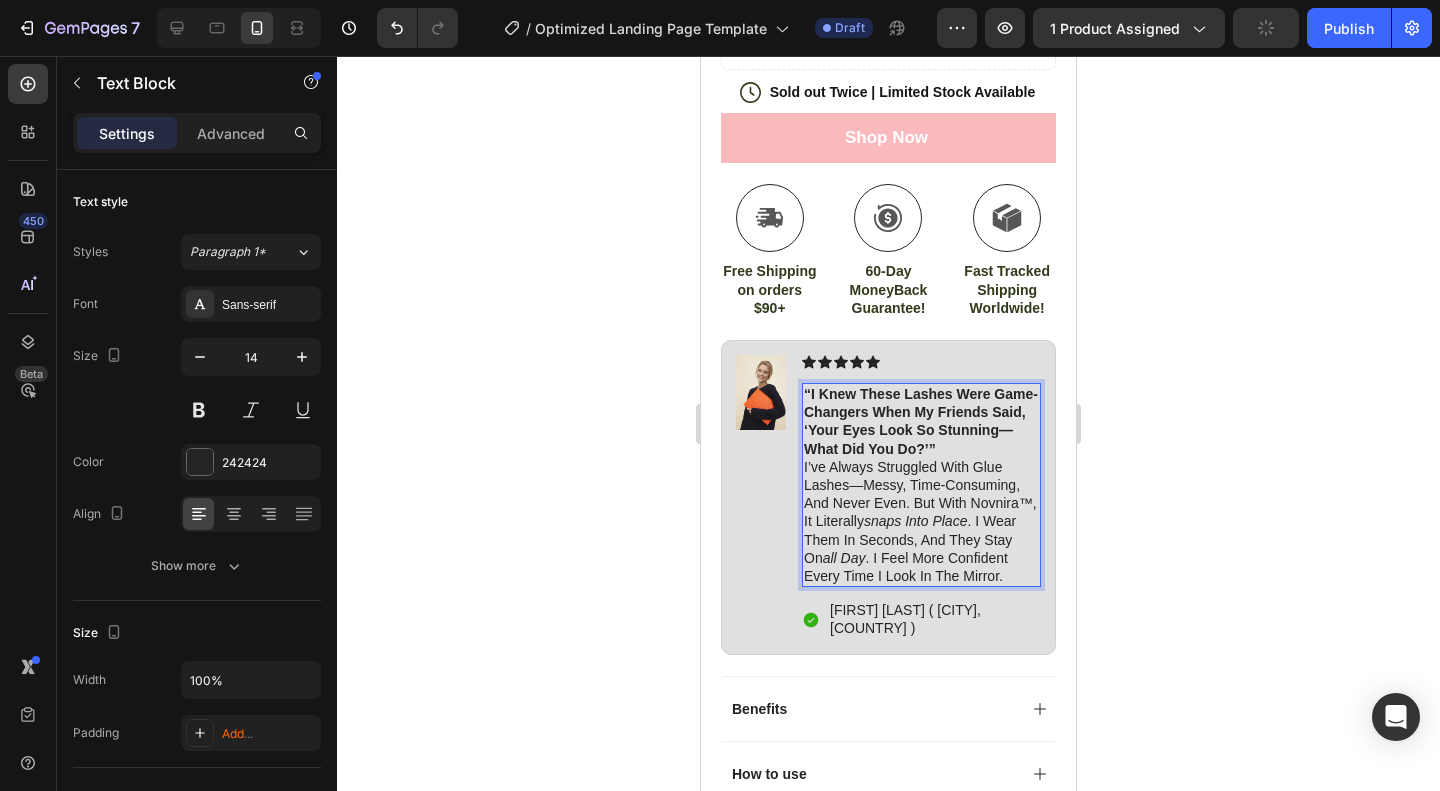 click on "“i knew these lashes were game-changers when my friends said, ‘your eyes look so stunning—what did you do?’” i’ve always struggled with glue lashes—messy, time-consuming, and never even. but with novnira™, it literally  snaps into place . i wear them in seconds, and they stay on  all day . i feel more confident every time i look in the mirror." at bounding box center [921, 485] 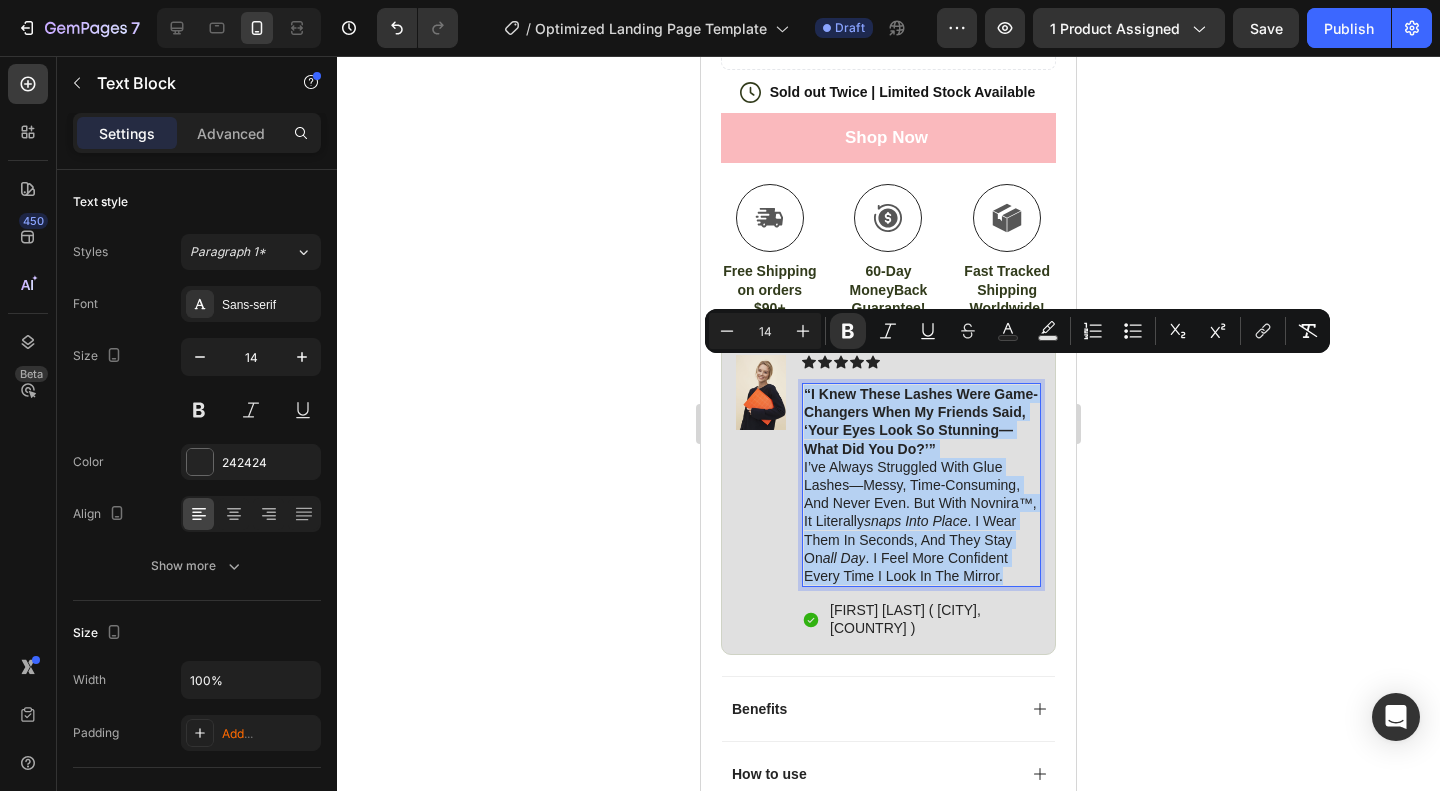 drag, startPoint x: 899, startPoint y: 593, endPoint x: 804, endPoint y: 375, distance: 237.80034 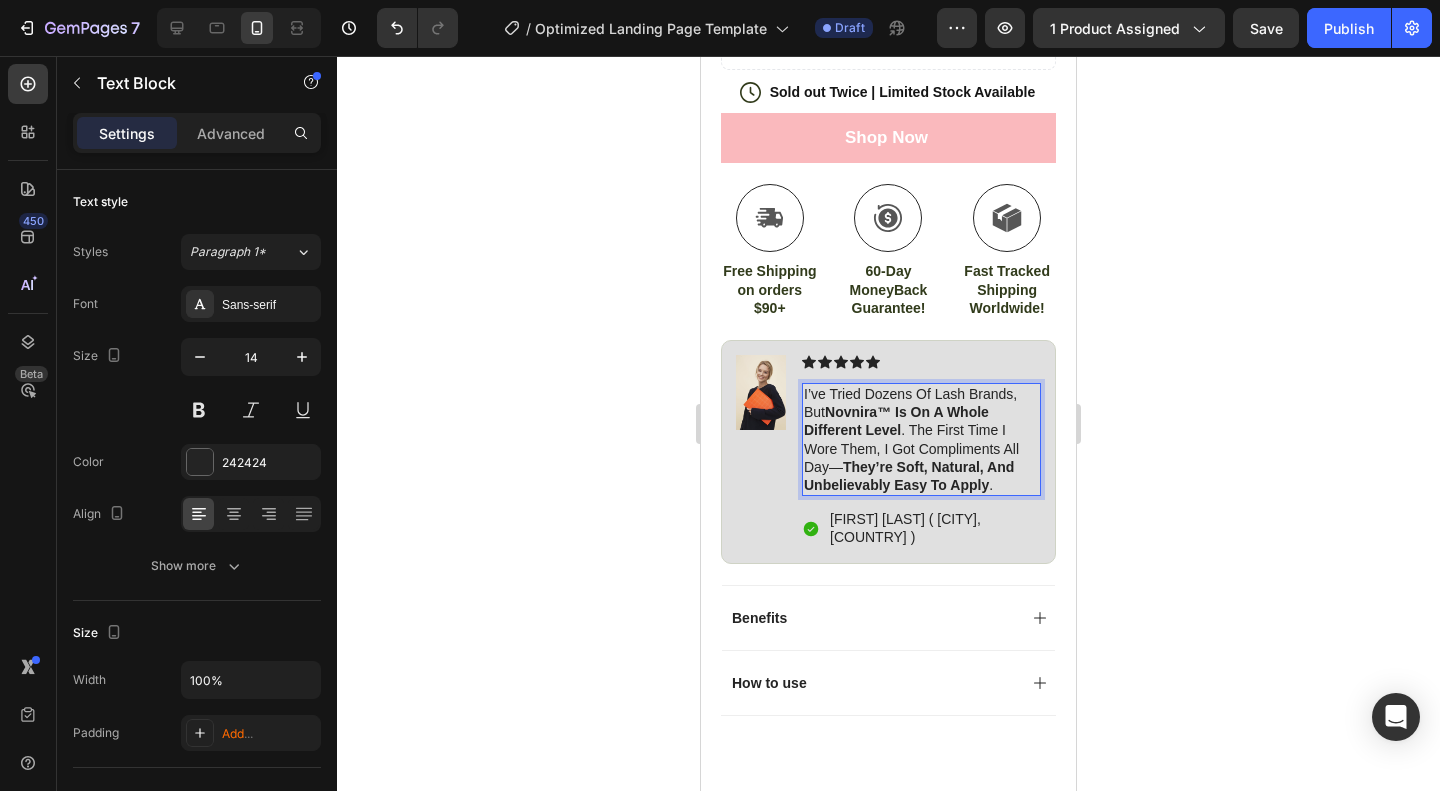 click 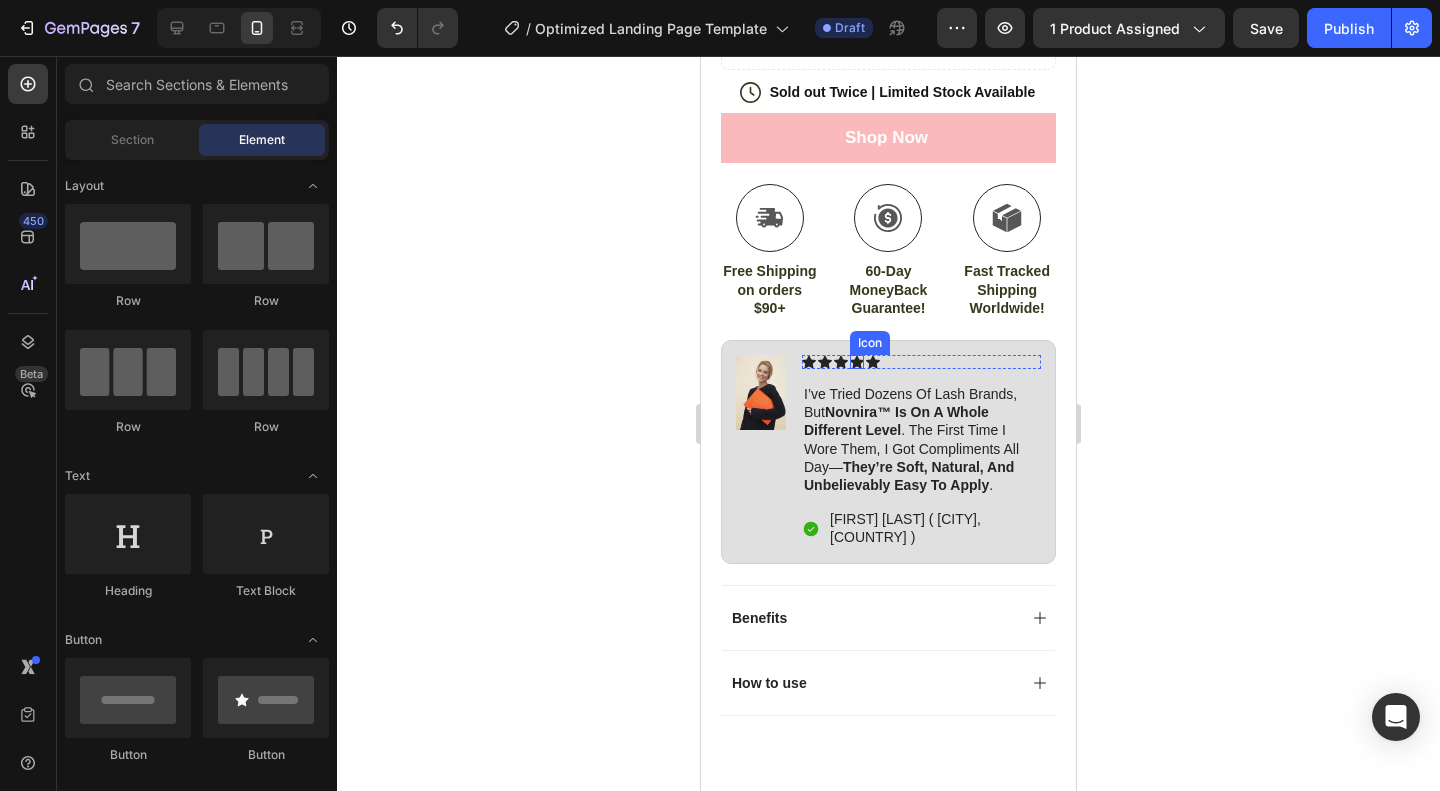 click 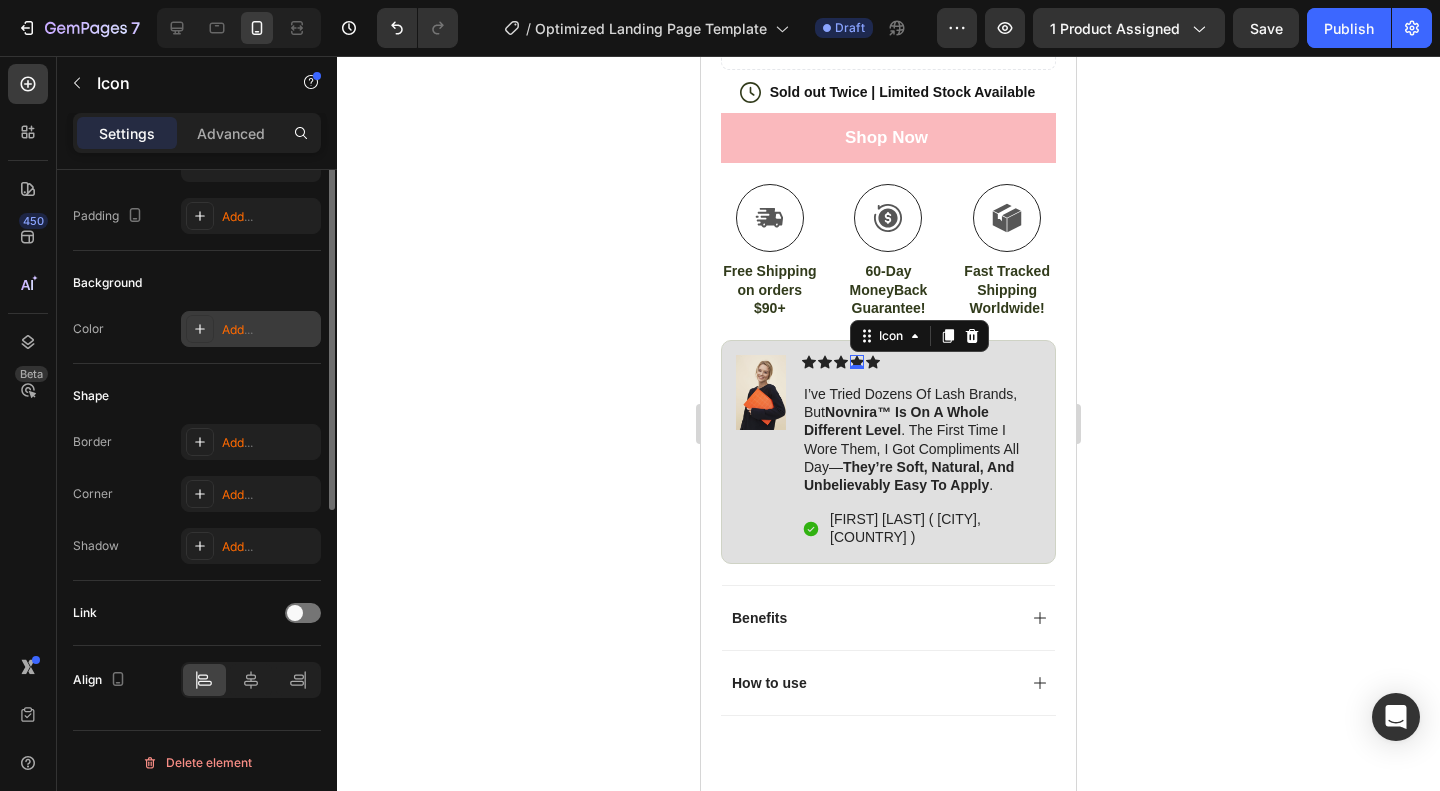 scroll, scrollTop: 0, scrollLeft: 0, axis: both 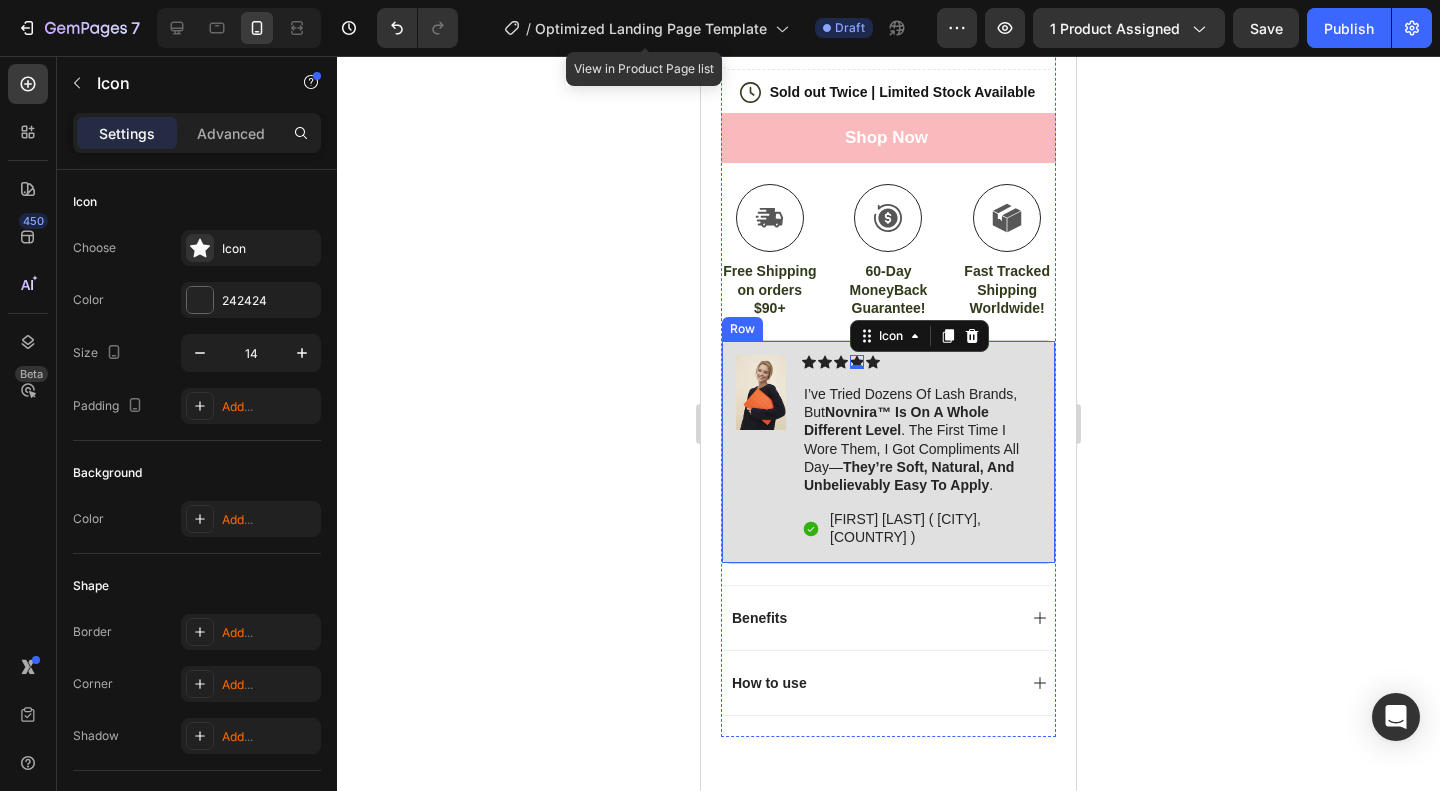 click on "Icon Icon Icon Icon   0 Icon" at bounding box center (921, 362) 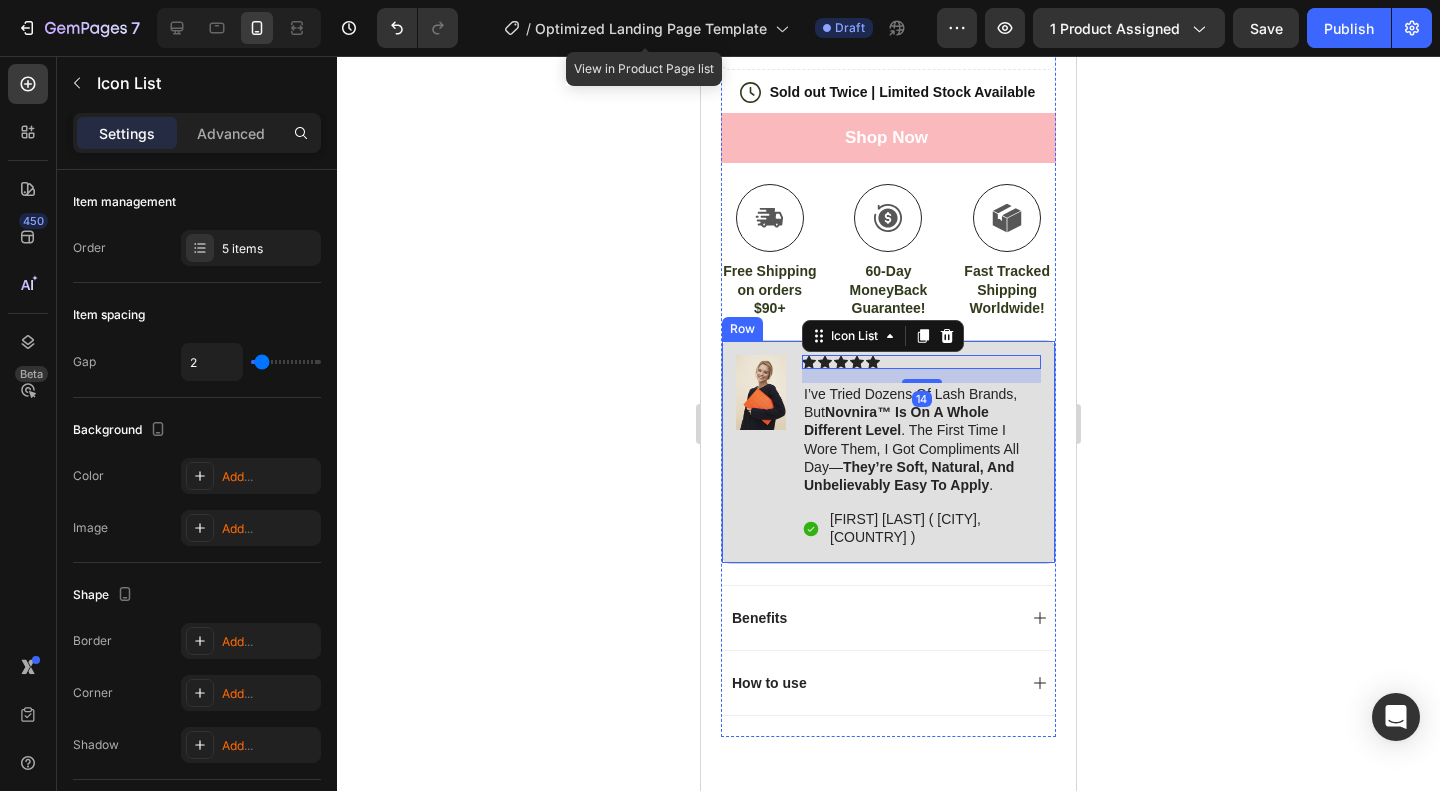 click on "Product Images Image Icon Icon Icon Icon Icon Icon List I’ve tried so many flea treatments and sprays, but nothing really worked long-term—until I found COMFORA Chews! Within just a few weeks, I noticed a huge difference —my dog stopped scratching, her coat looked shinier, and I wasn’t seeing fleas or ticks after walks anymore. The best part? It’s natural, mess-free, and she actually loves taking it. I feel so much better knowing she’s protected daily—and I’ve never felt more confident as a dog parent. Highly recommend! Text Block
Icon [FIRST] [LAST] ( [CITY], [COUNTRY] ) Text Block Row Row Icon Icon Icon Icon Icon Icon List 4.8 based on 56,400 Customers Text Block Row Novnira™ 3D Magnetic Eyelashes Set Product Title
Flawless Lashes in 1 Second
No Glue. No Mess. No Damage.
Reusable Up to 30 Times
Natural Look, Secure Fit Item List $49.99 Product Price Product Price $49.99 Product Price 50% OFF" at bounding box center (888, -15) 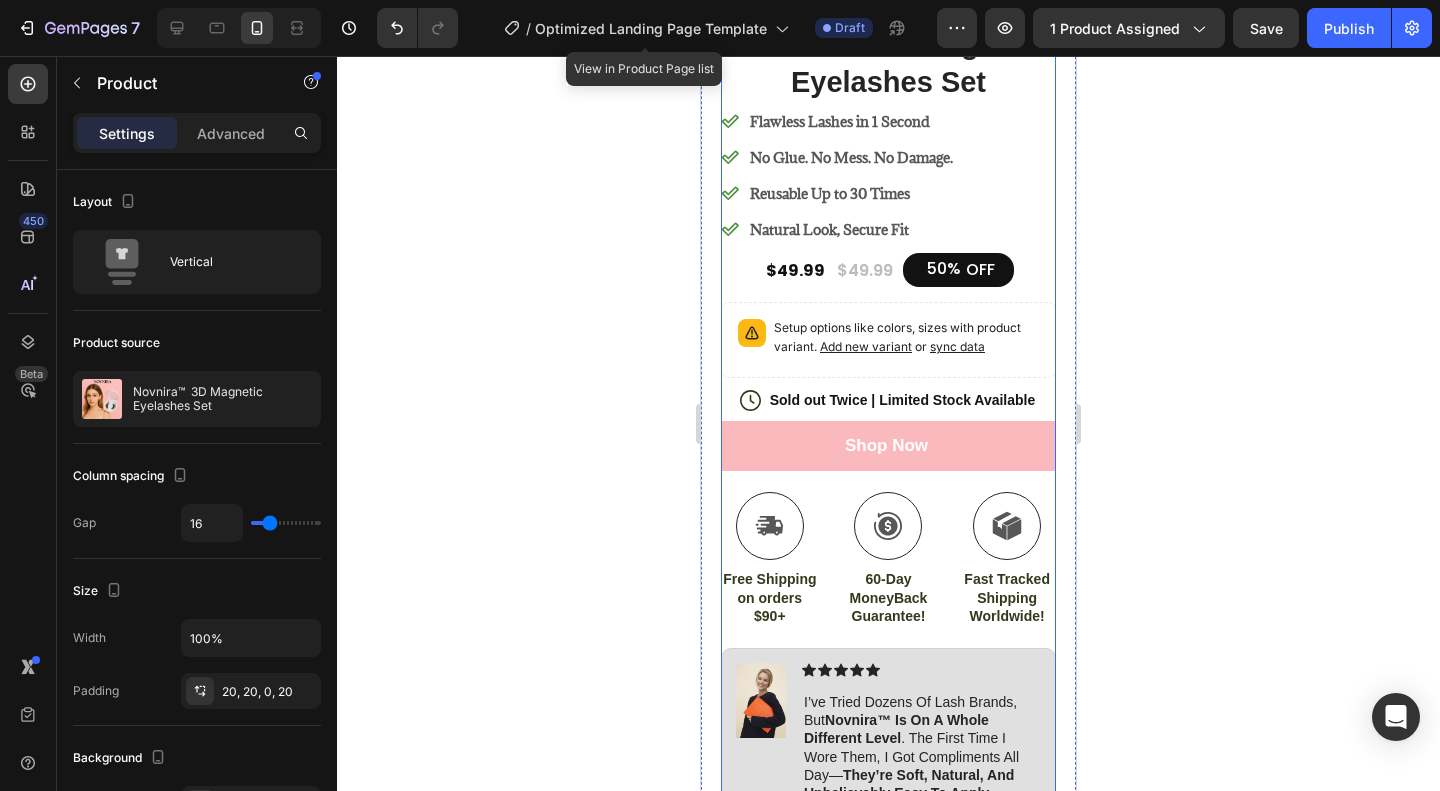 scroll, scrollTop: 700, scrollLeft: 0, axis: vertical 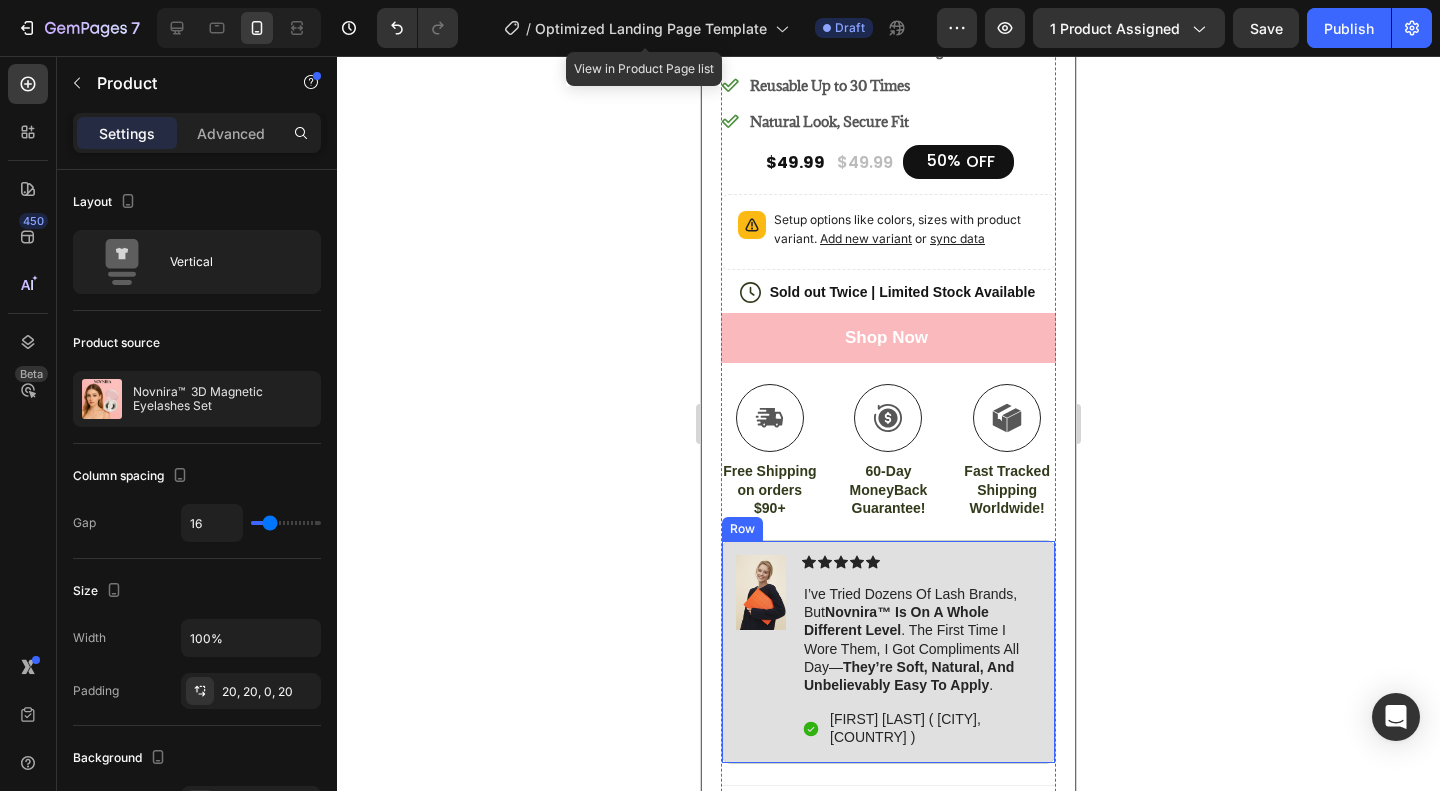 click on "Image Icon Icon Icon Icon Icon Icon List I’ve tried dozens of lash brands, but Novnira™ is on a whole different level . The first time I wore them, I got compliments all day— they’re soft, natural, and unbelievably easy to apply . Text Block
Icon [FIRST] [LAST] ( [CITY], [COUNTRY] ) Text Block Row Row" at bounding box center [888, 652] 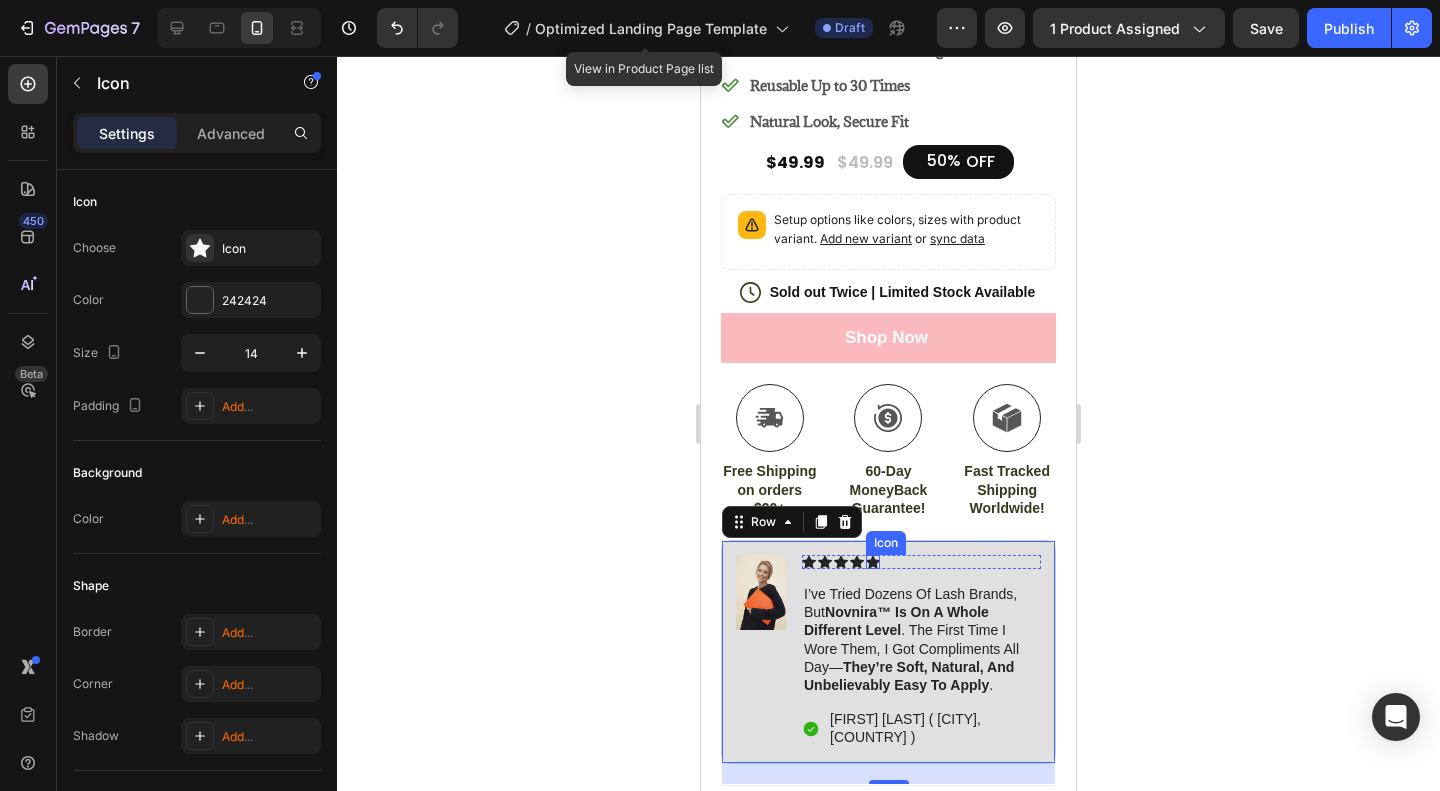 click on "Icon" at bounding box center [873, 562] 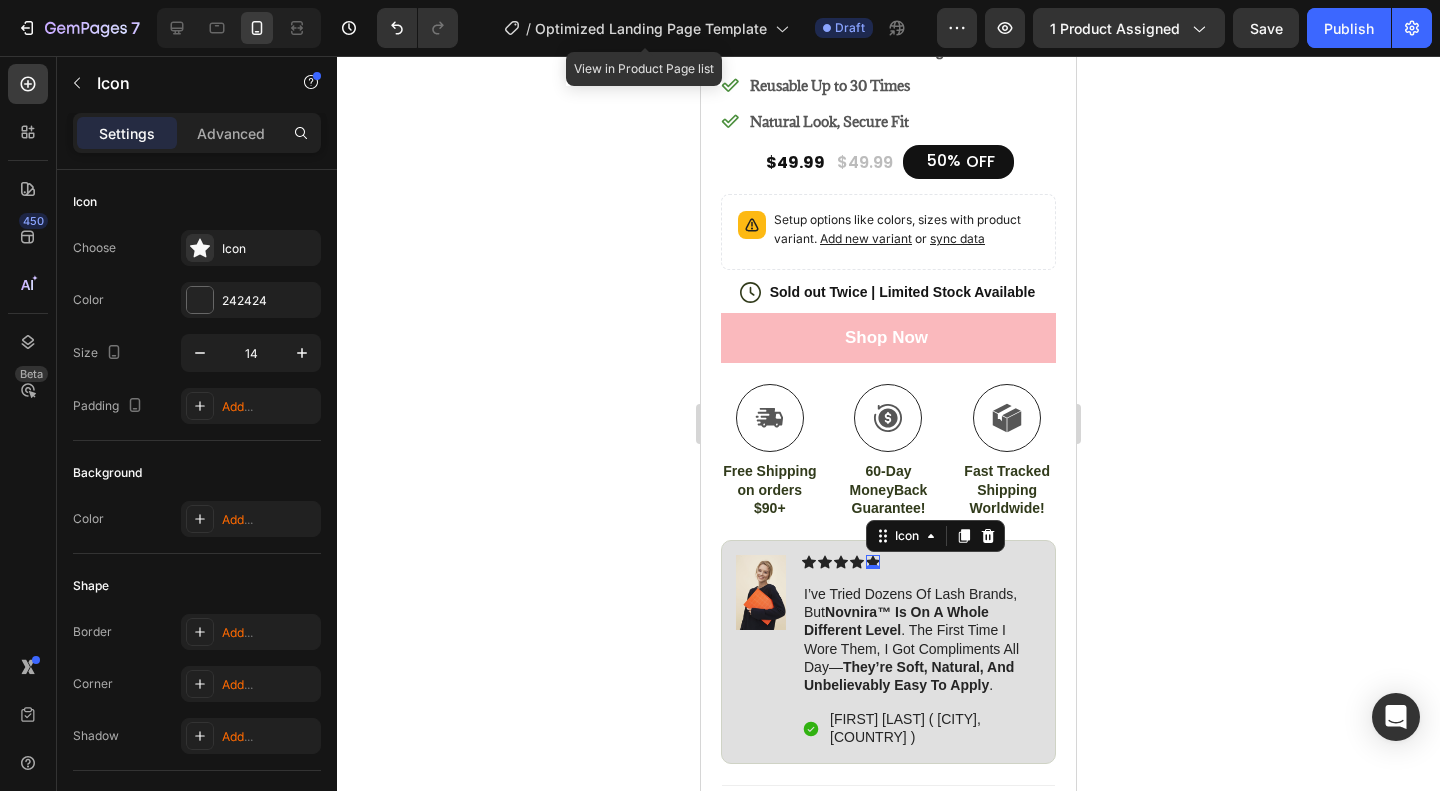 click 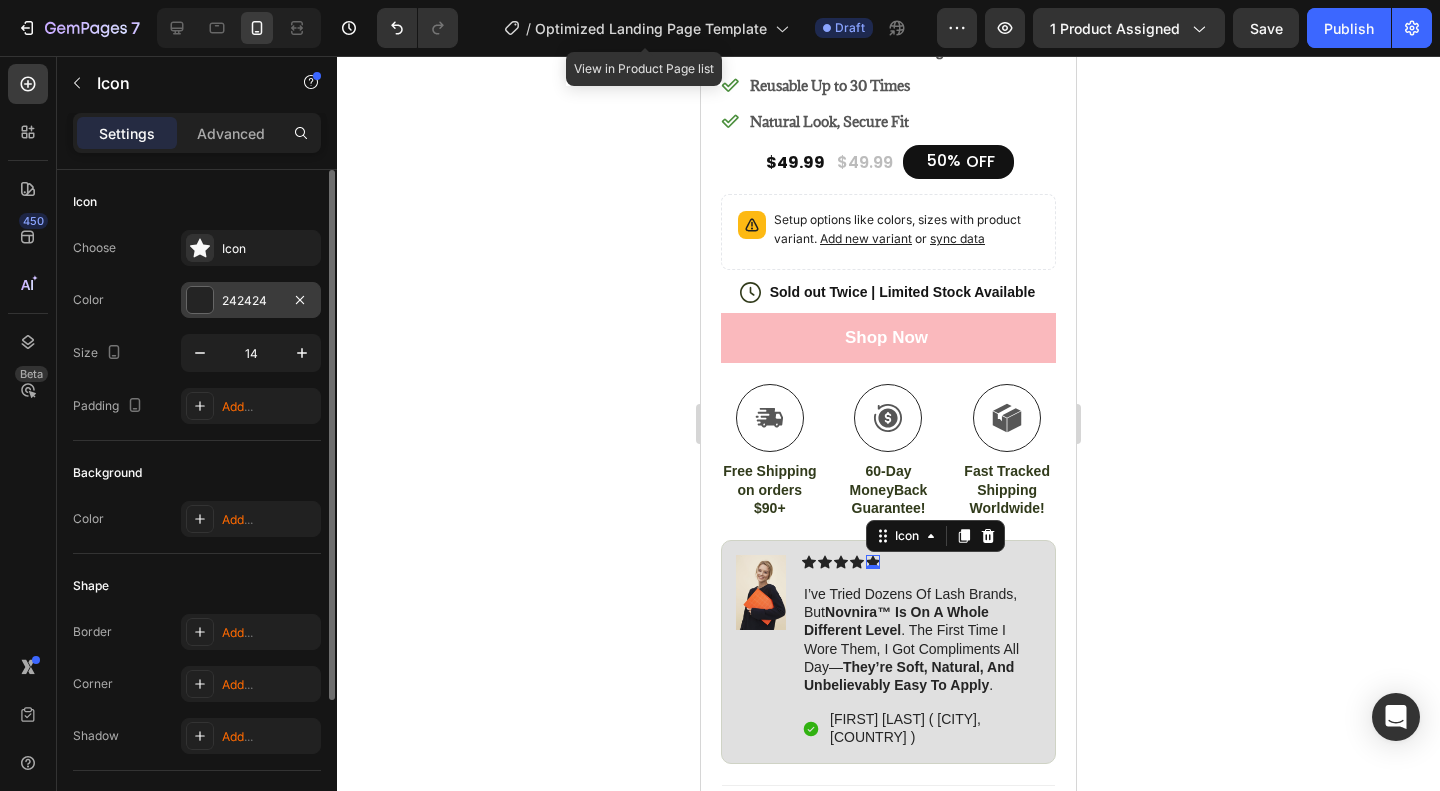 click on "242424" at bounding box center [251, 300] 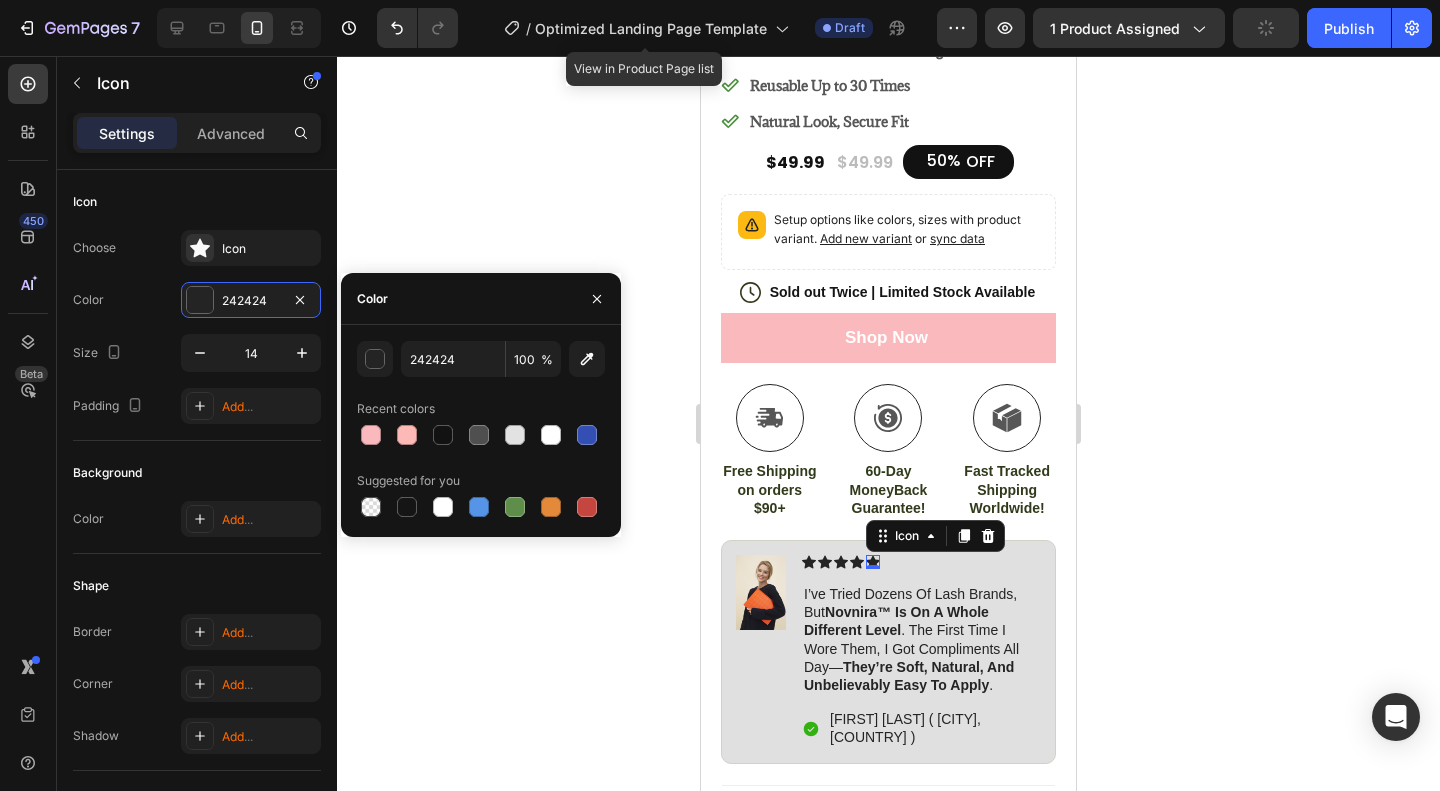 click on "Color" at bounding box center [481, 299] 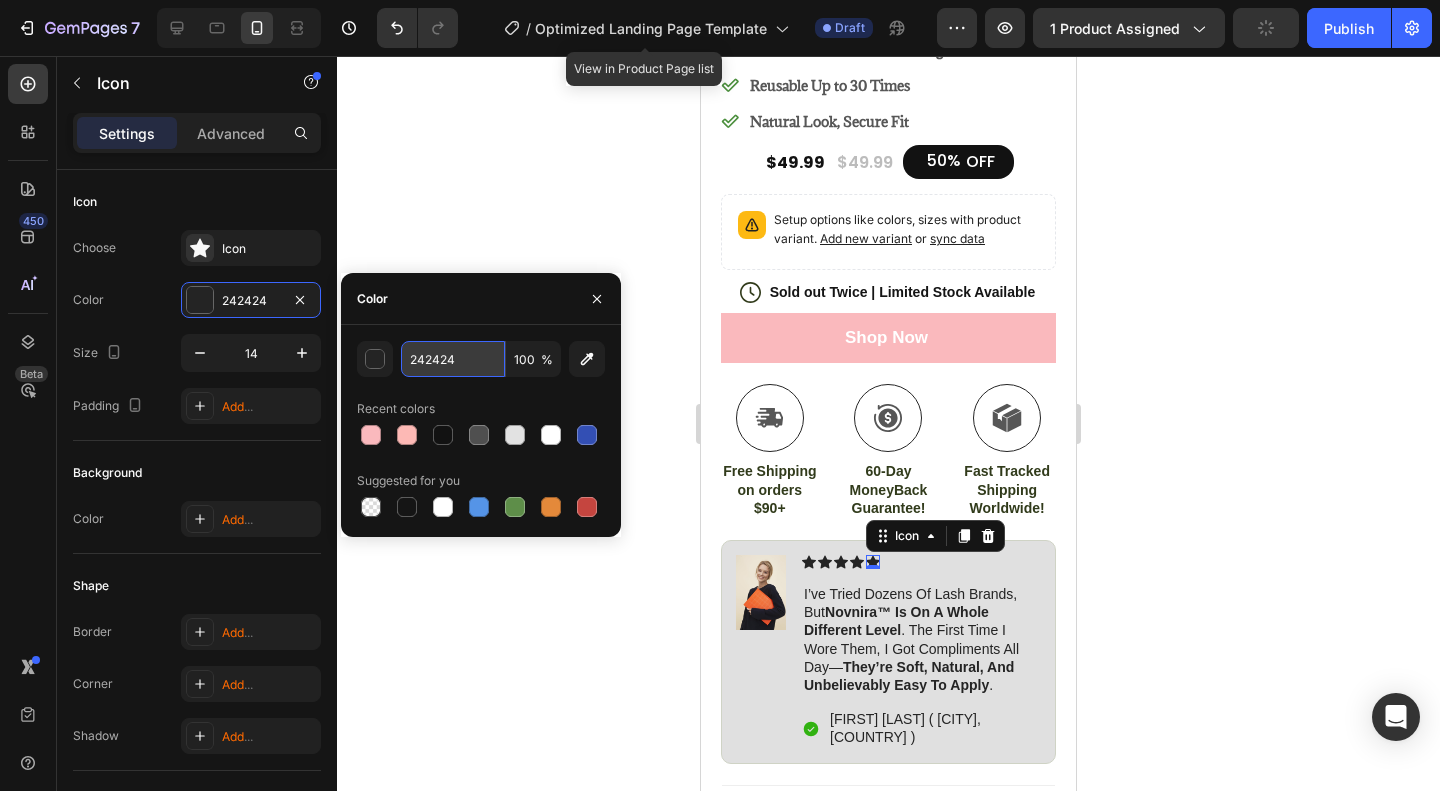 click on "242424" at bounding box center (453, 359) 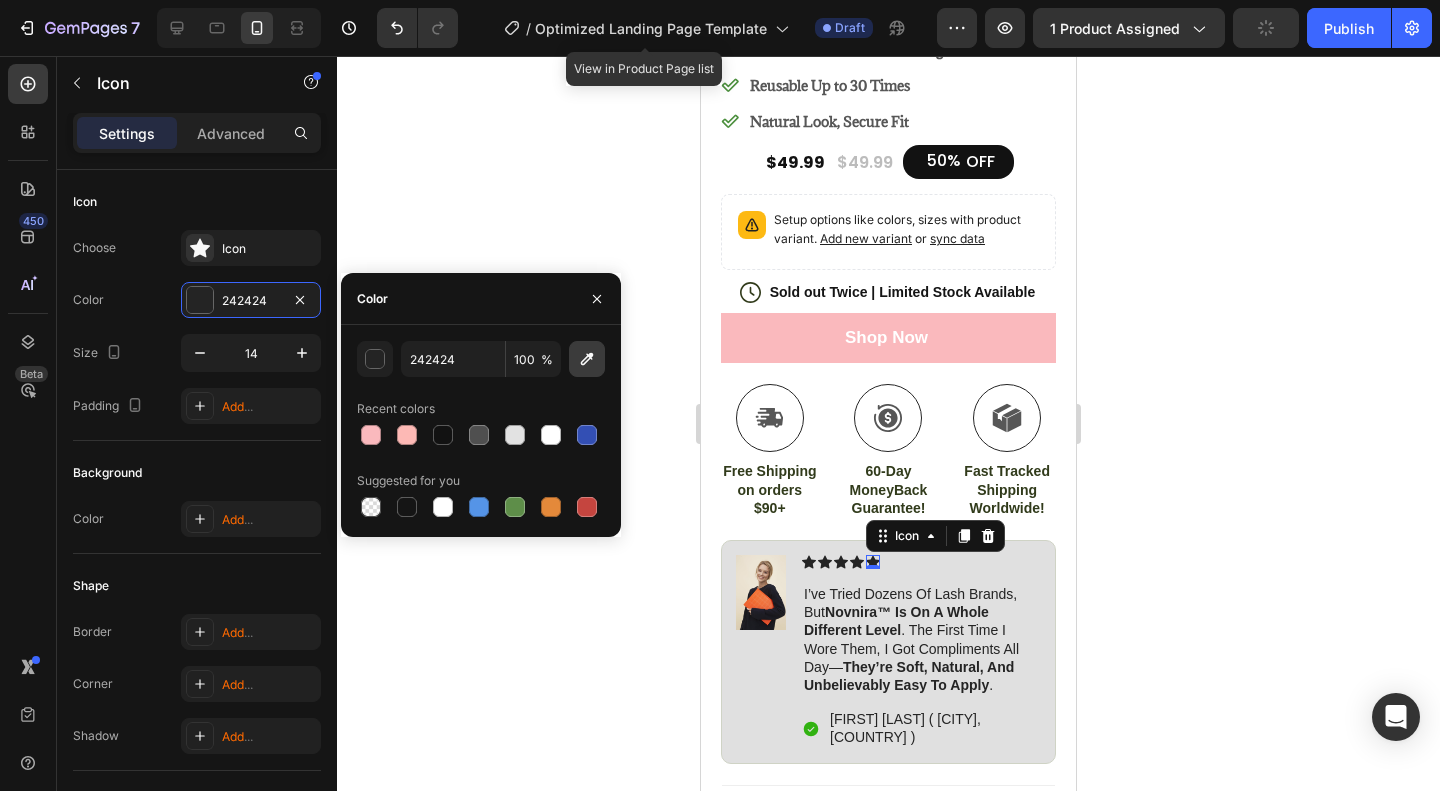 click 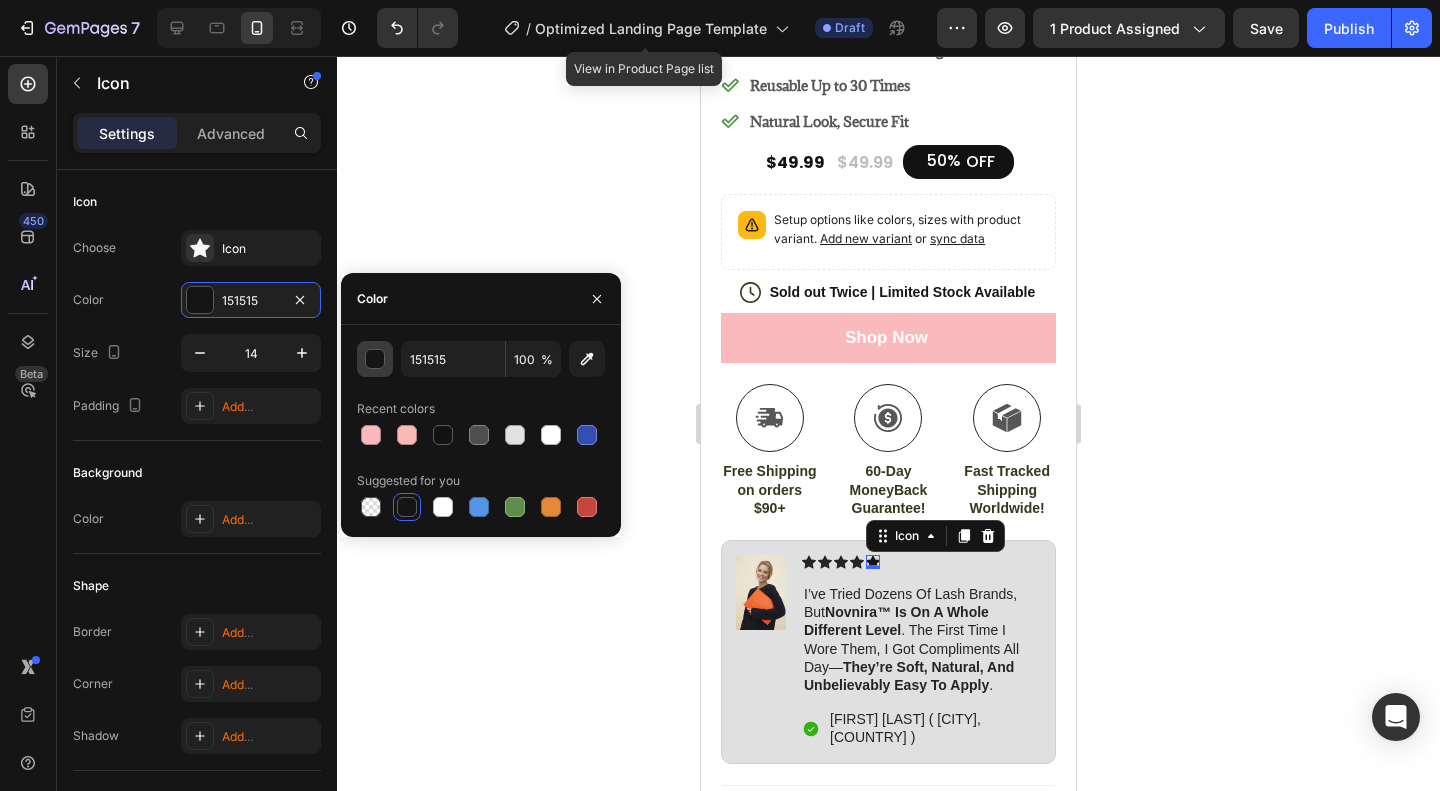 click at bounding box center (376, 360) 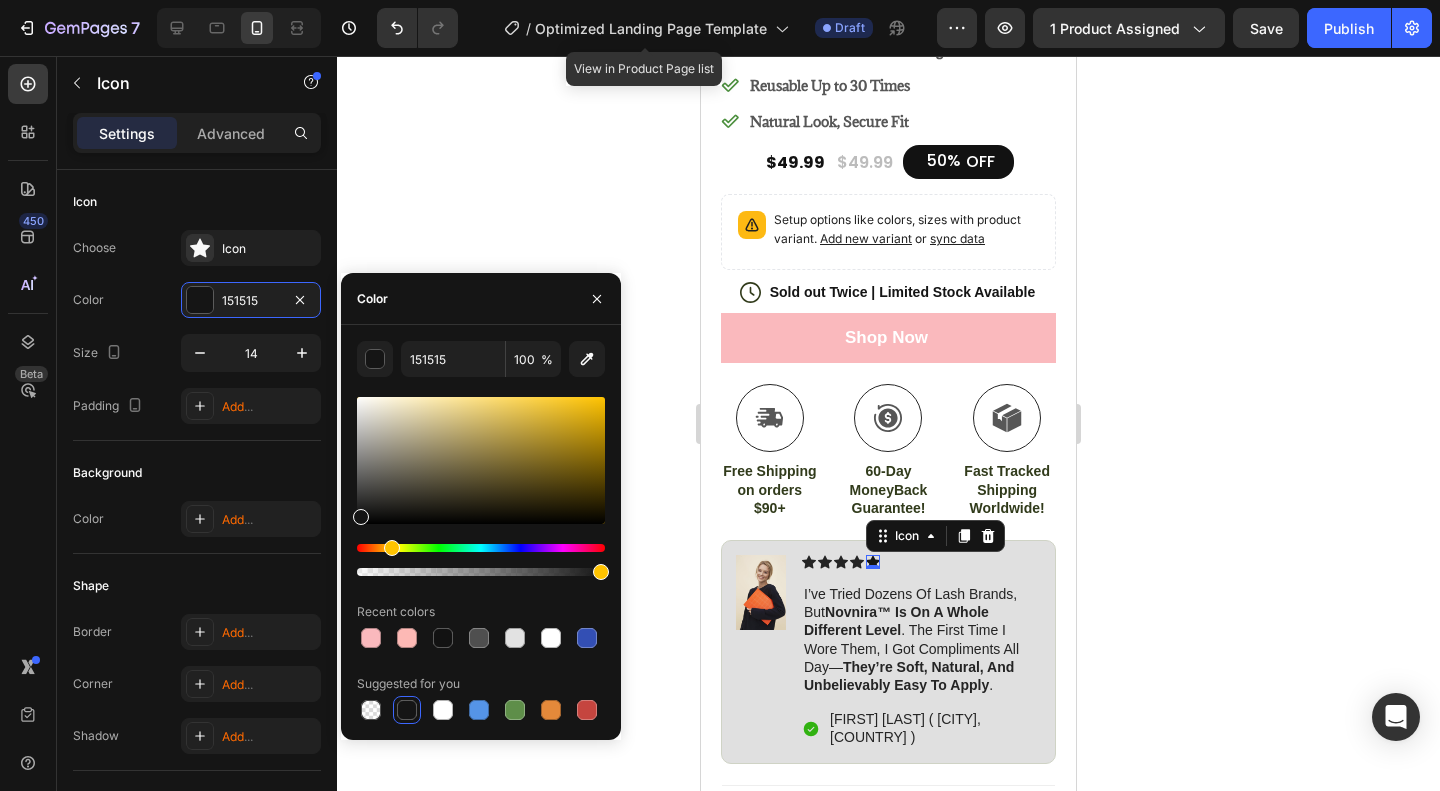 click at bounding box center [481, 548] 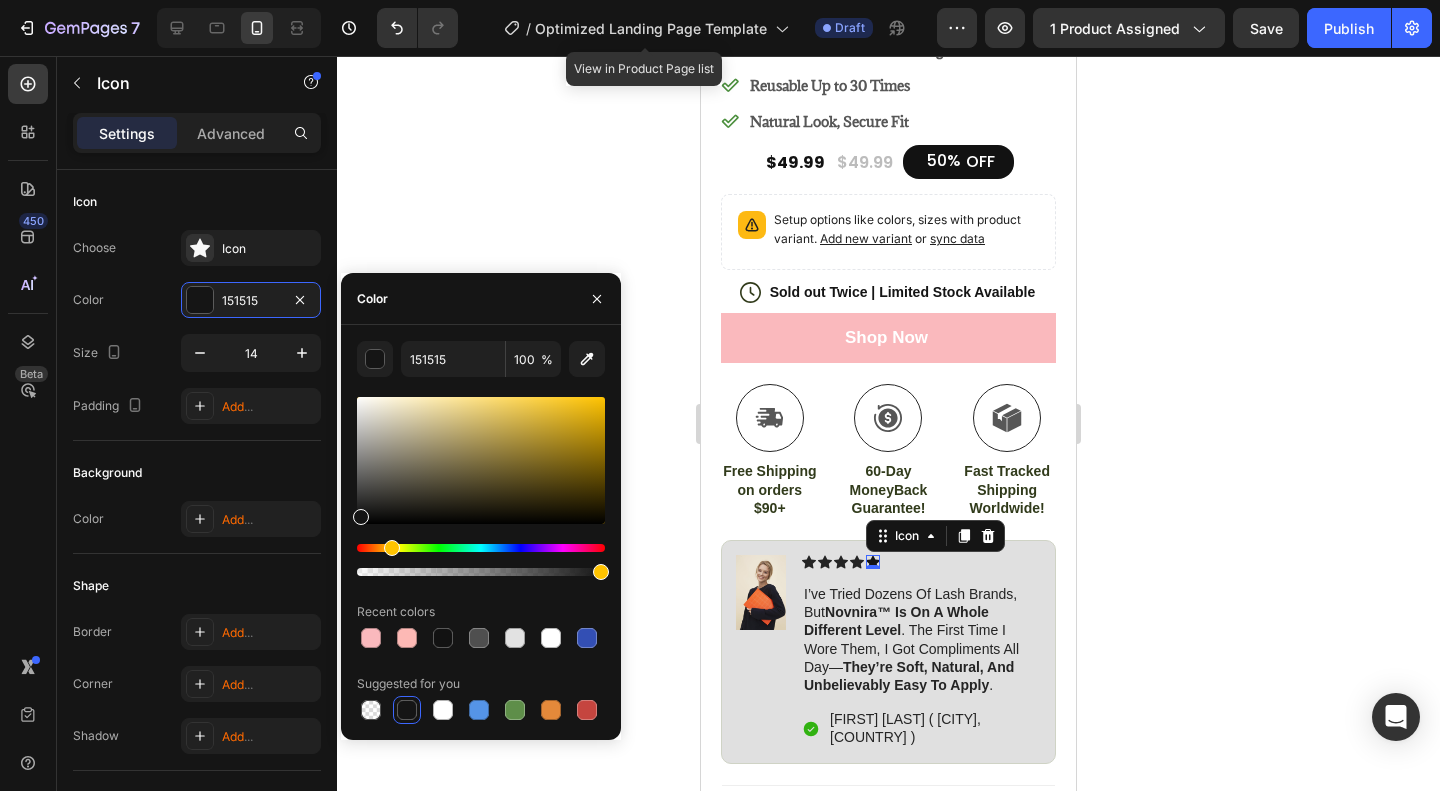 type on "141414" 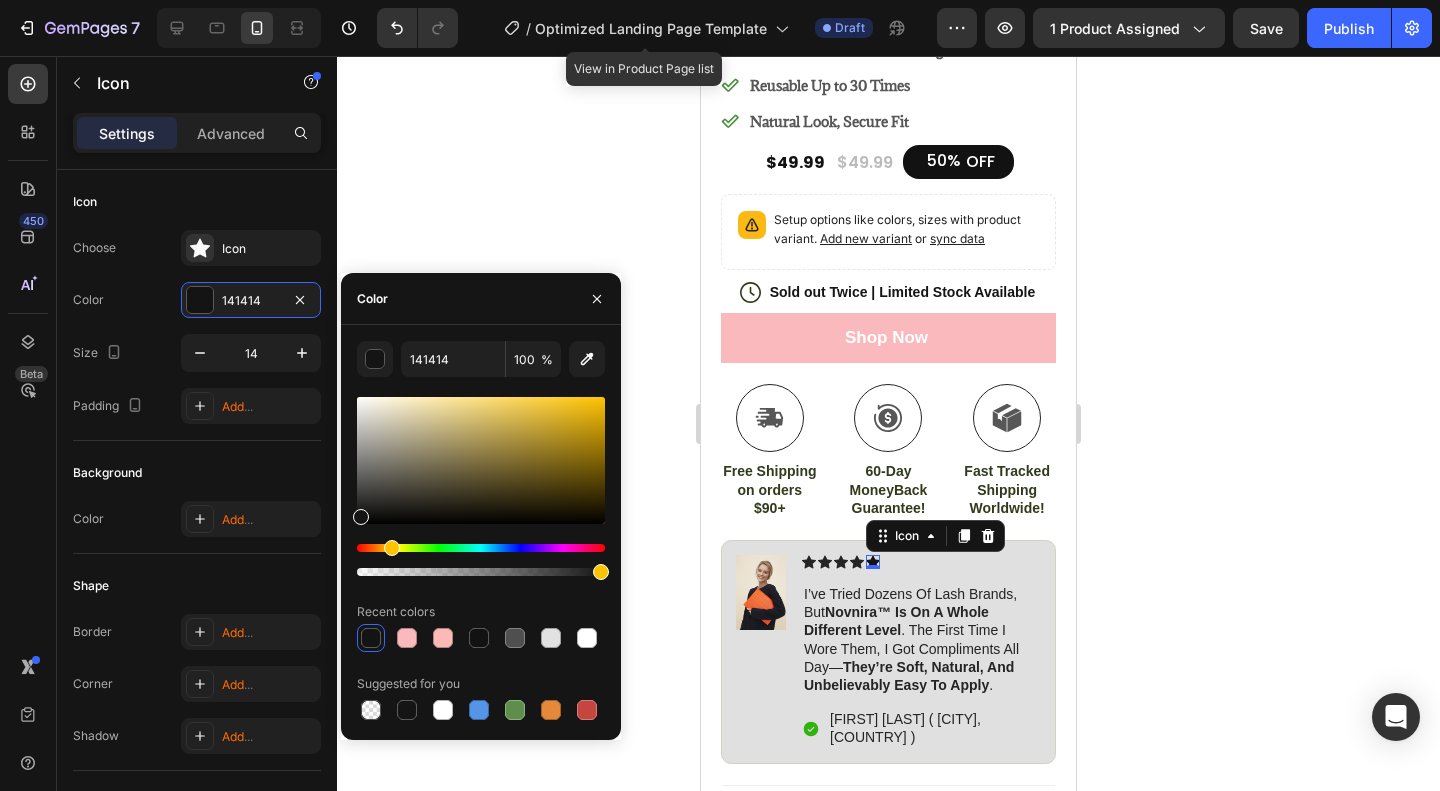 click at bounding box center (392, 548) 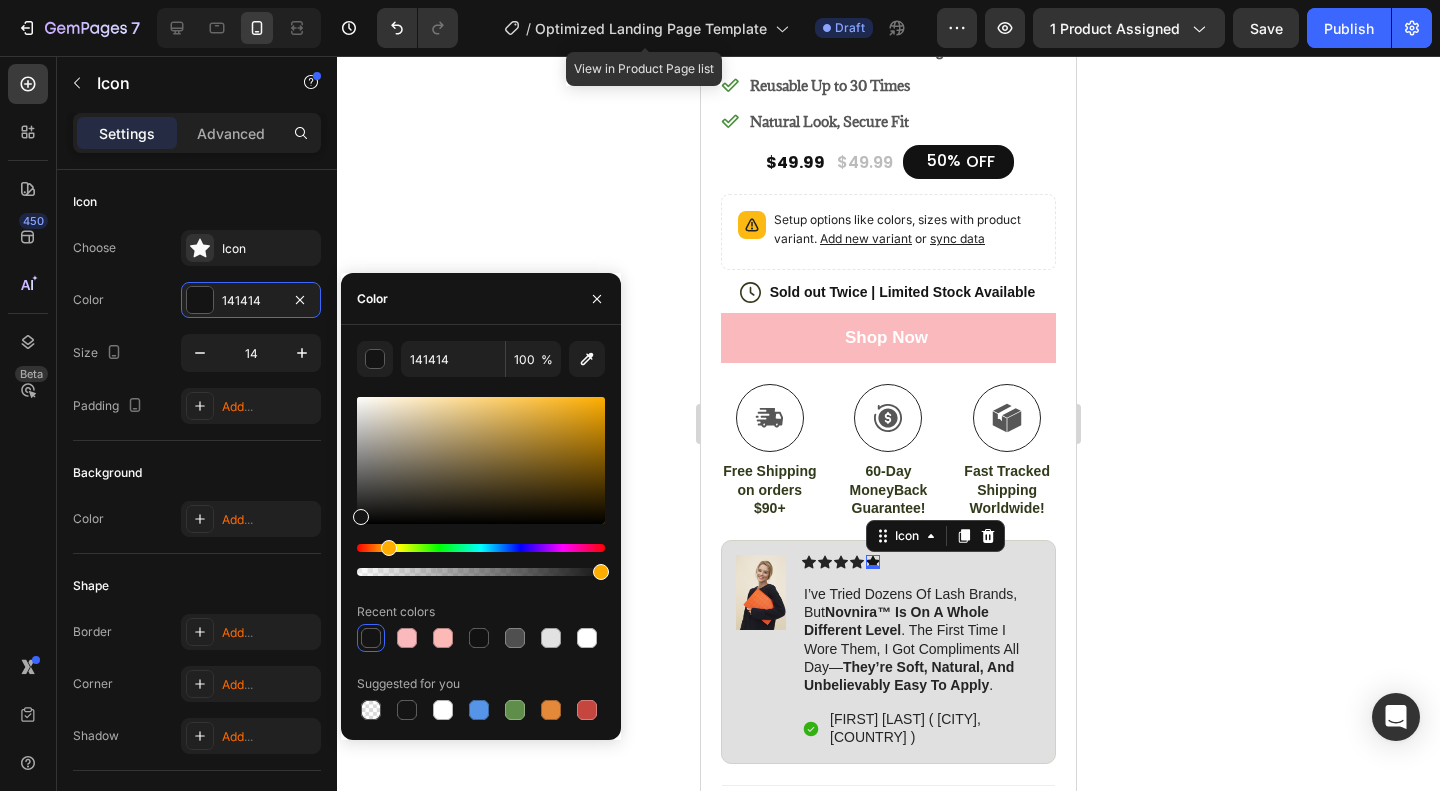 click at bounding box center (481, 548) 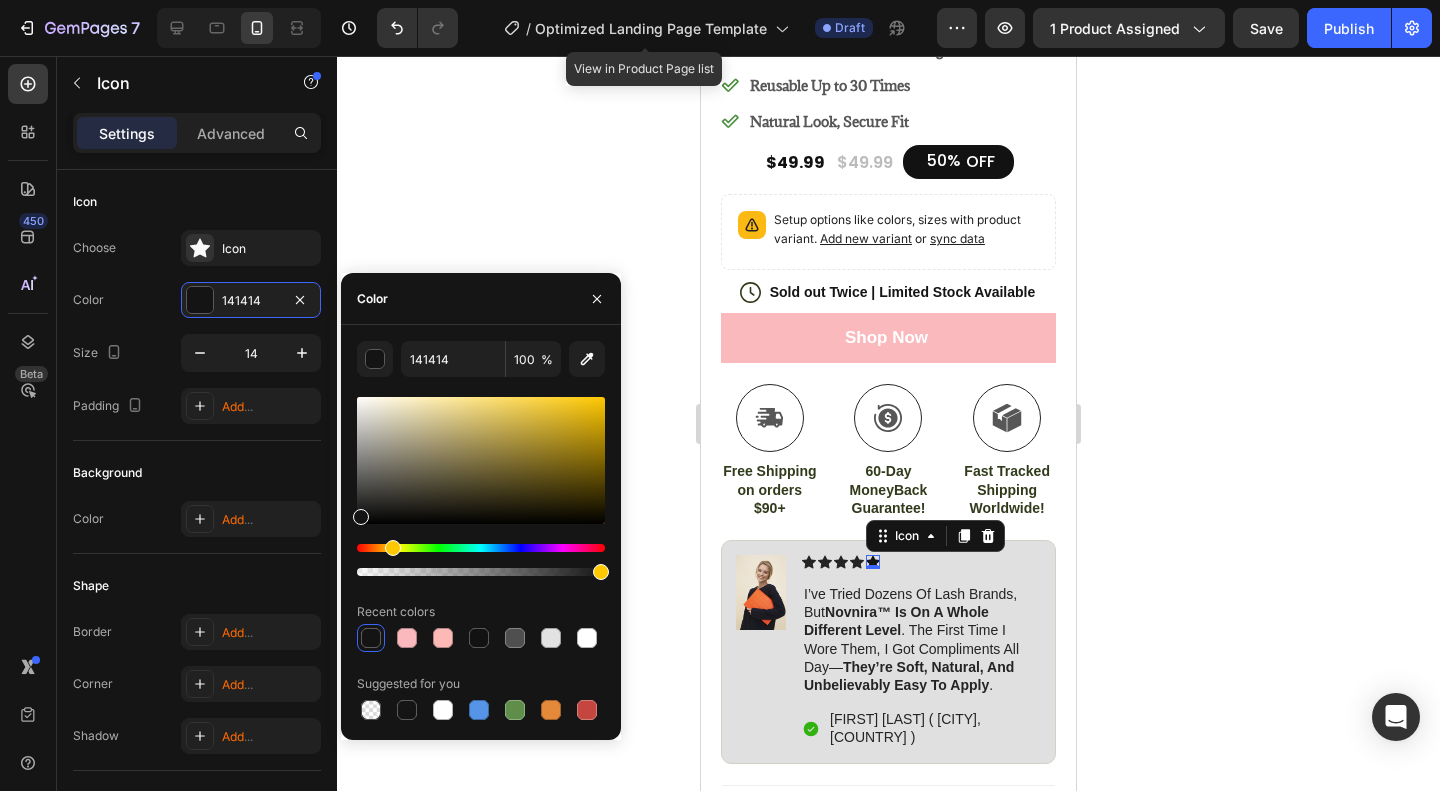 click at bounding box center [393, 548] 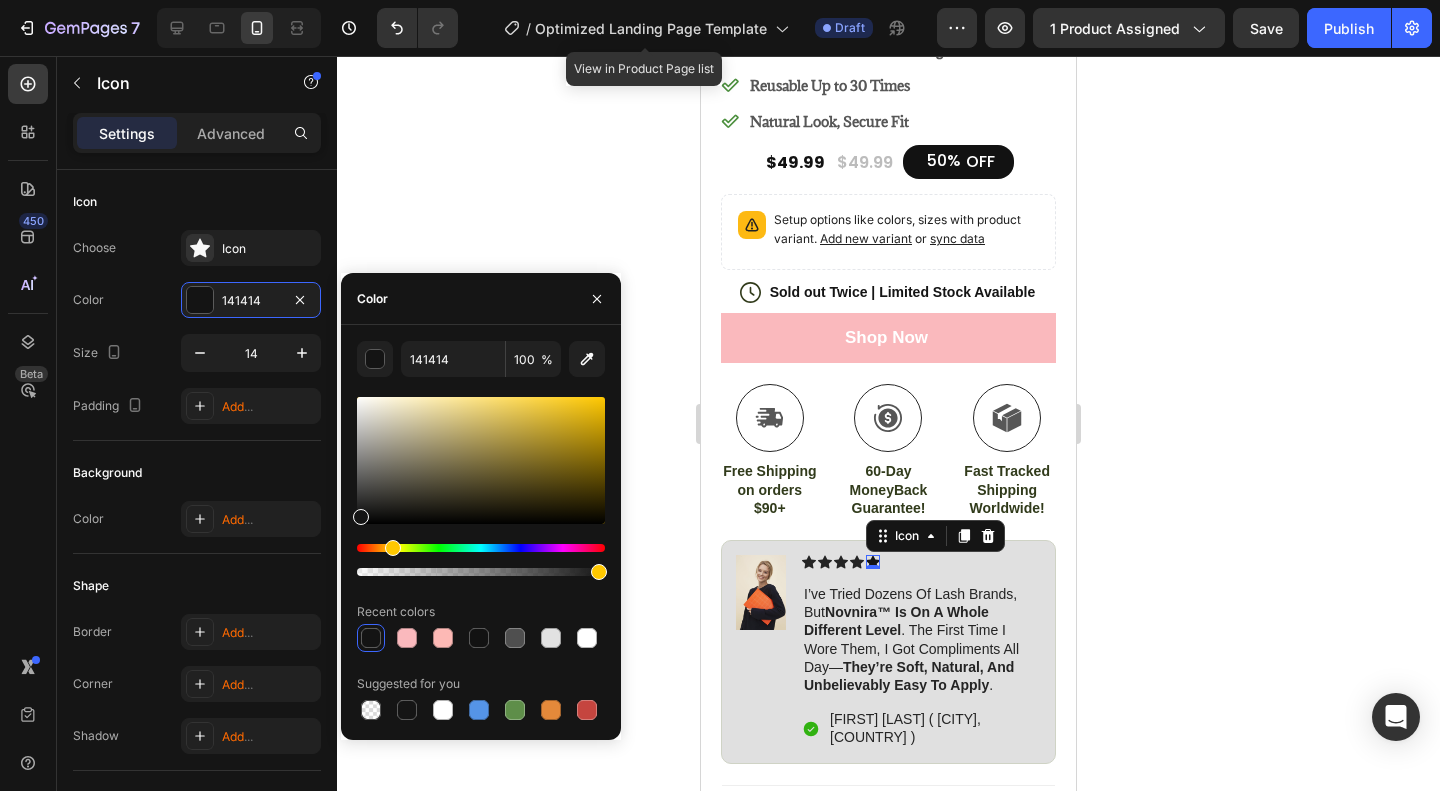 click at bounding box center [599, 572] 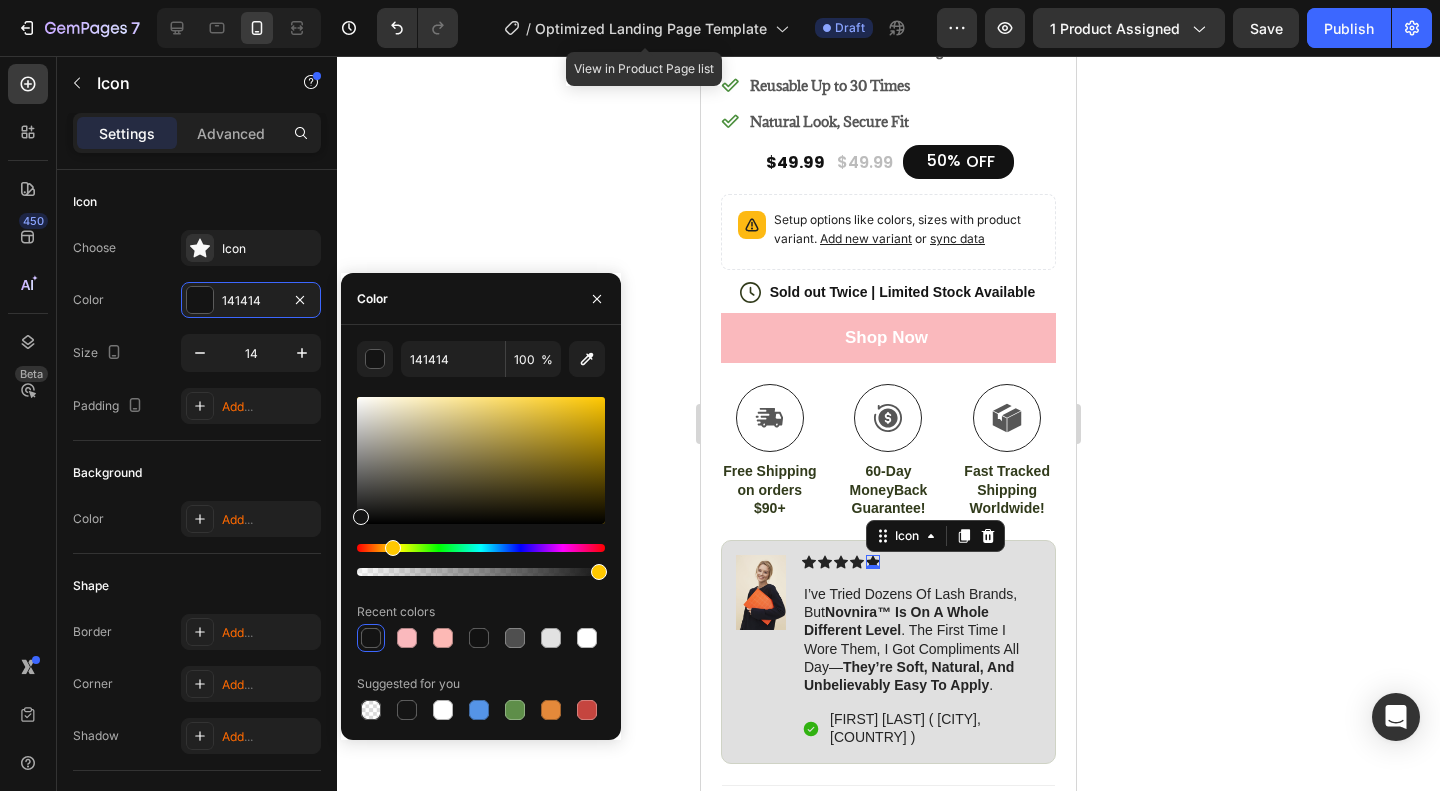 type on "96" 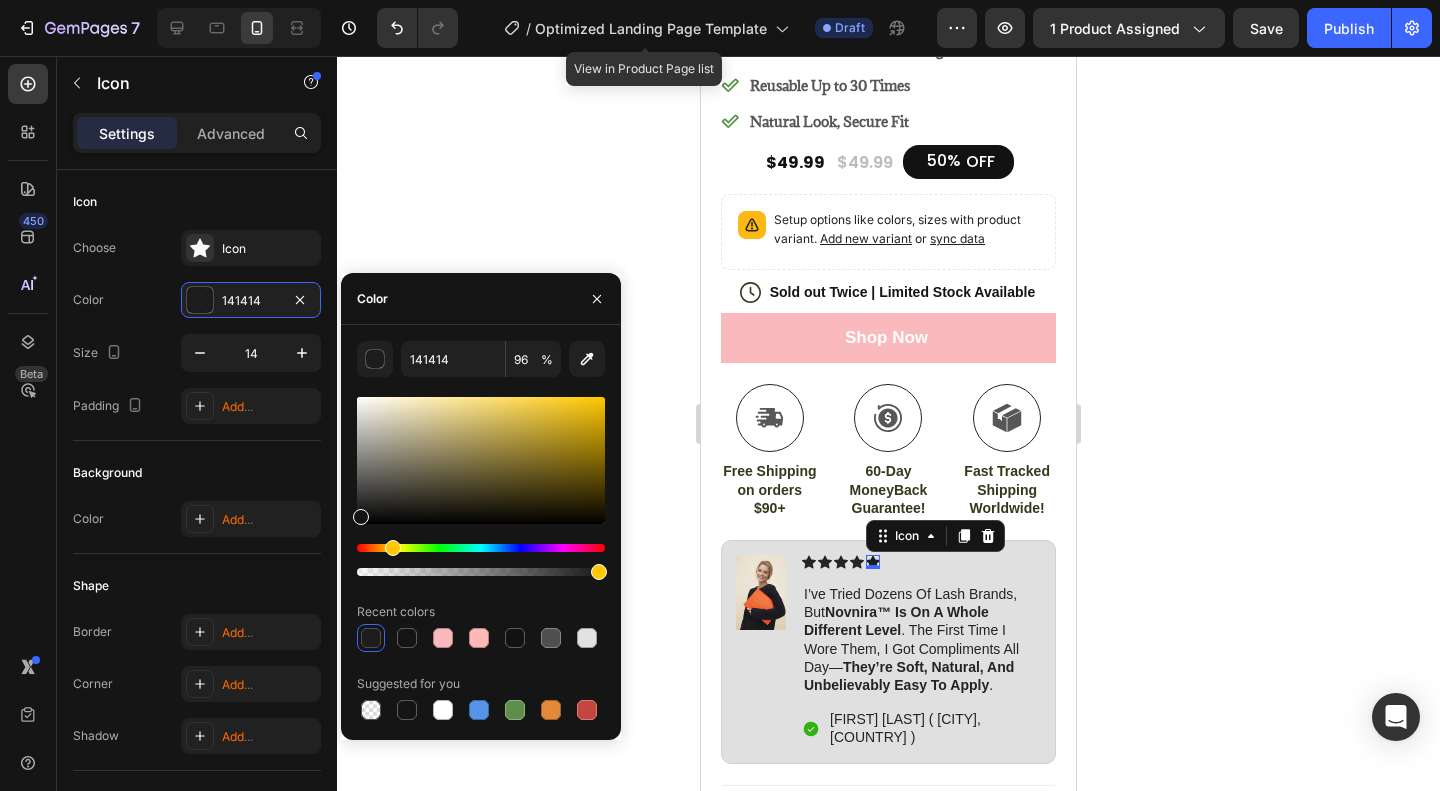 click at bounding box center [599, 572] 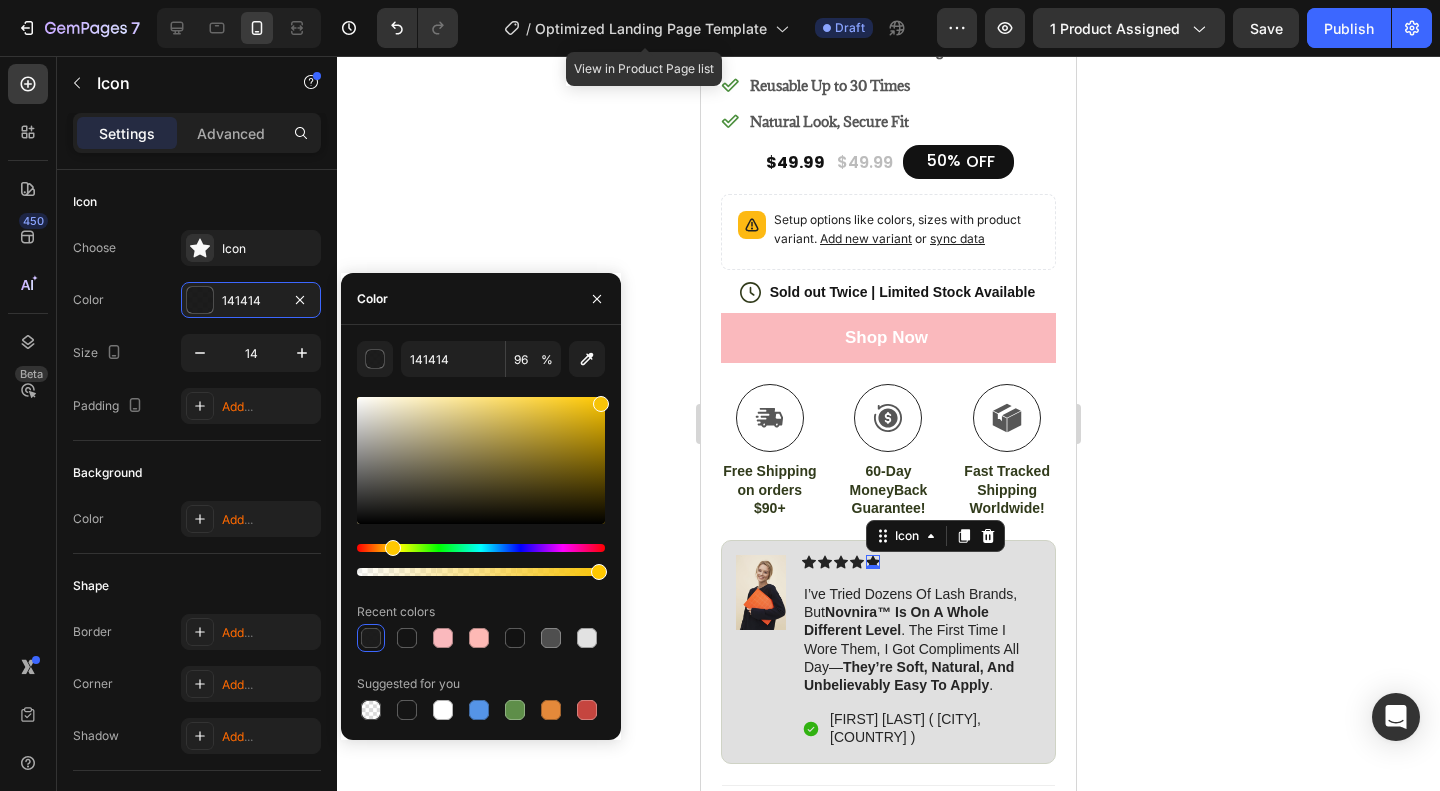 click at bounding box center (481, 460) 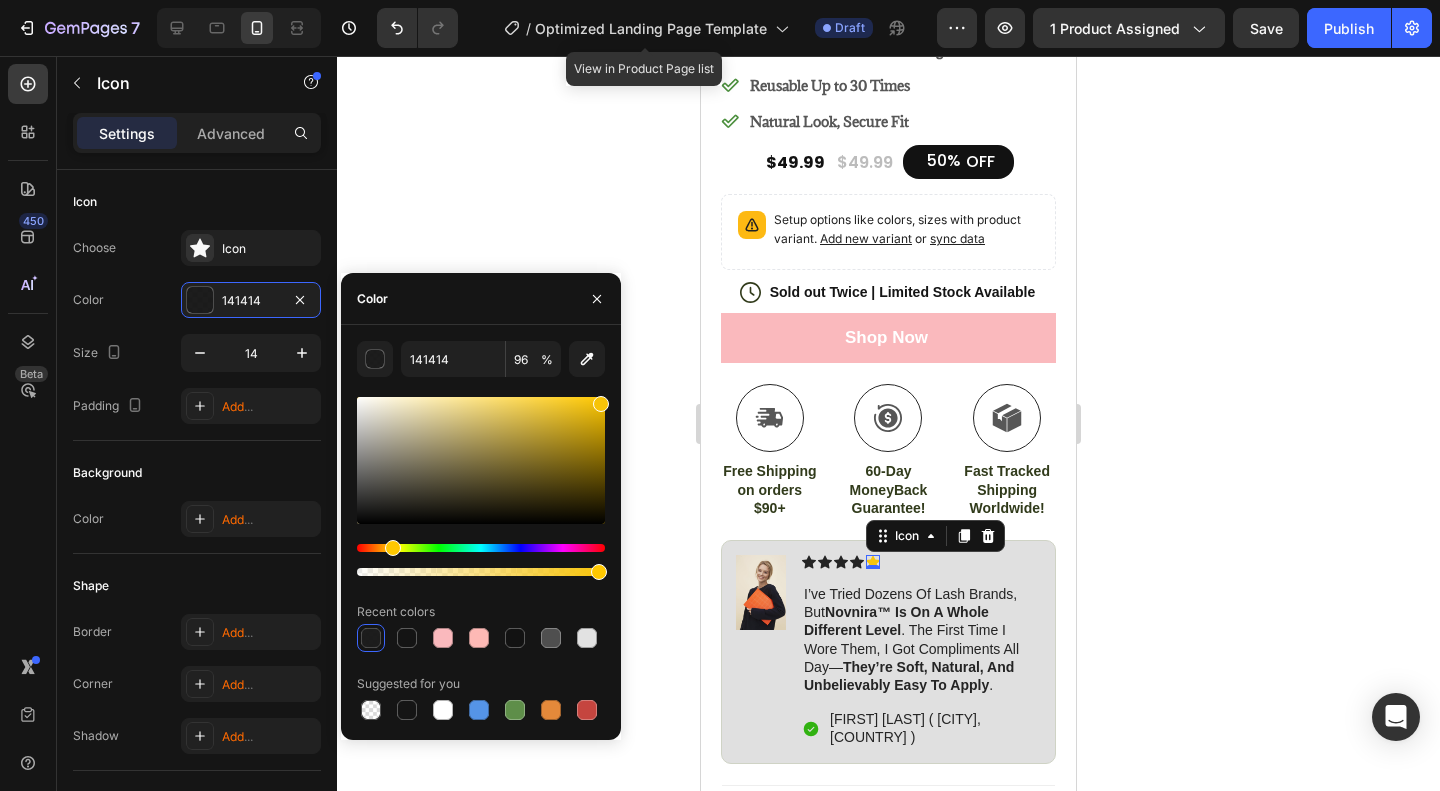 type on "F7C307" 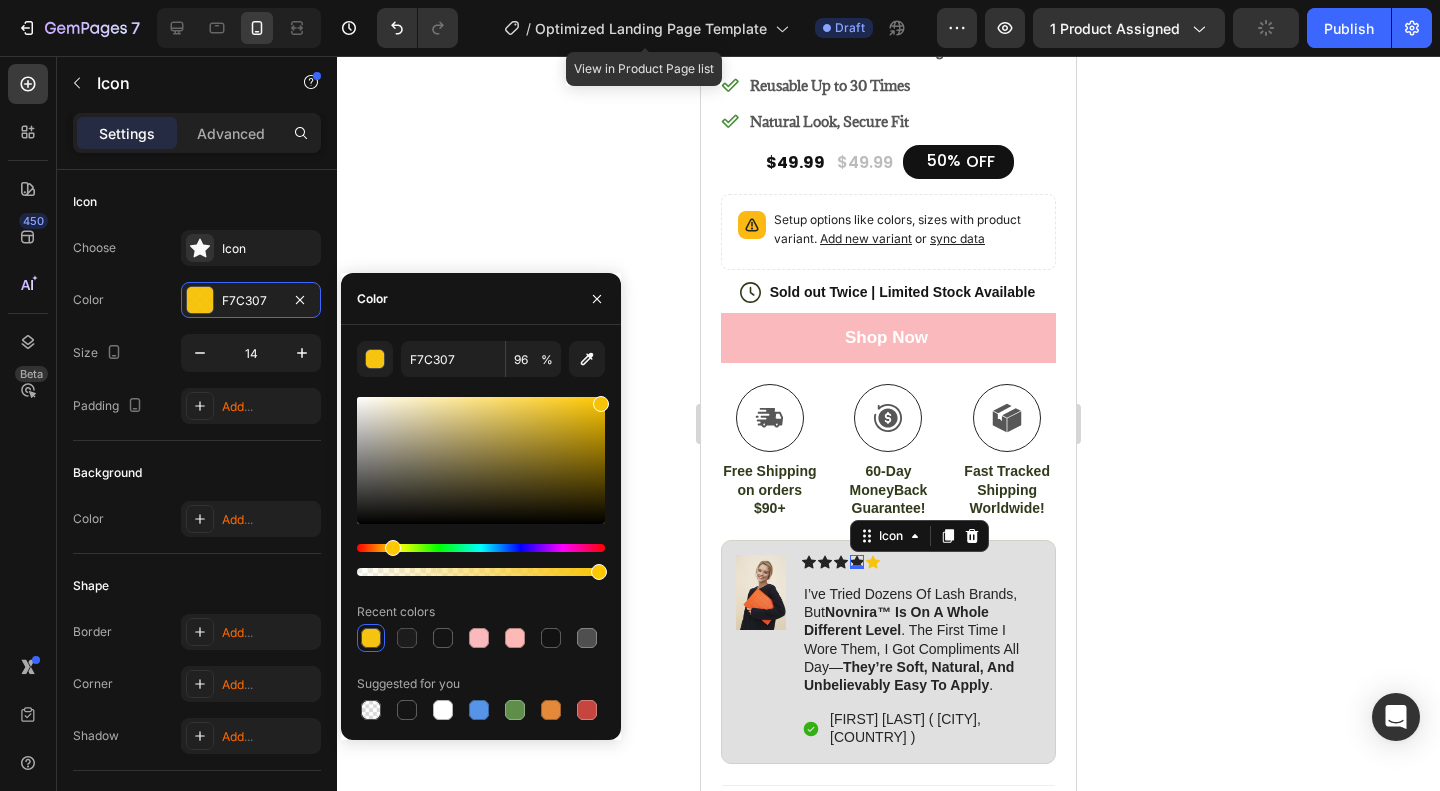 click 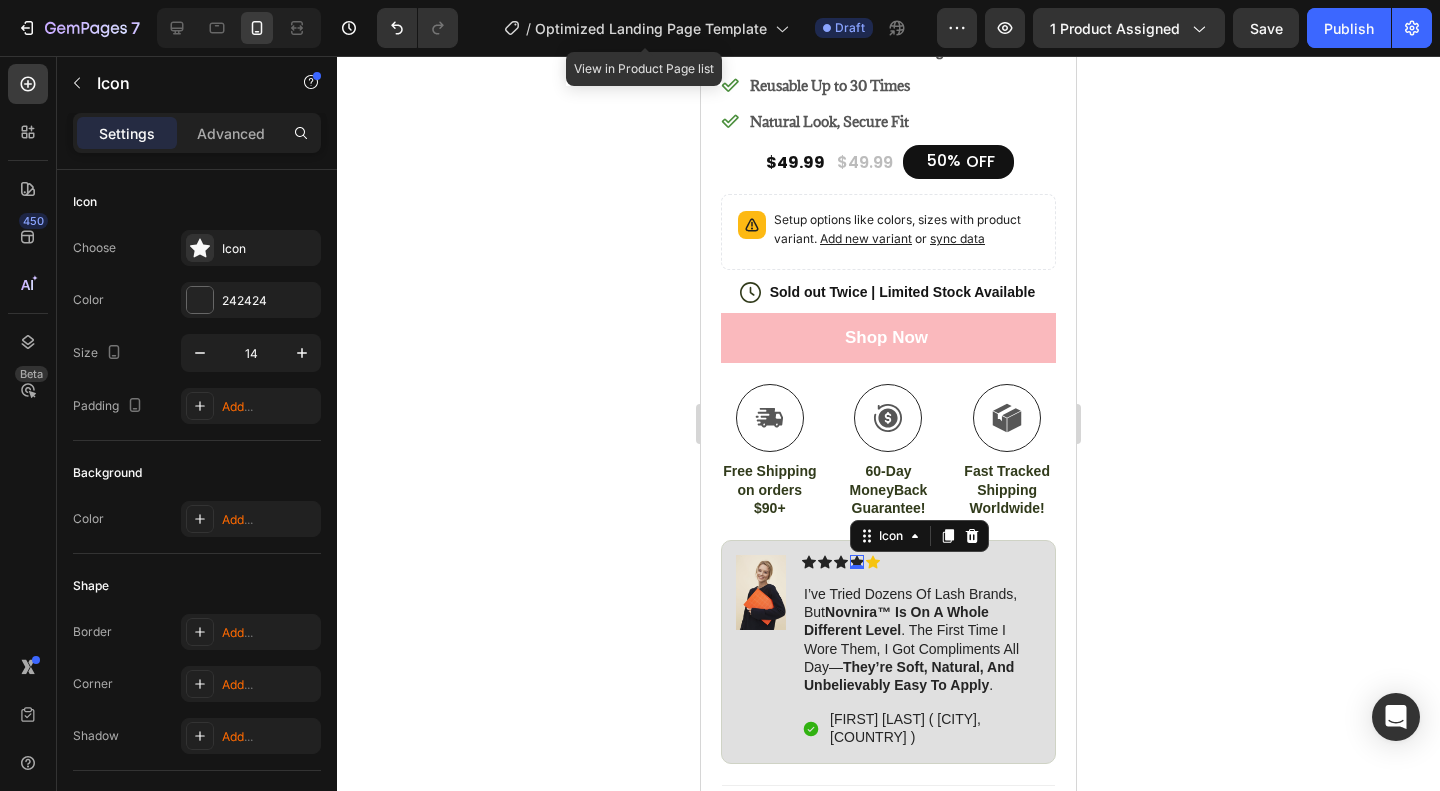 click on "0" at bounding box center [857, 569] 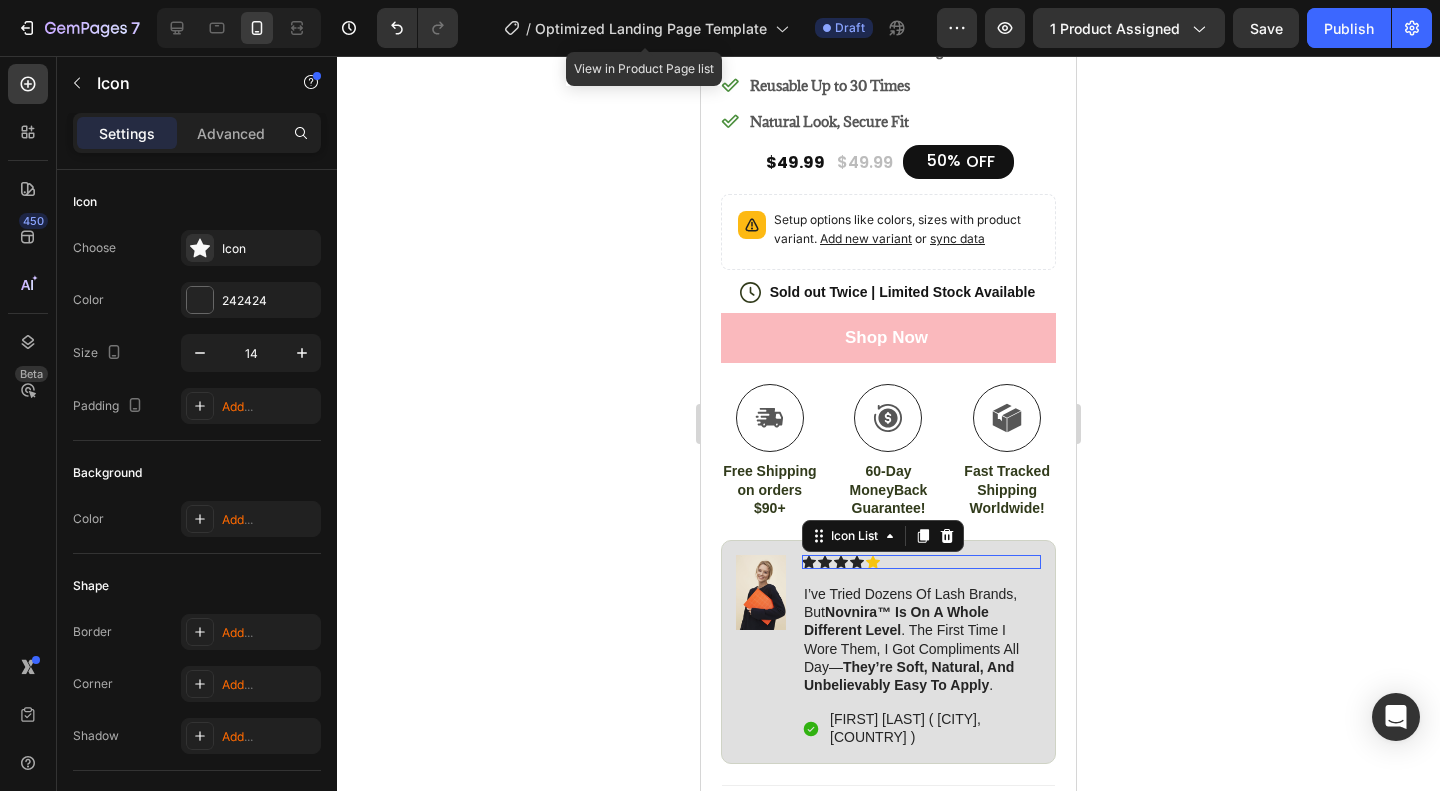 click on "Icon Icon Icon Icon Icon" at bounding box center [921, 562] 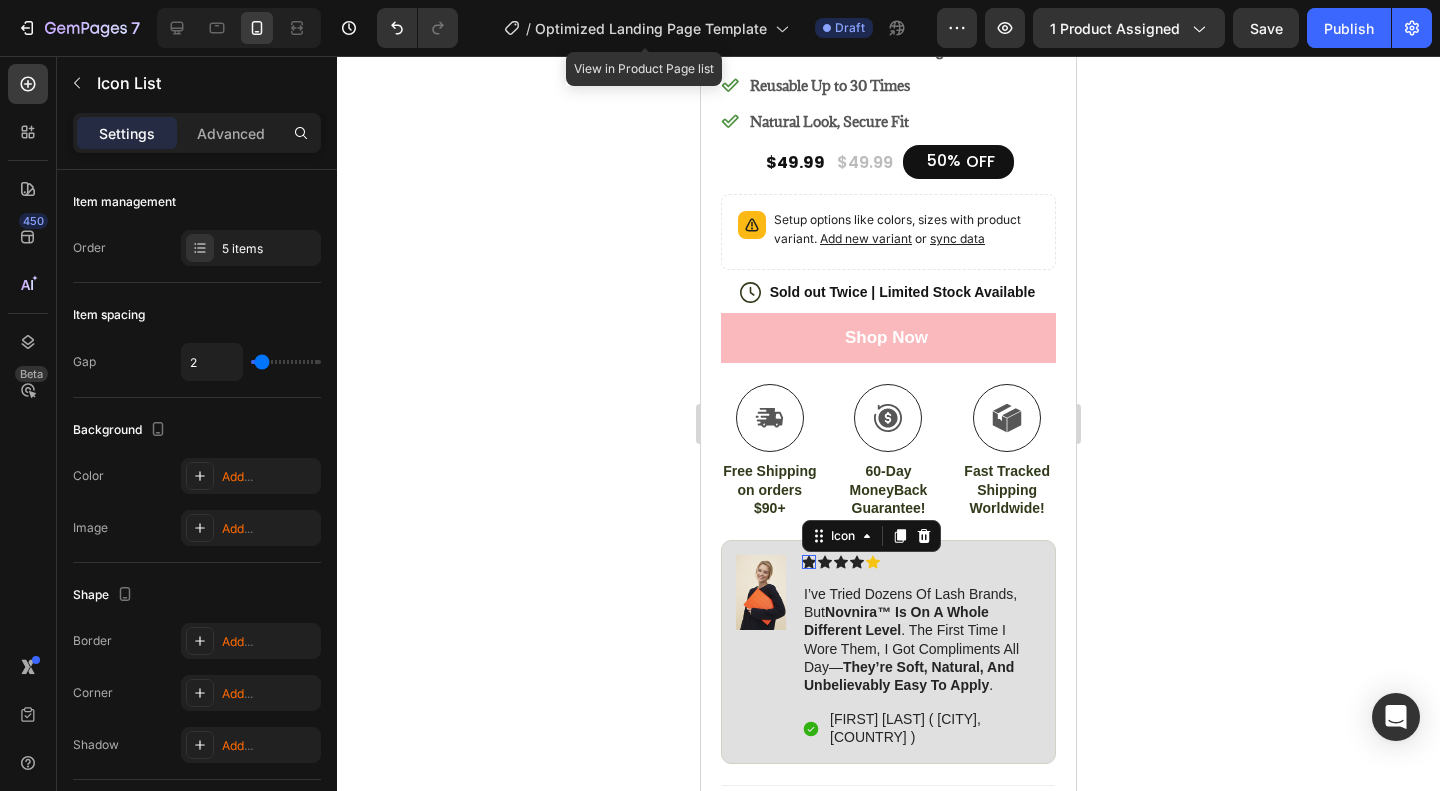 click on "Icon   0" at bounding box center [809, 562] 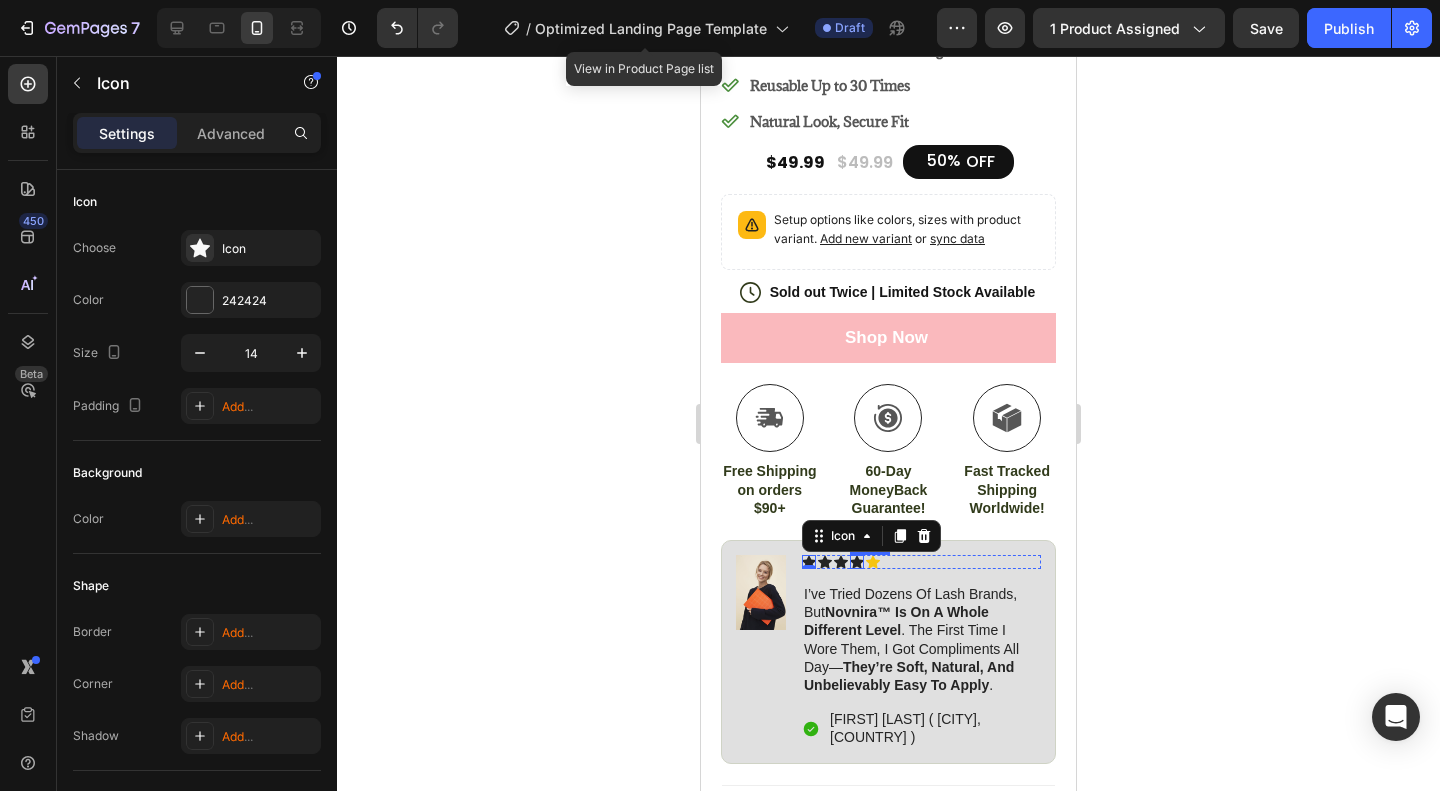 drag, startPoint x: 806, startPoint y: 539, endPoint x: 854, endPoint y: 539, distance: 48 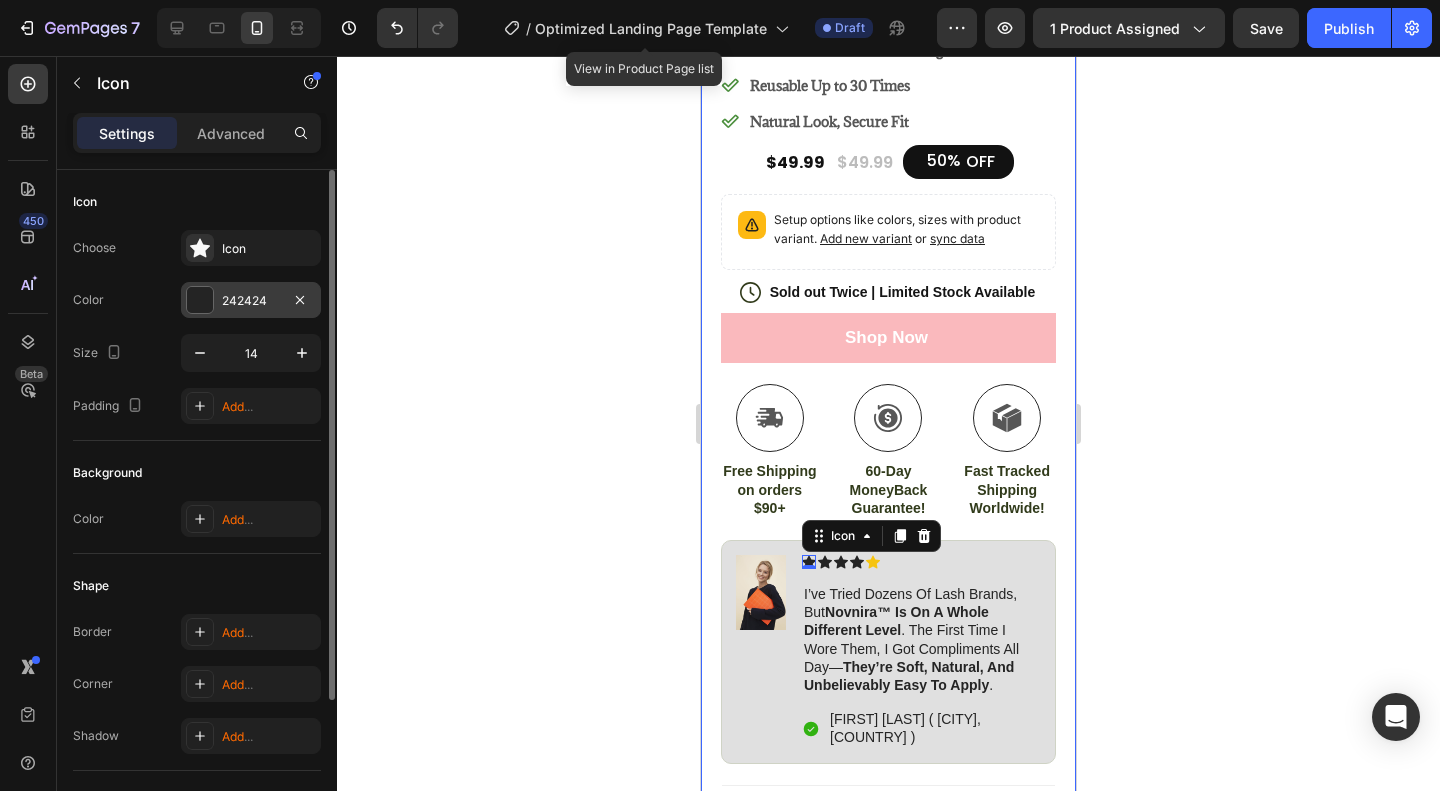 click at bounding box center [200, 300] 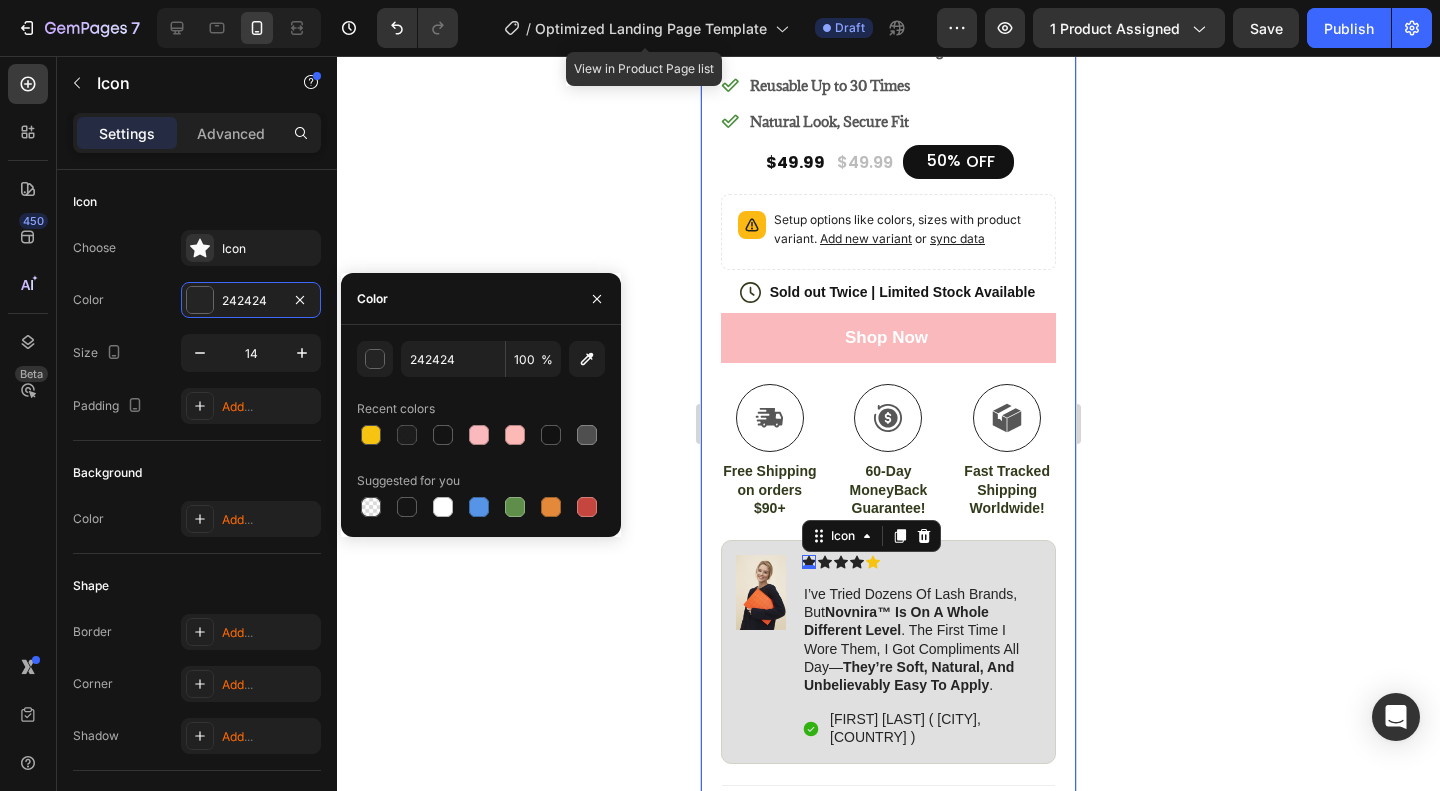 click at bounding box center [371, 435] 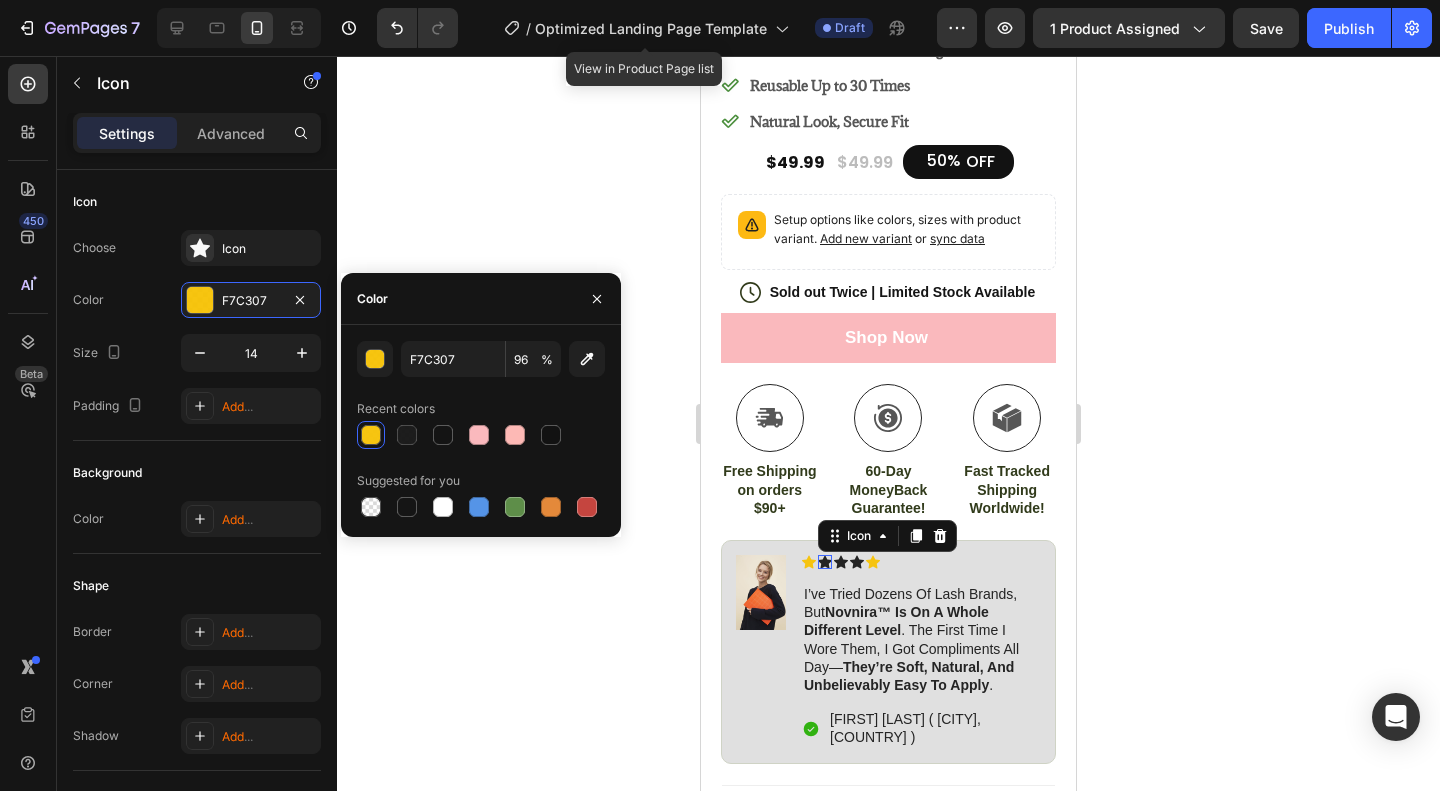 click 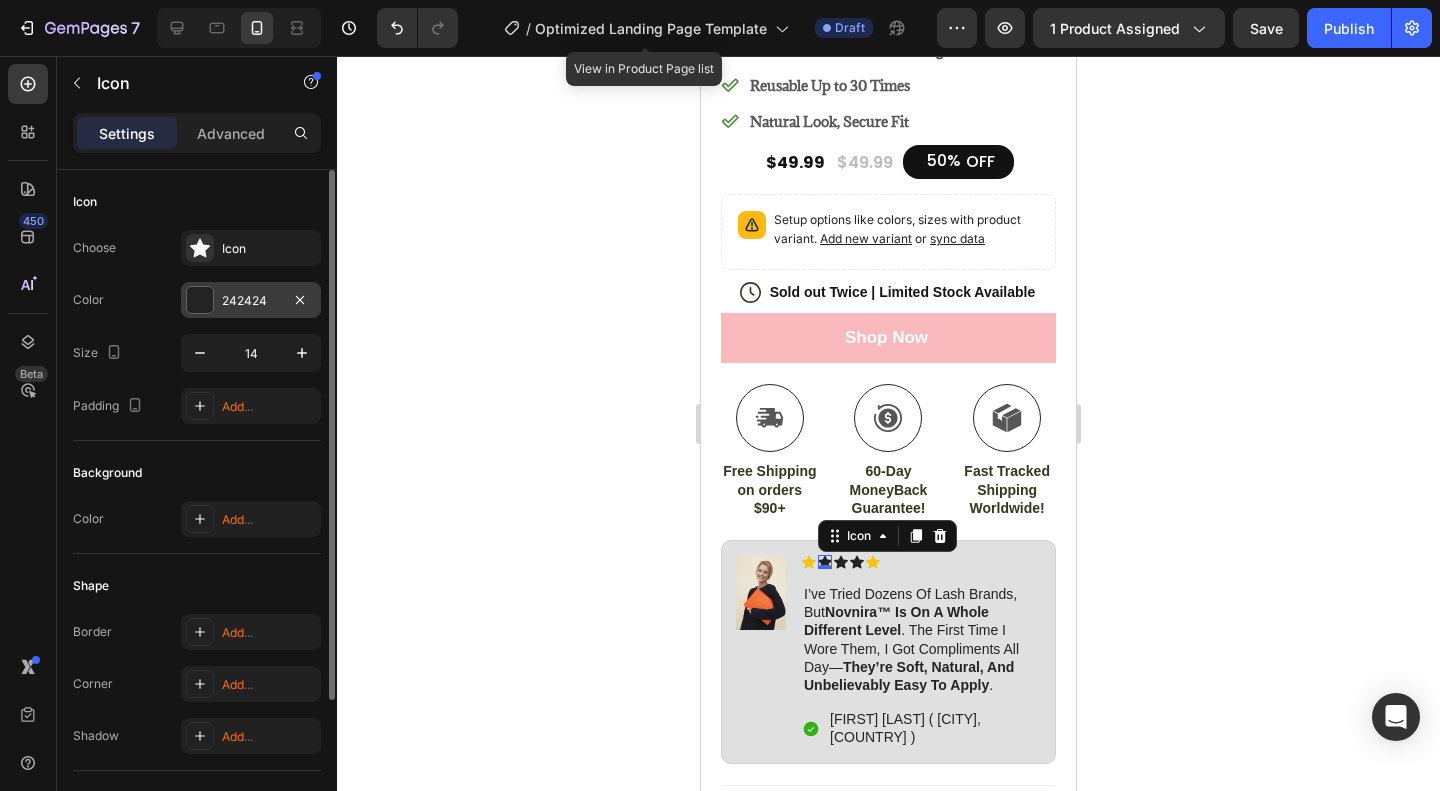 click on "242424" at bounding box center [251, 301] 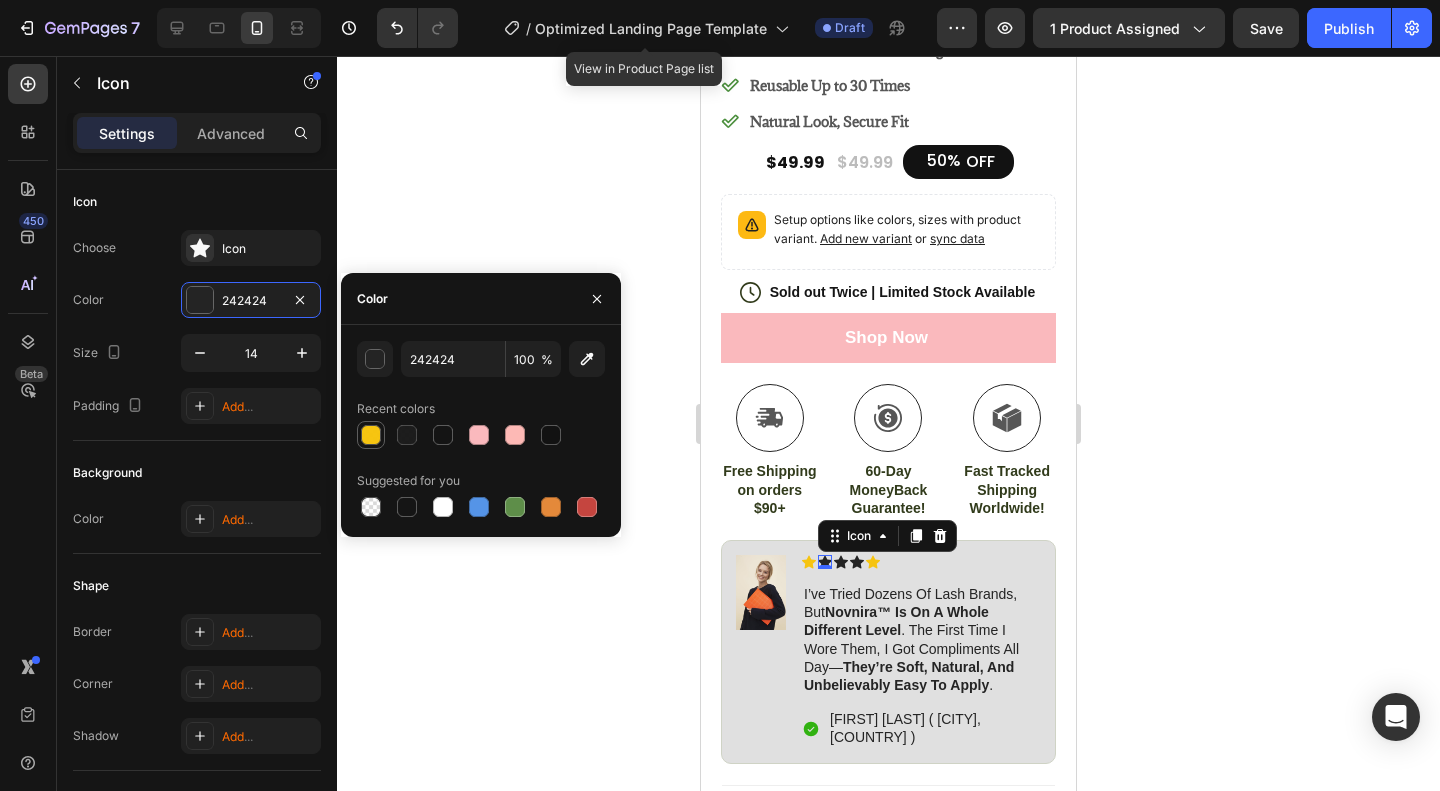 click at bounding box center [371, 435] 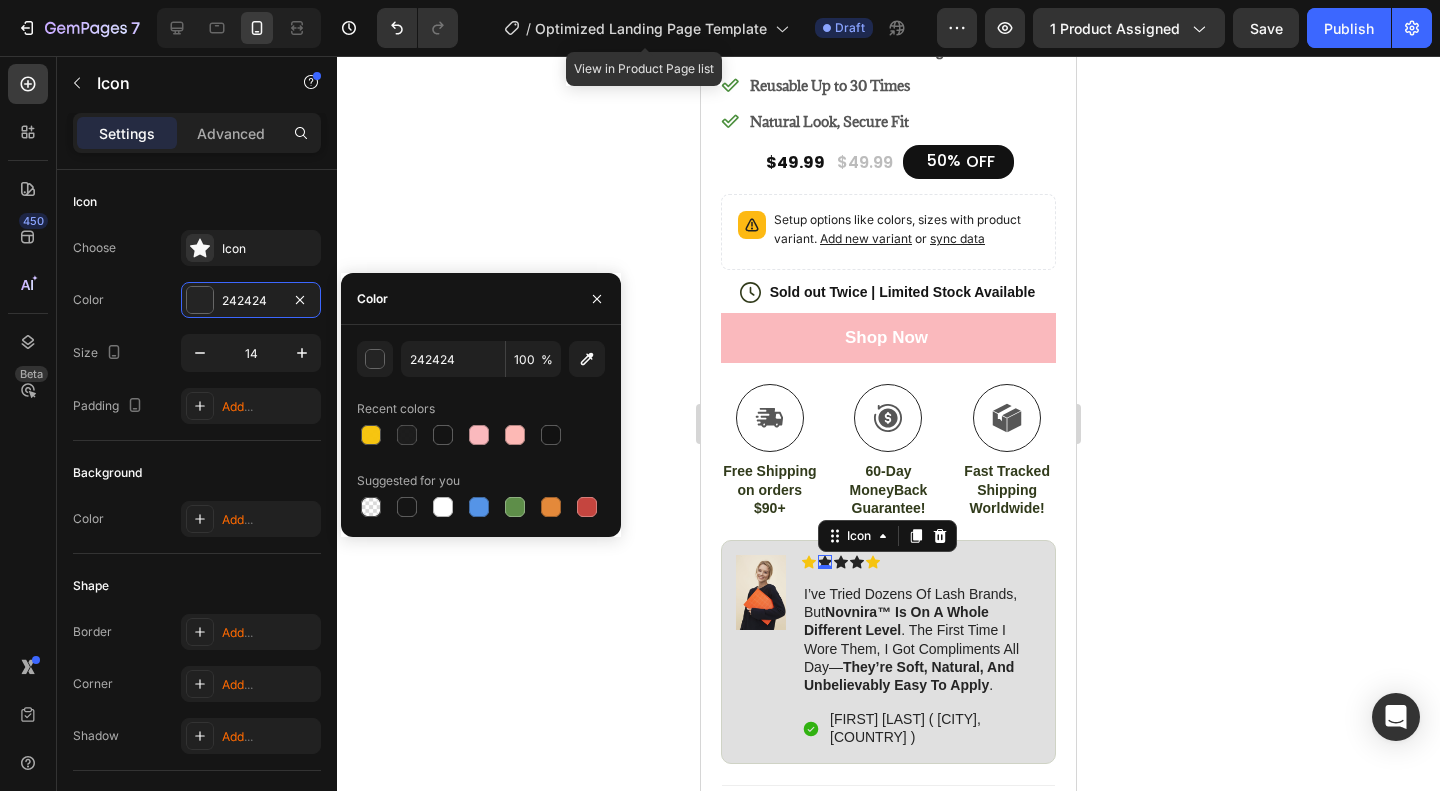 type on "F7C307" 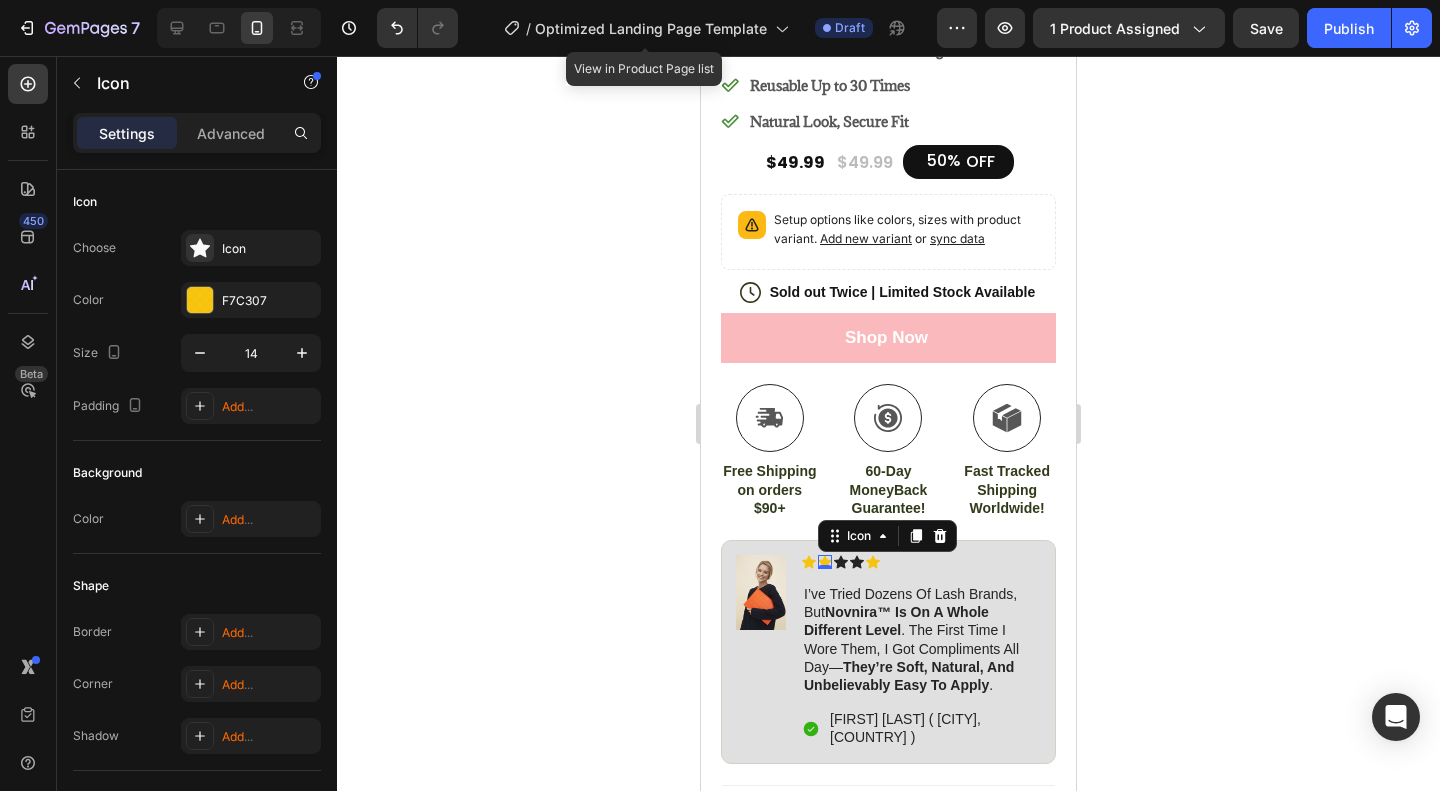 click on "0" at bounding box center [825, 569] 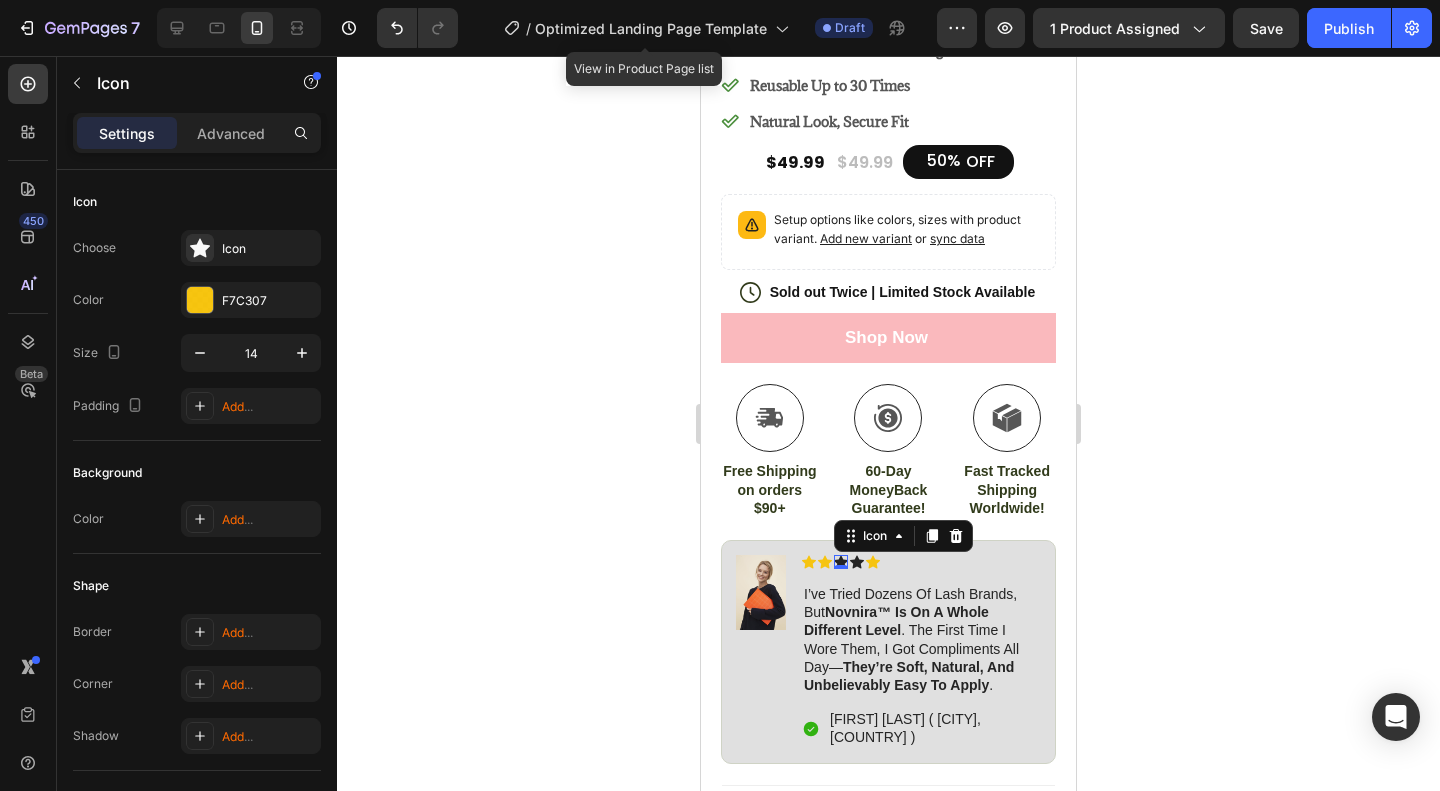 click on "Icon   0" at bounding box center [841, 562] 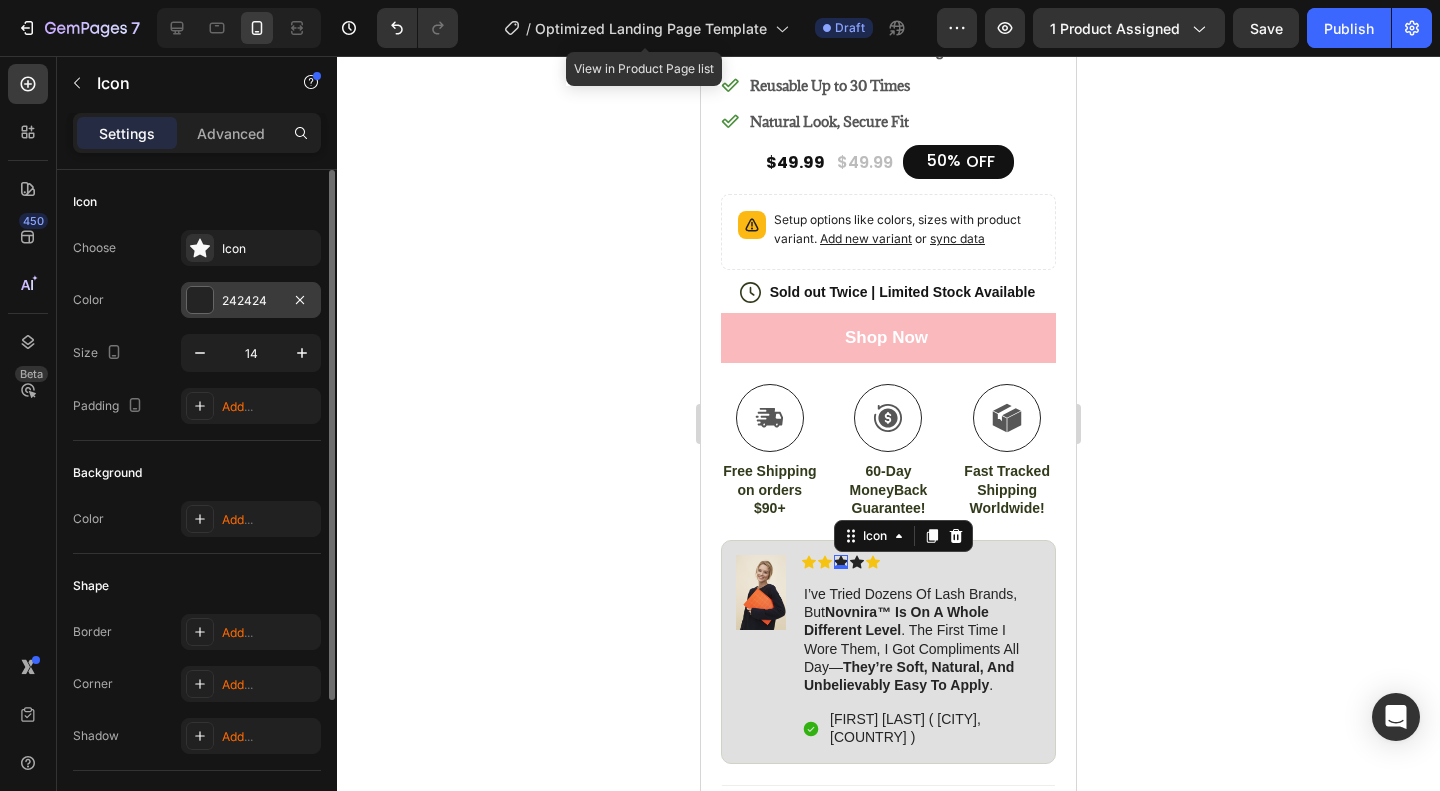 click on "242424" at bounding box center [251, 300] 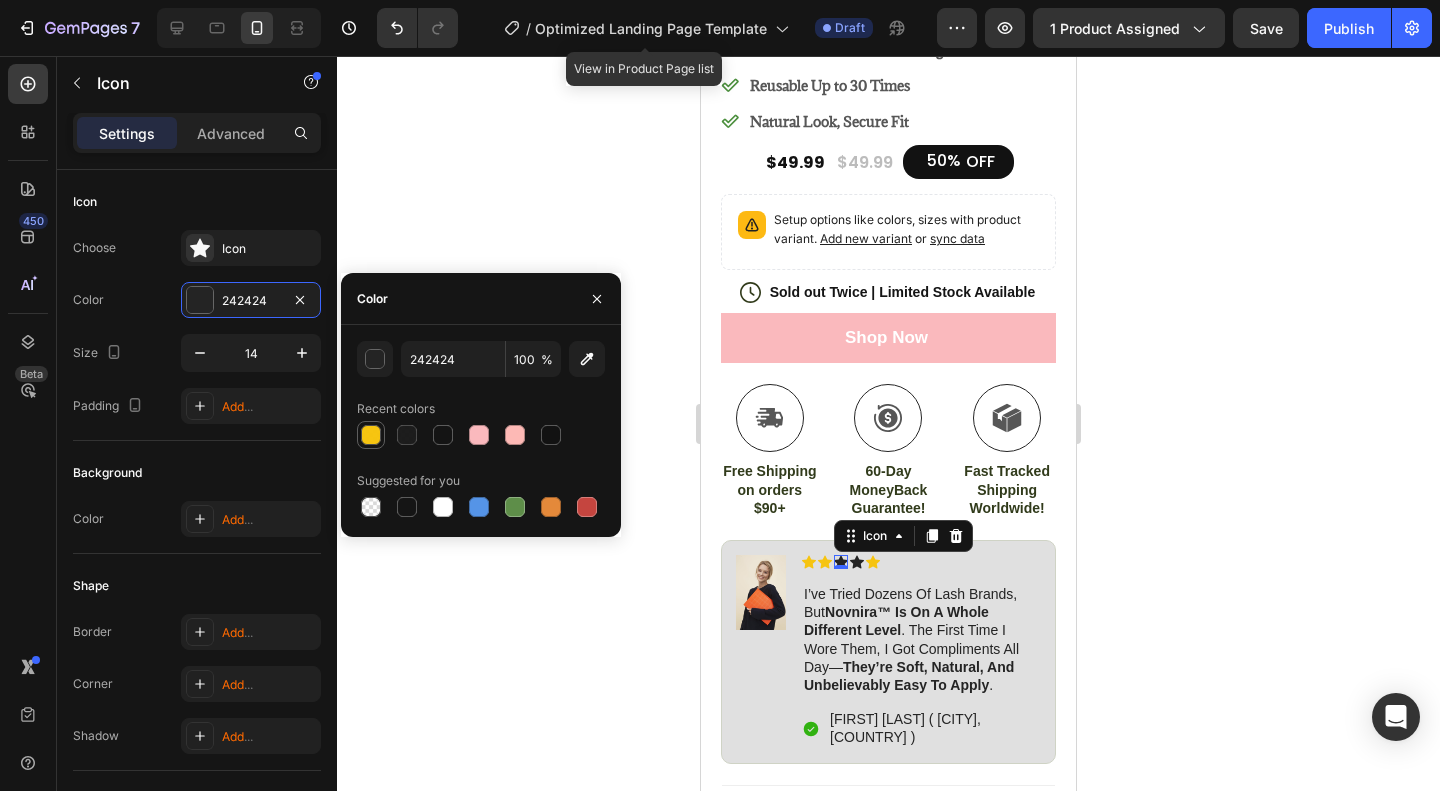 click at bounding box center (371, 435) 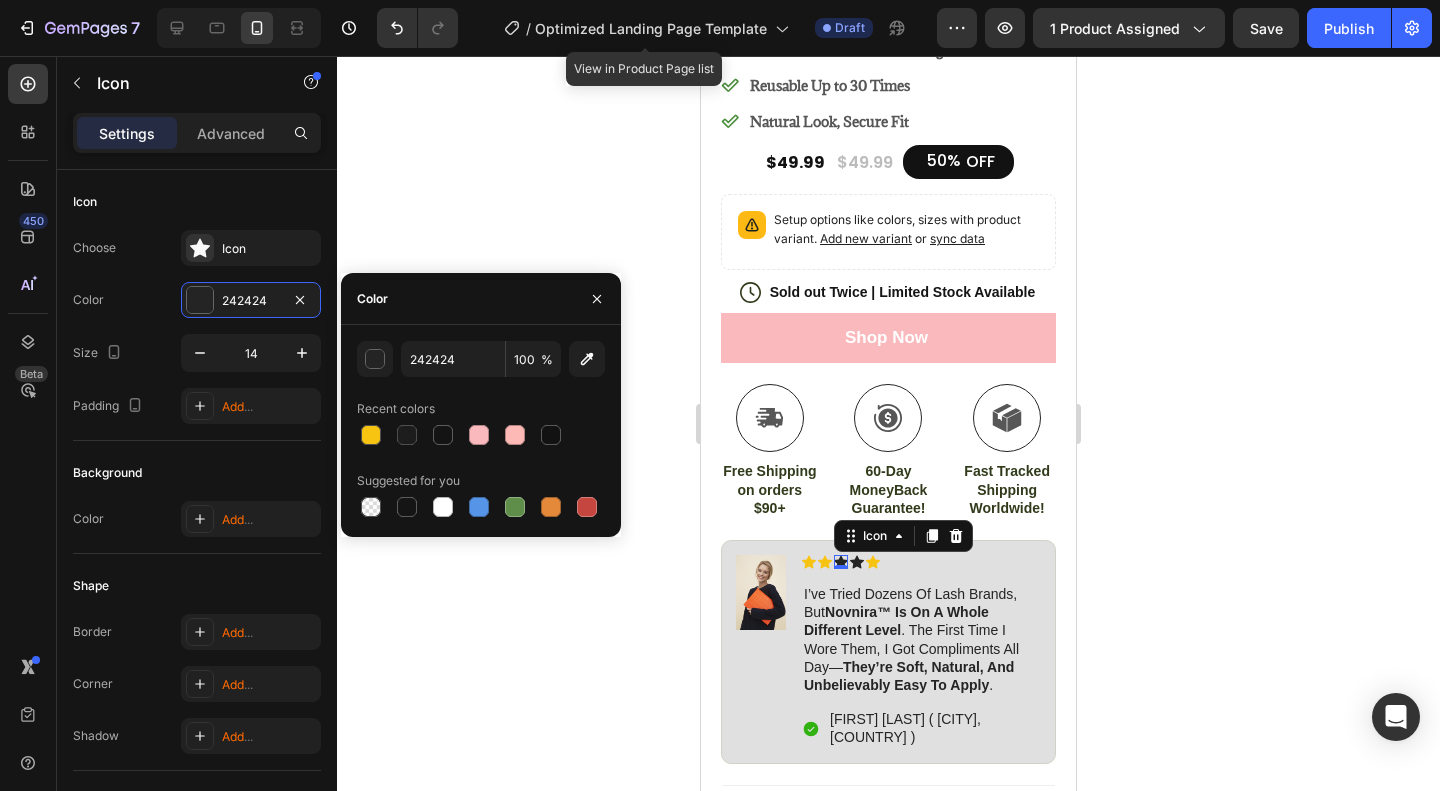 type on "F7C307" 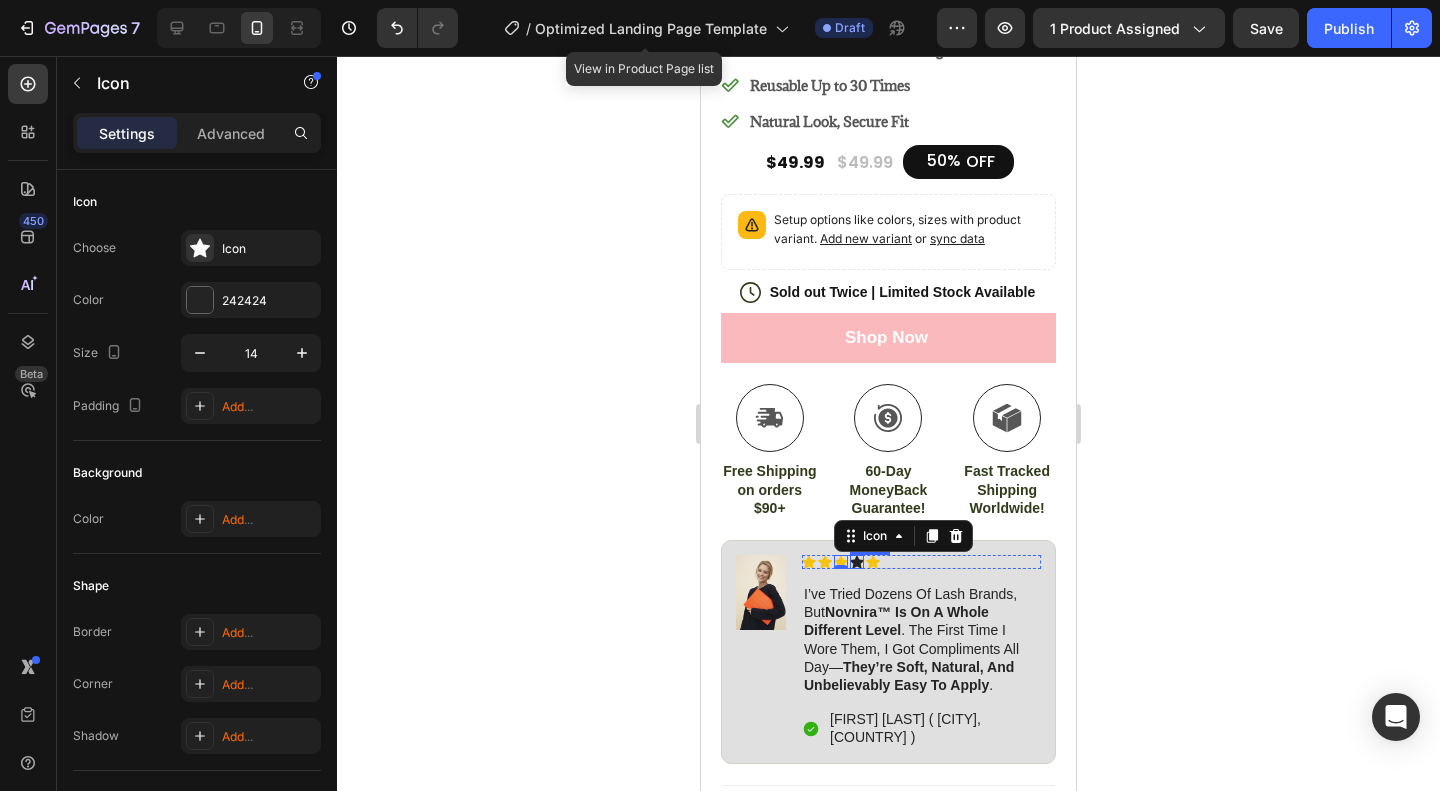 click on "Icon" at bounding box center (857, 562) 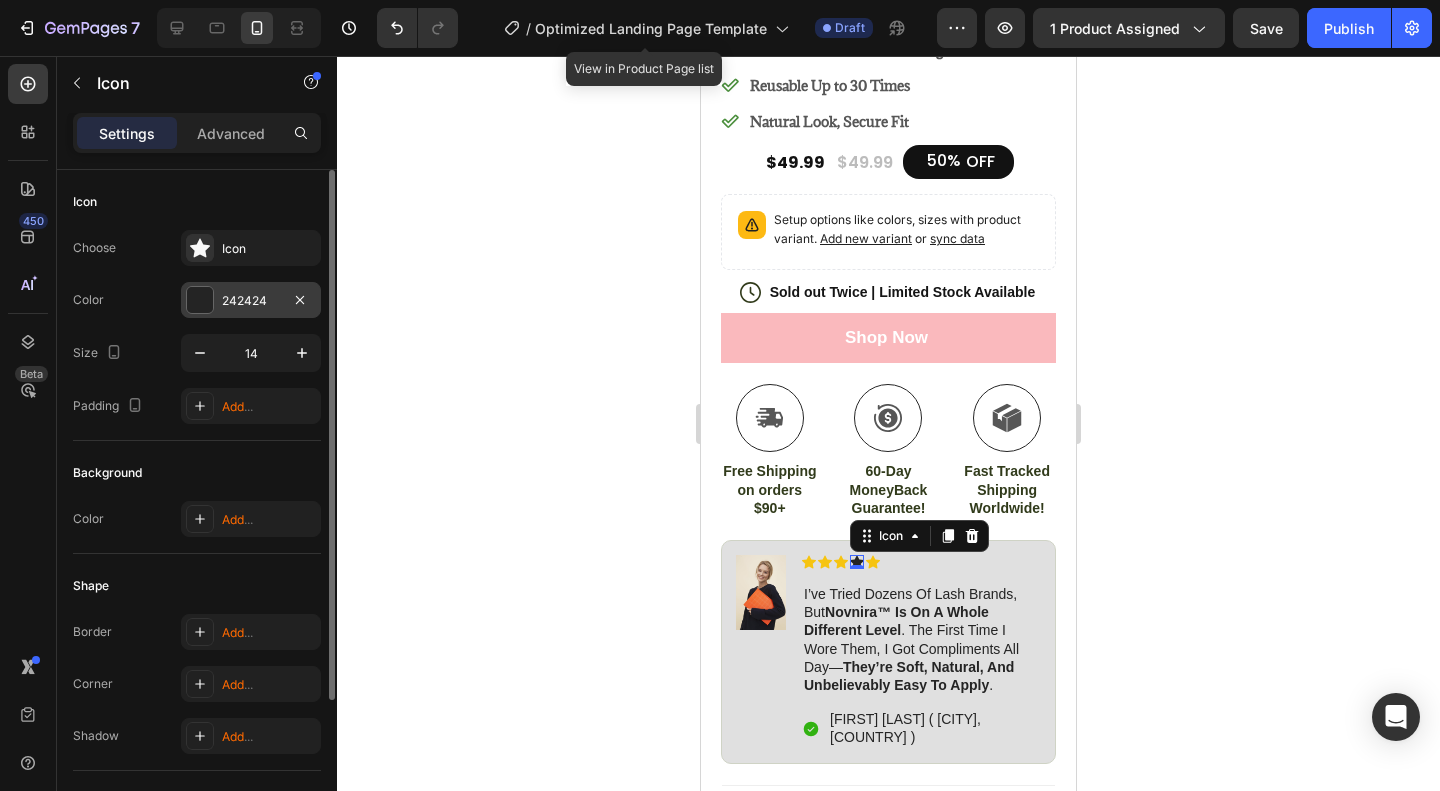 click on "242424" at bounding box center (251, 301) 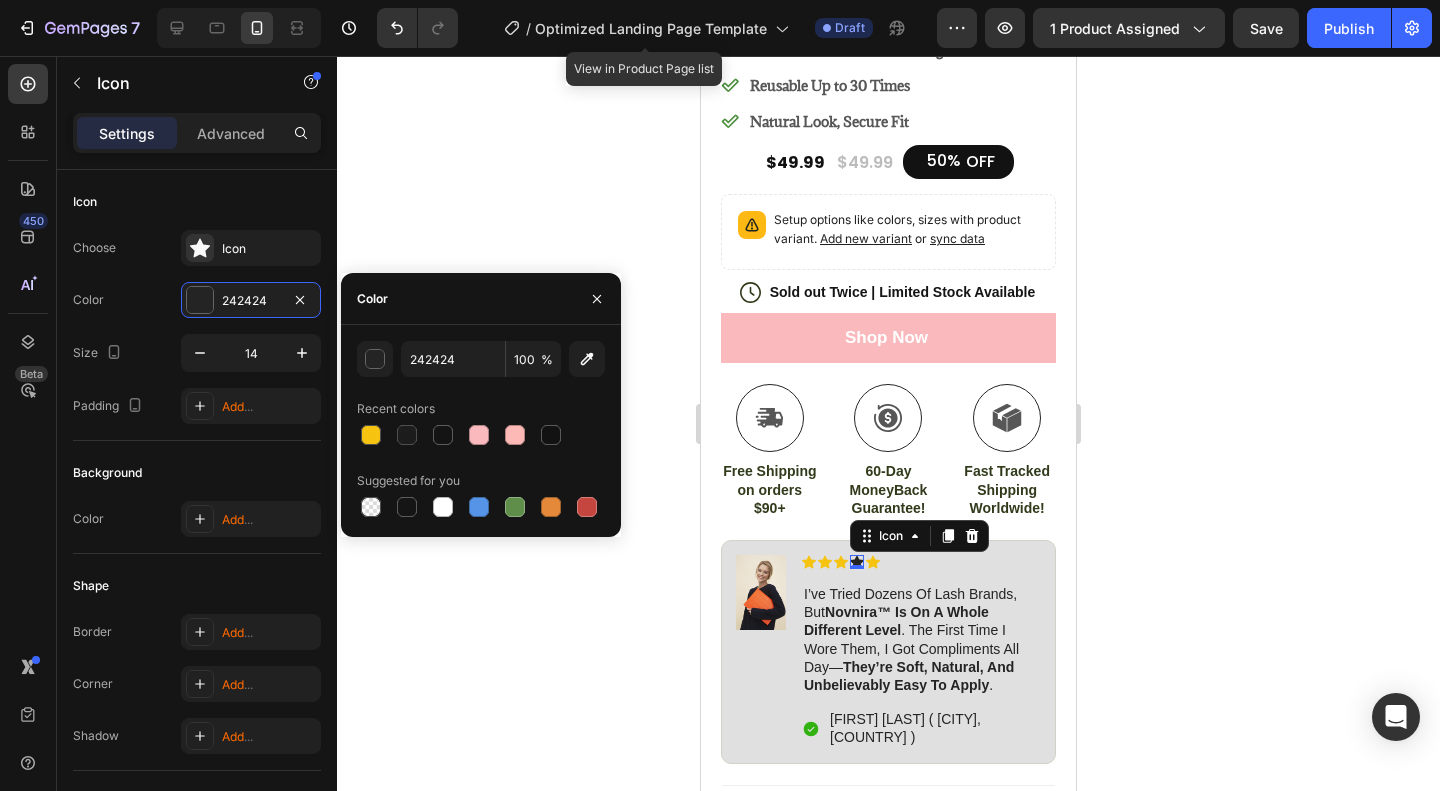 click at bounding box center [371, 435] 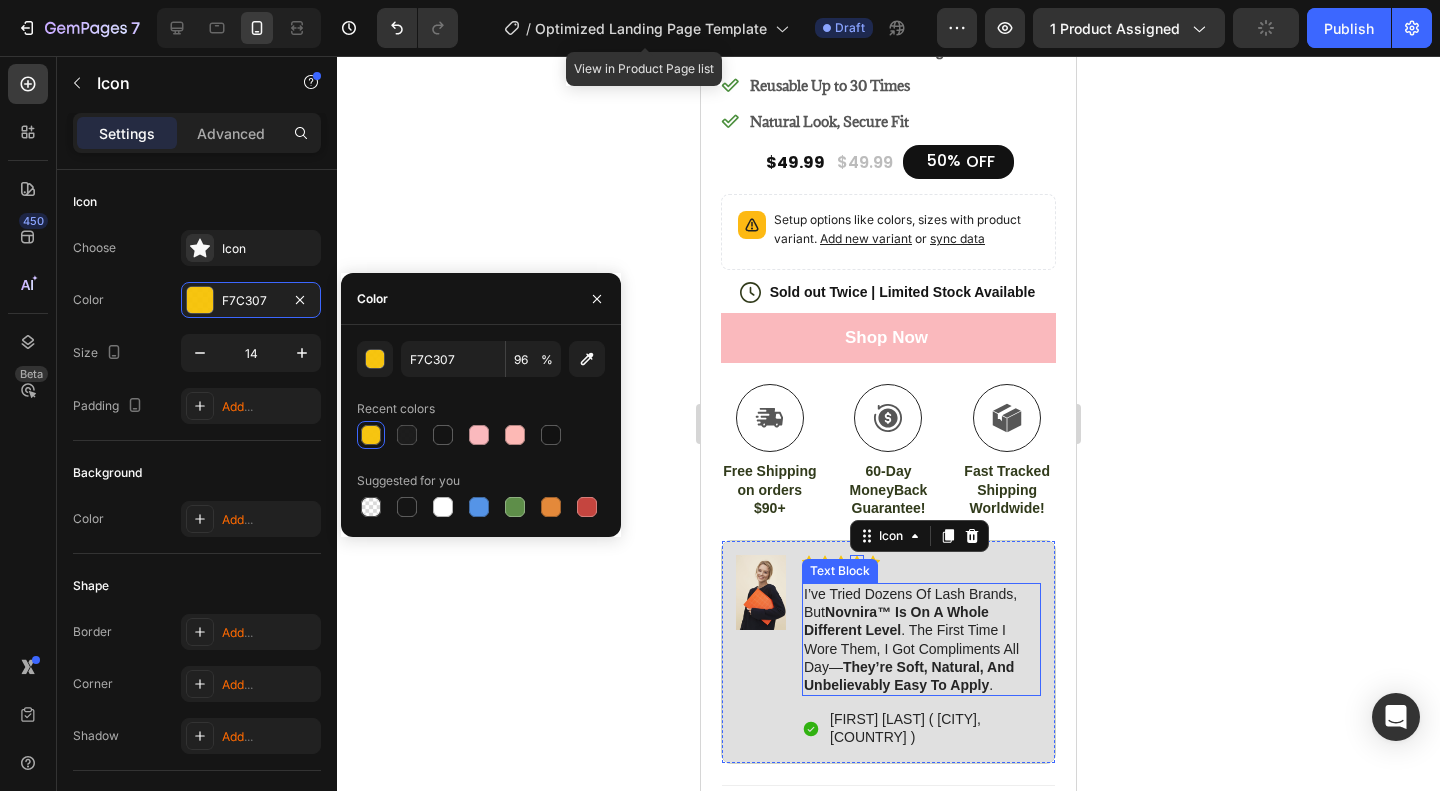 click on "Icon Icon Icon Icon   0 Icon Icon List I’ve tried dozens of lash brands, but  Novnira™ is on a whole different level . The first time I wore them, I got compliments all day— they’re soft, natural, and unbelievably easy to apply . Text Block
Icon [FIRST] [LAST] ( [CITY], [COUNTRY] ) Text Block Row" at bounding box center (921, 652) 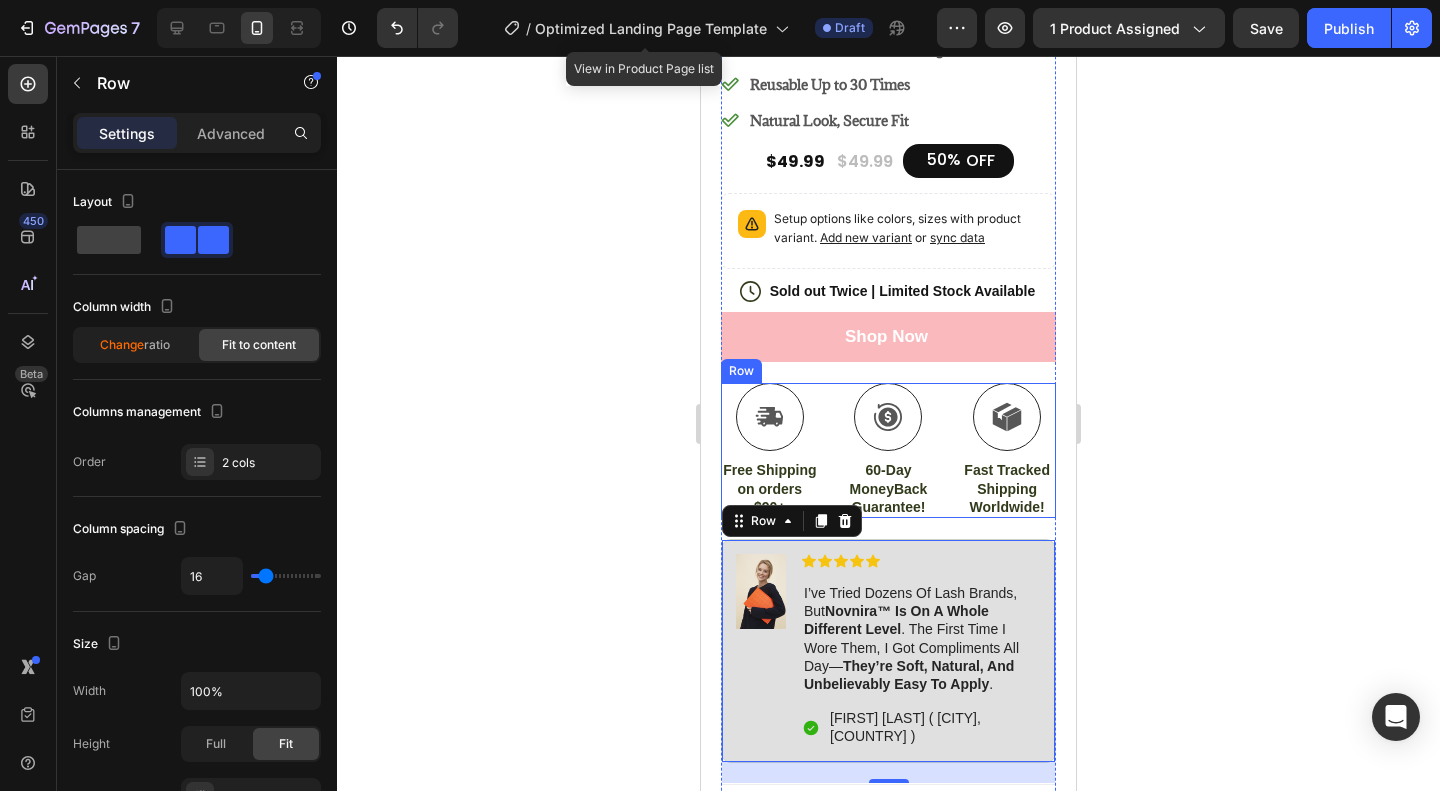 scroll, scrollTop: 800, scrollLeft: 0, axis: vertical 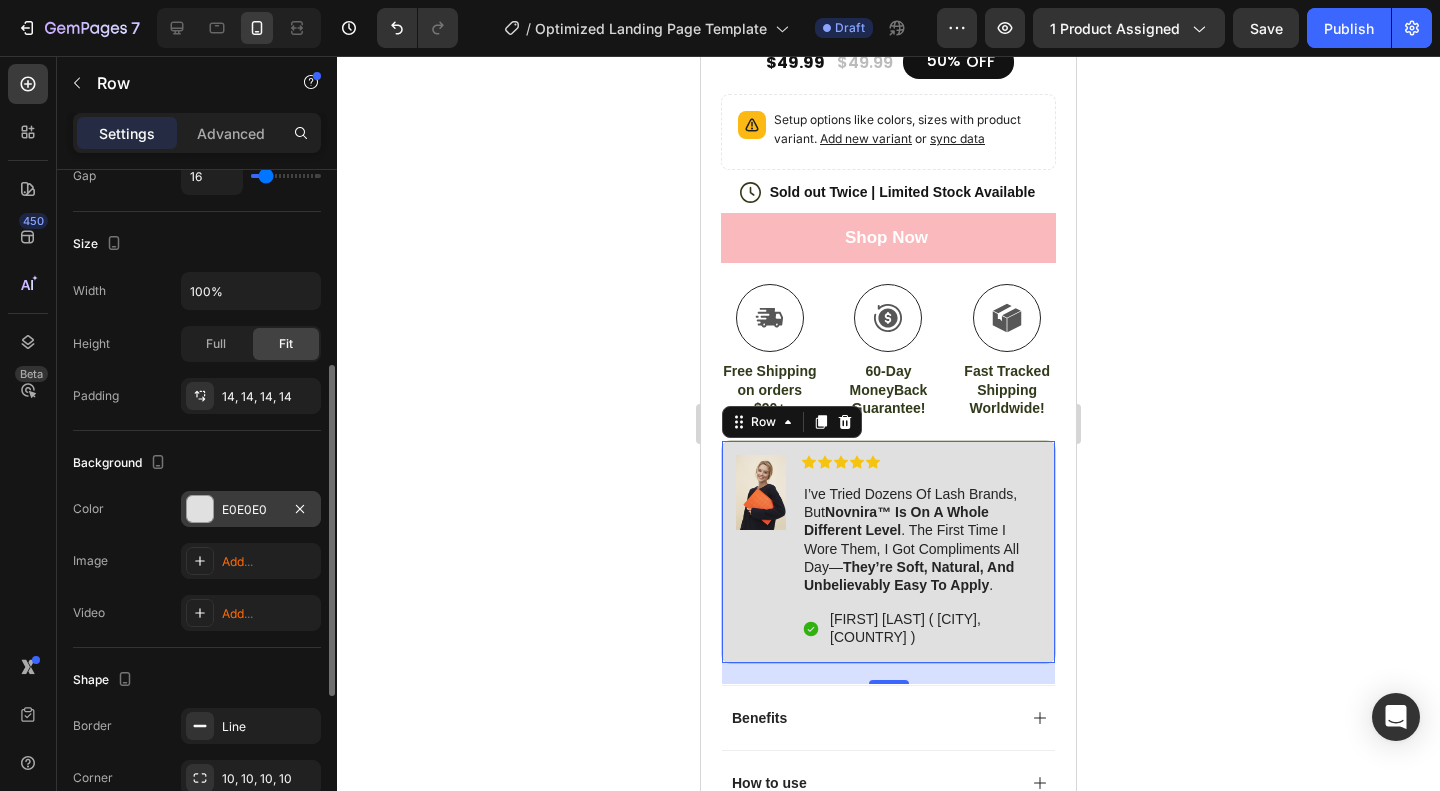 click on "E0E0E0" at bounding box center (251, 510) 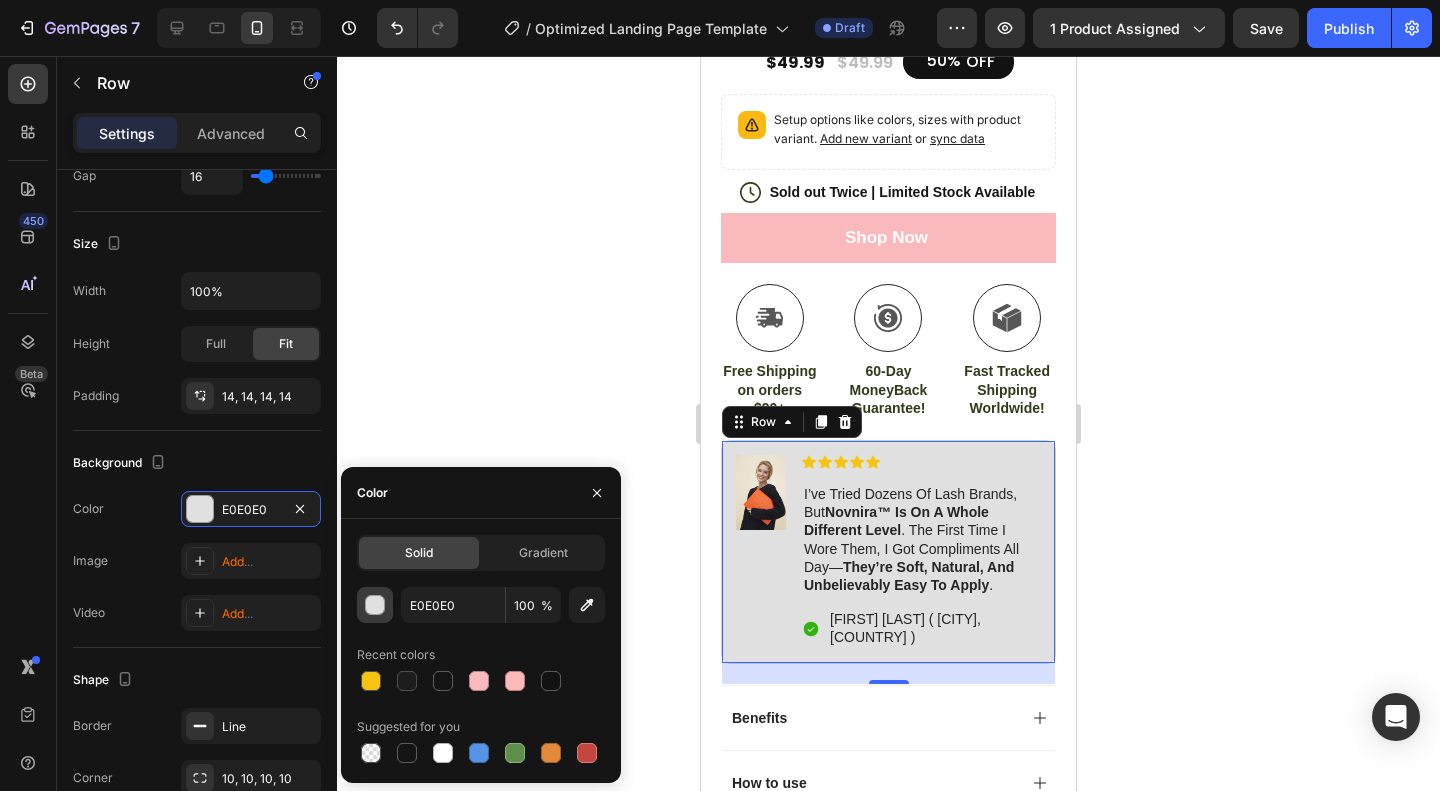 click at bounding box center (376, 606) 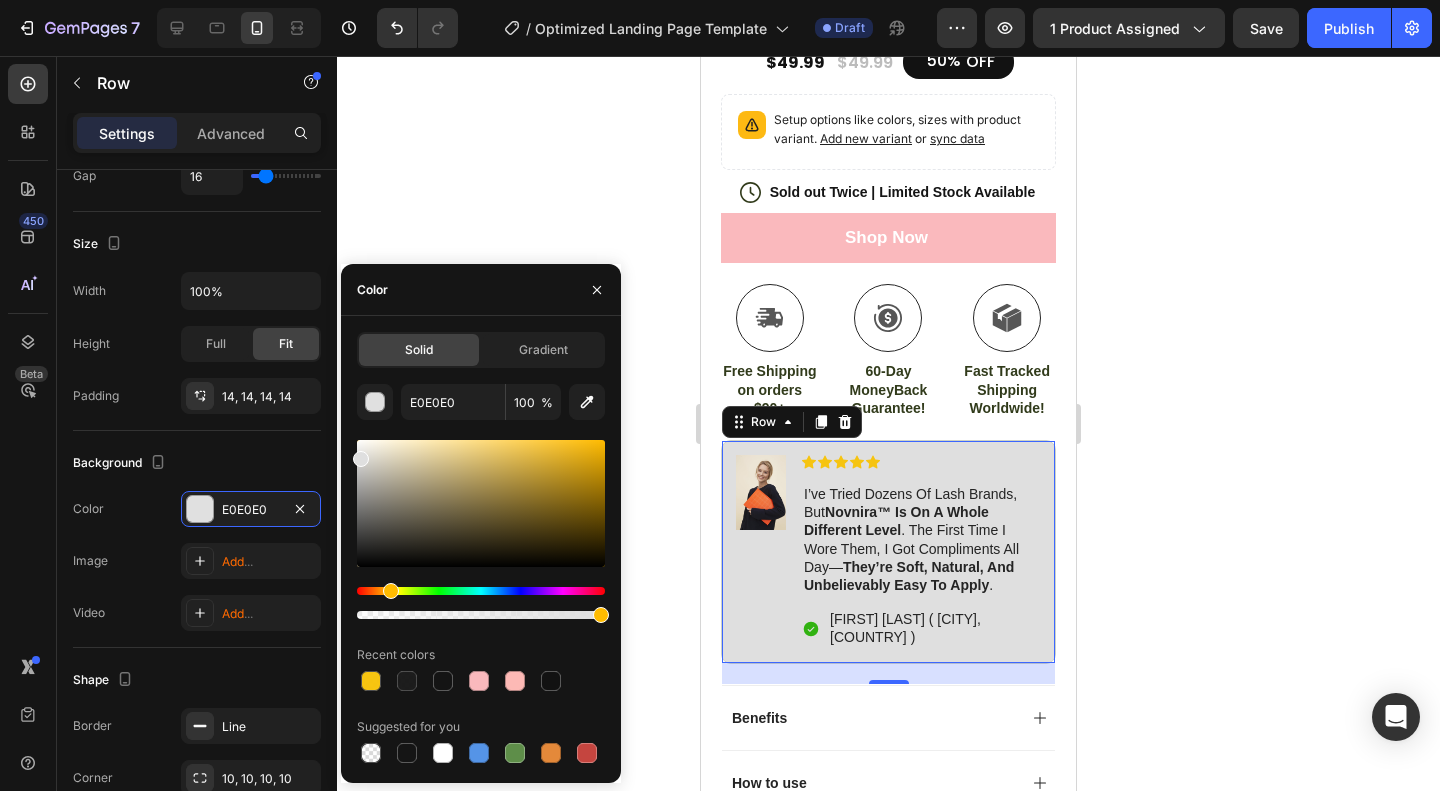 drag, startPoint x: 362, startPoint y: 597, endPoint x: 388, endPoint y: 597, distance: 26 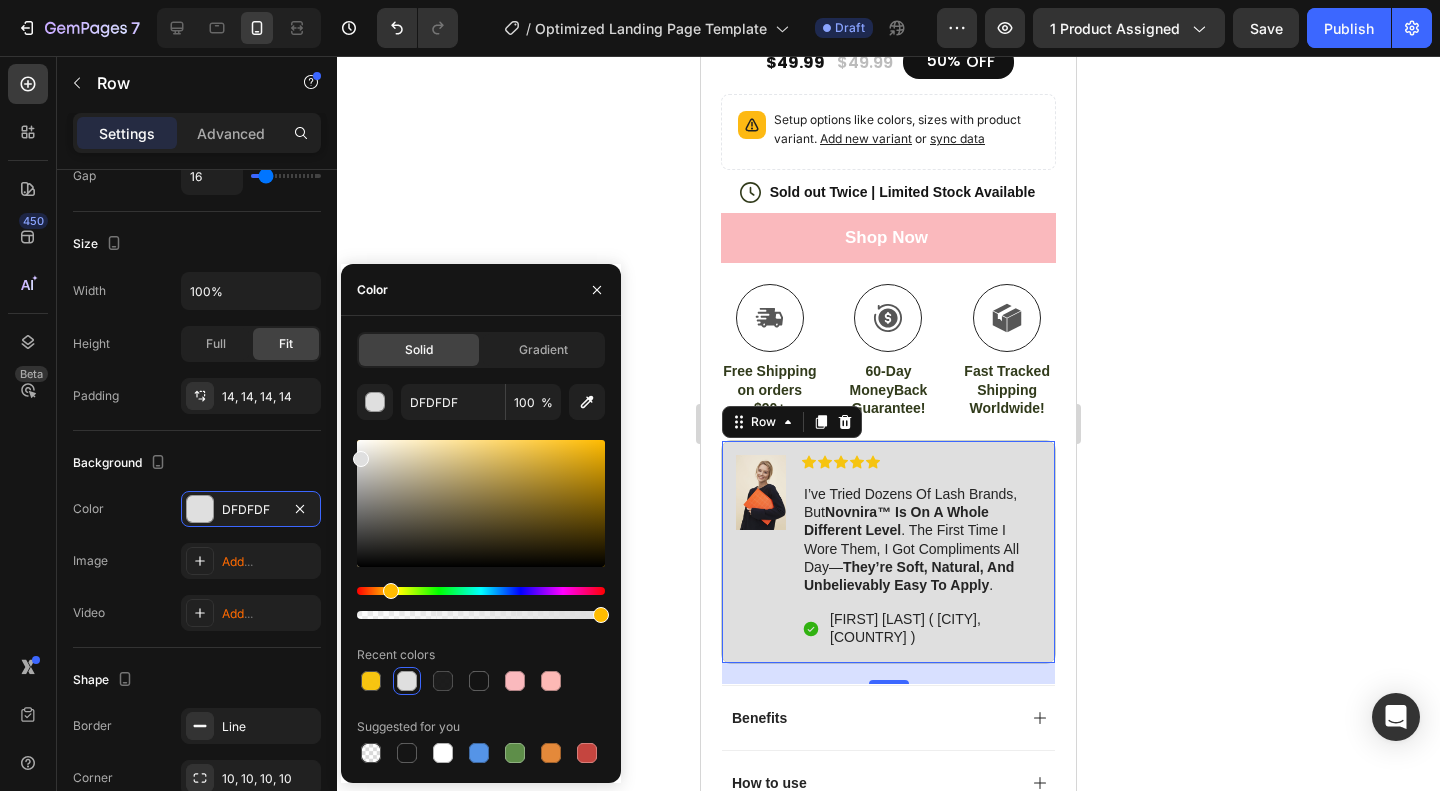 click at bounding box center [481, 503] 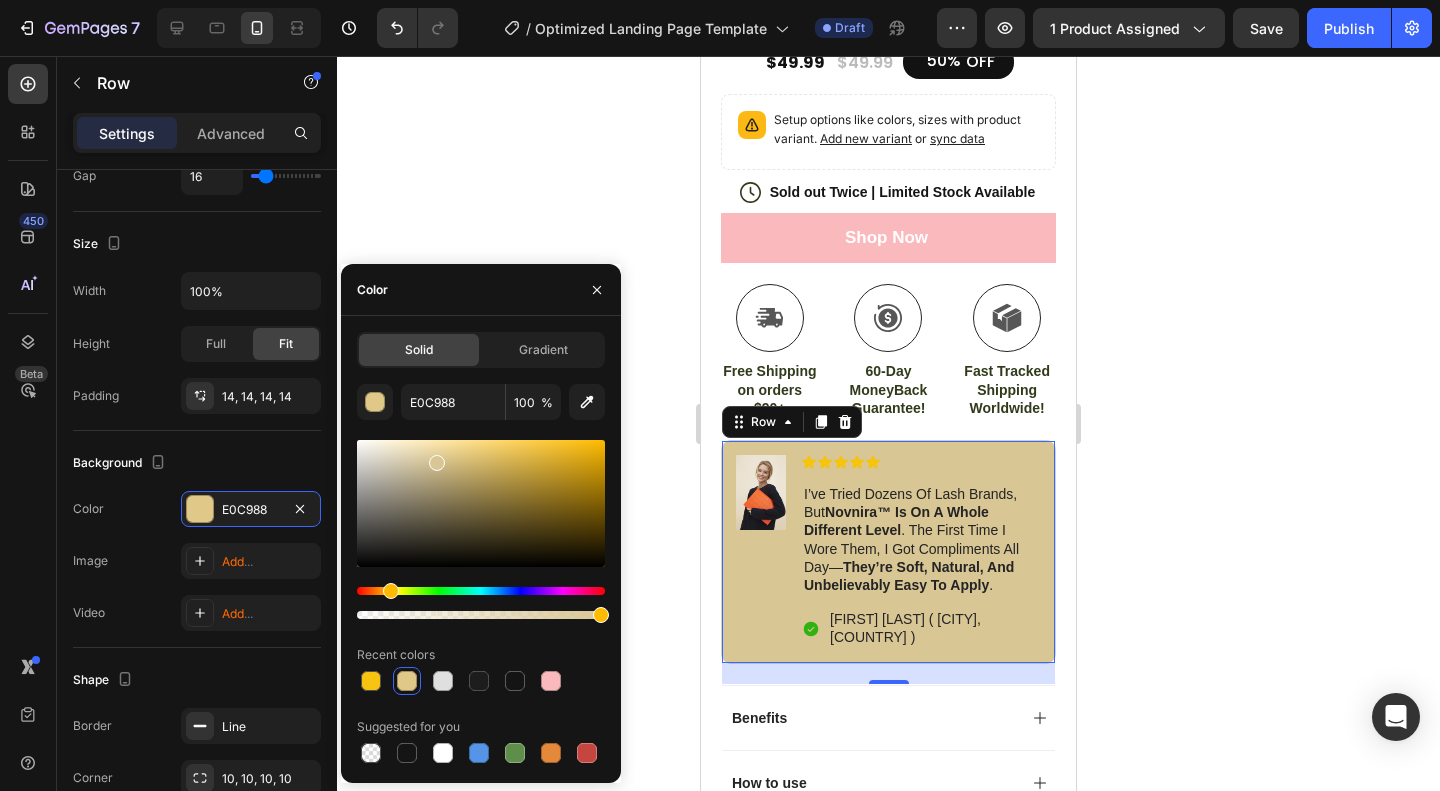 drag, startPoint x: 436, startPoint y: 459, endPoint x: 419, endPoint y: 463, distance: 17.464249 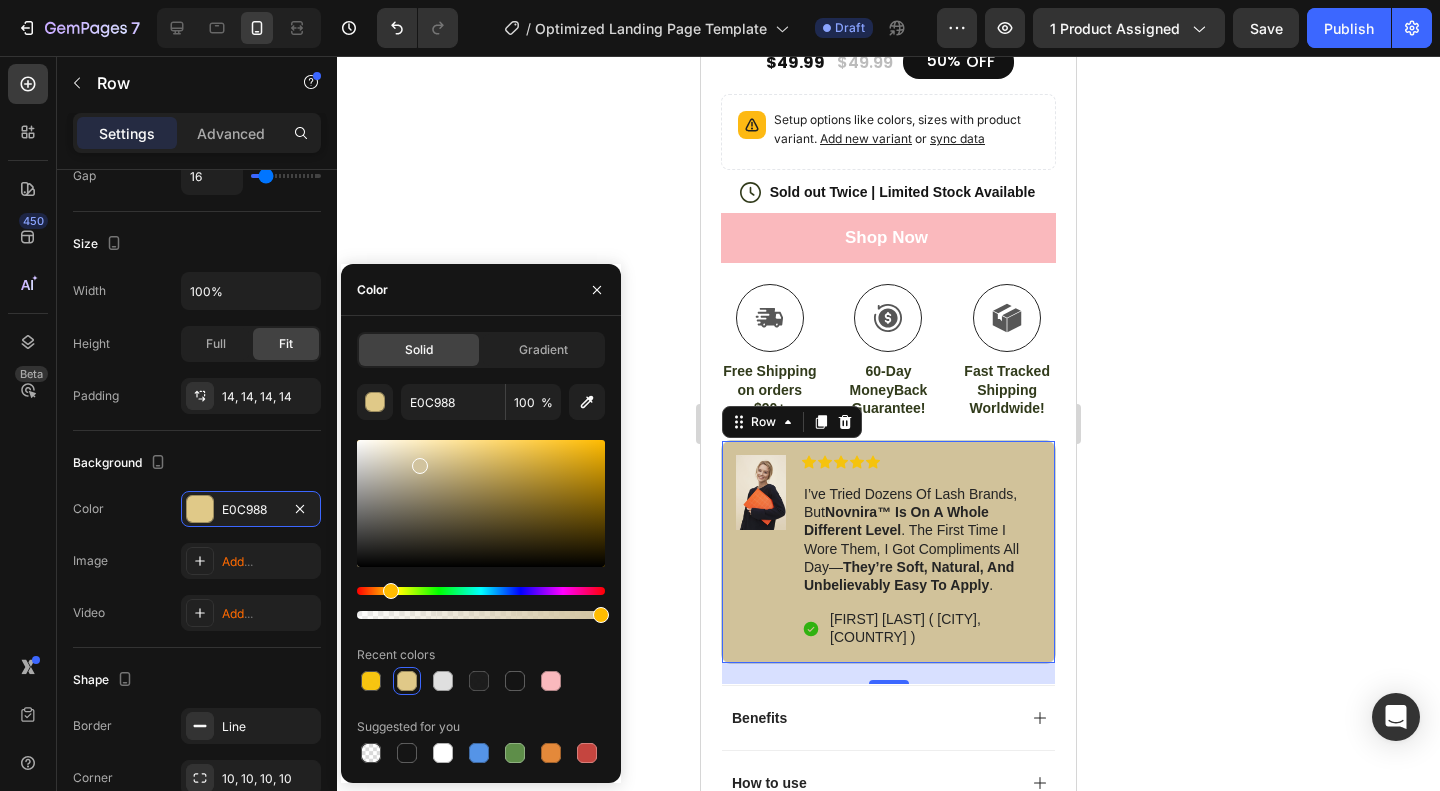 click at bounding box center [420, 466] 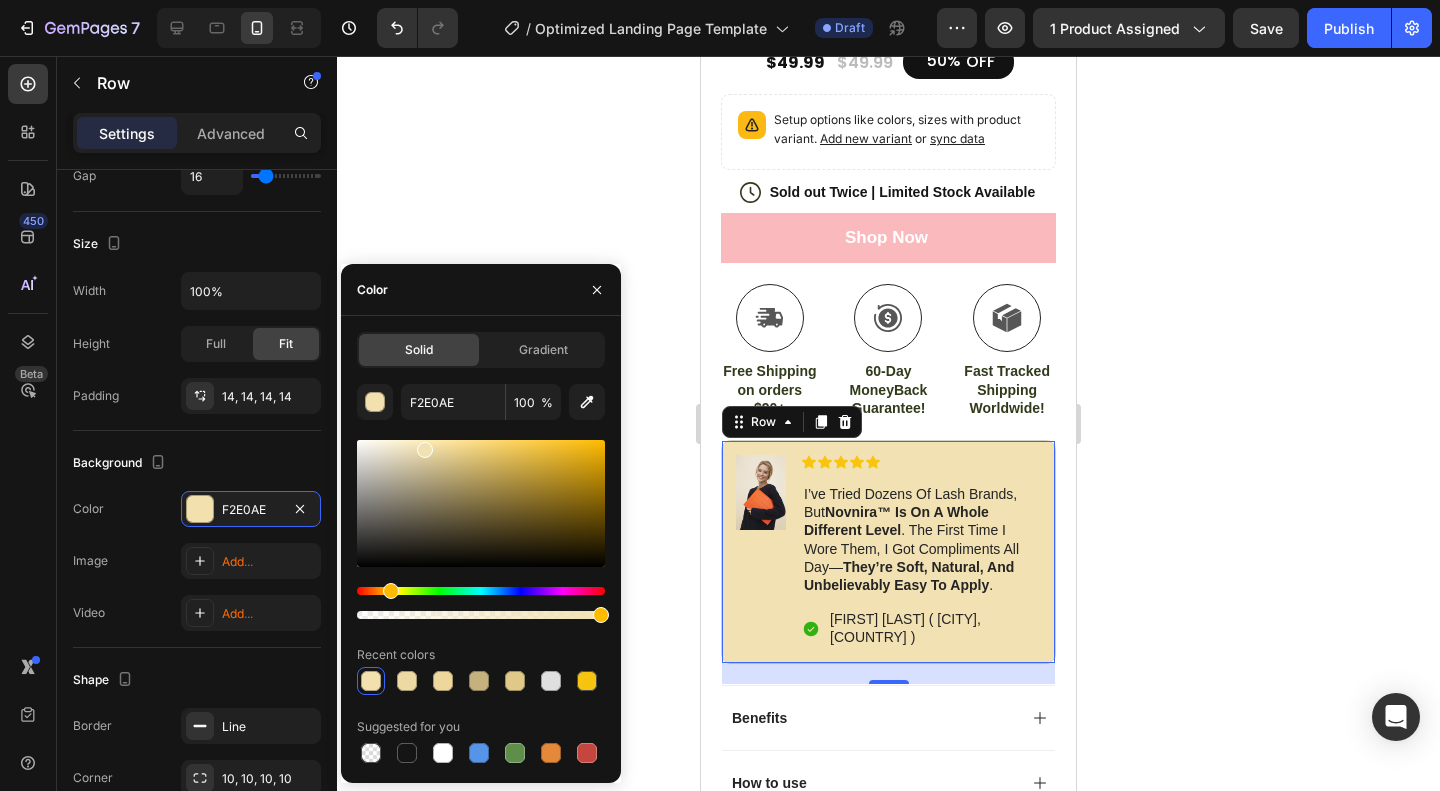 type on "F2E1B3" 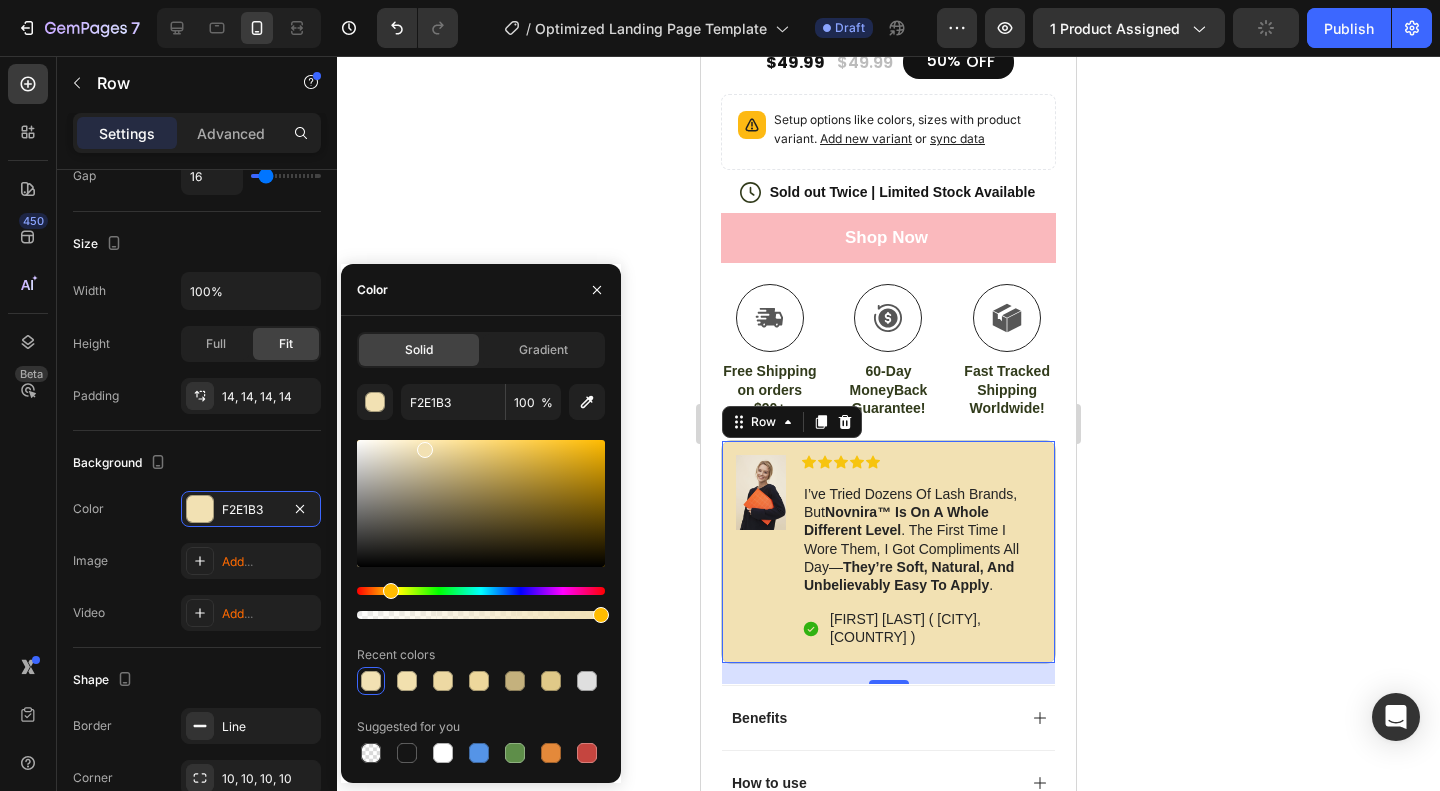 drag, startPoint x: 434, startPoint y: 459, endPoint x: 422, endPoint y: 446, distance: 17.691807 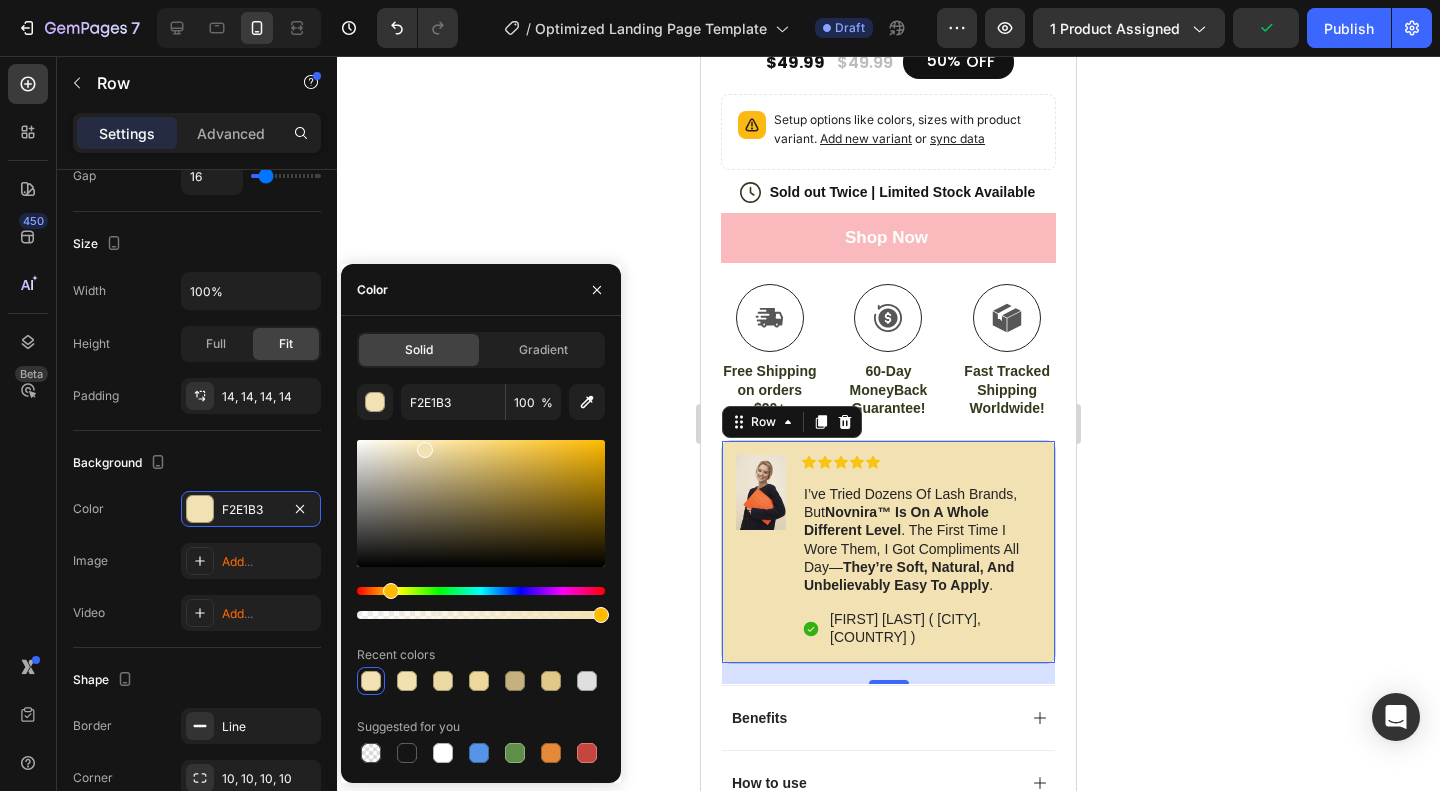 click 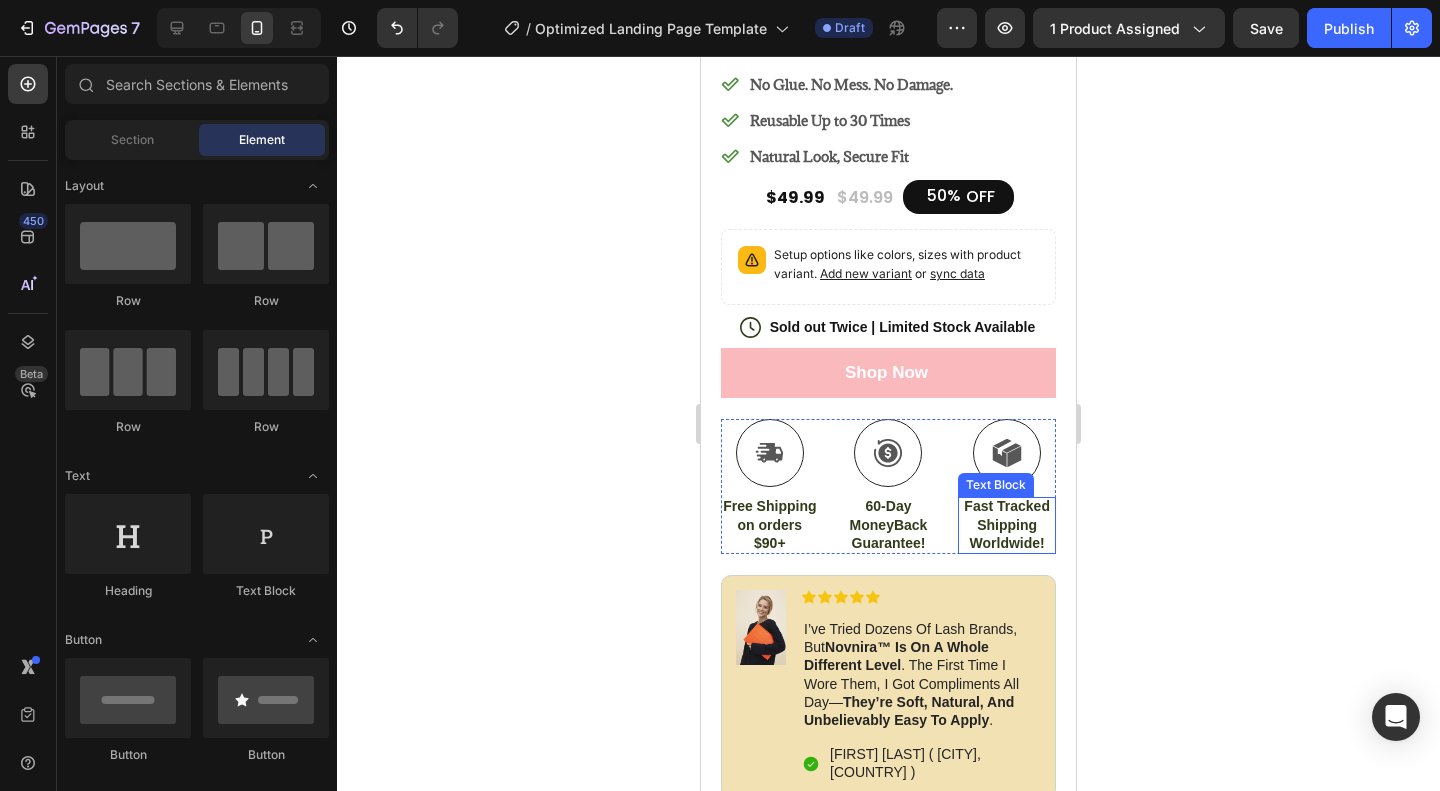 scroll, scrollTop: 800, scrollLeft: 0, axis: vertical 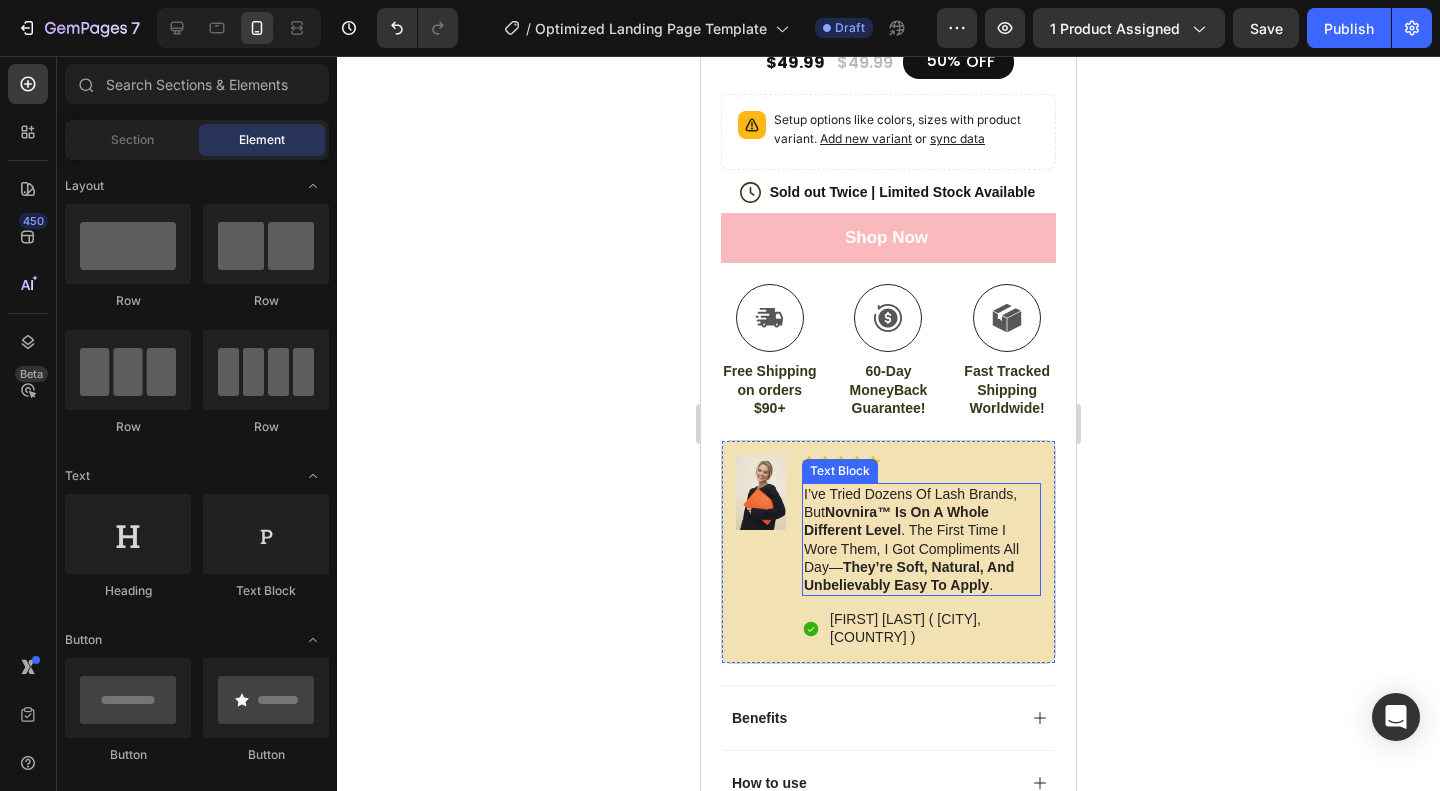 click on "I’ve tried dozens of lash brands, but  Novnira™ is on a whole different level . The first time I wore them, I got compliments all day— they’re soft, natural, and unbelievably easy to apply ." at bounding box center (921, 539) 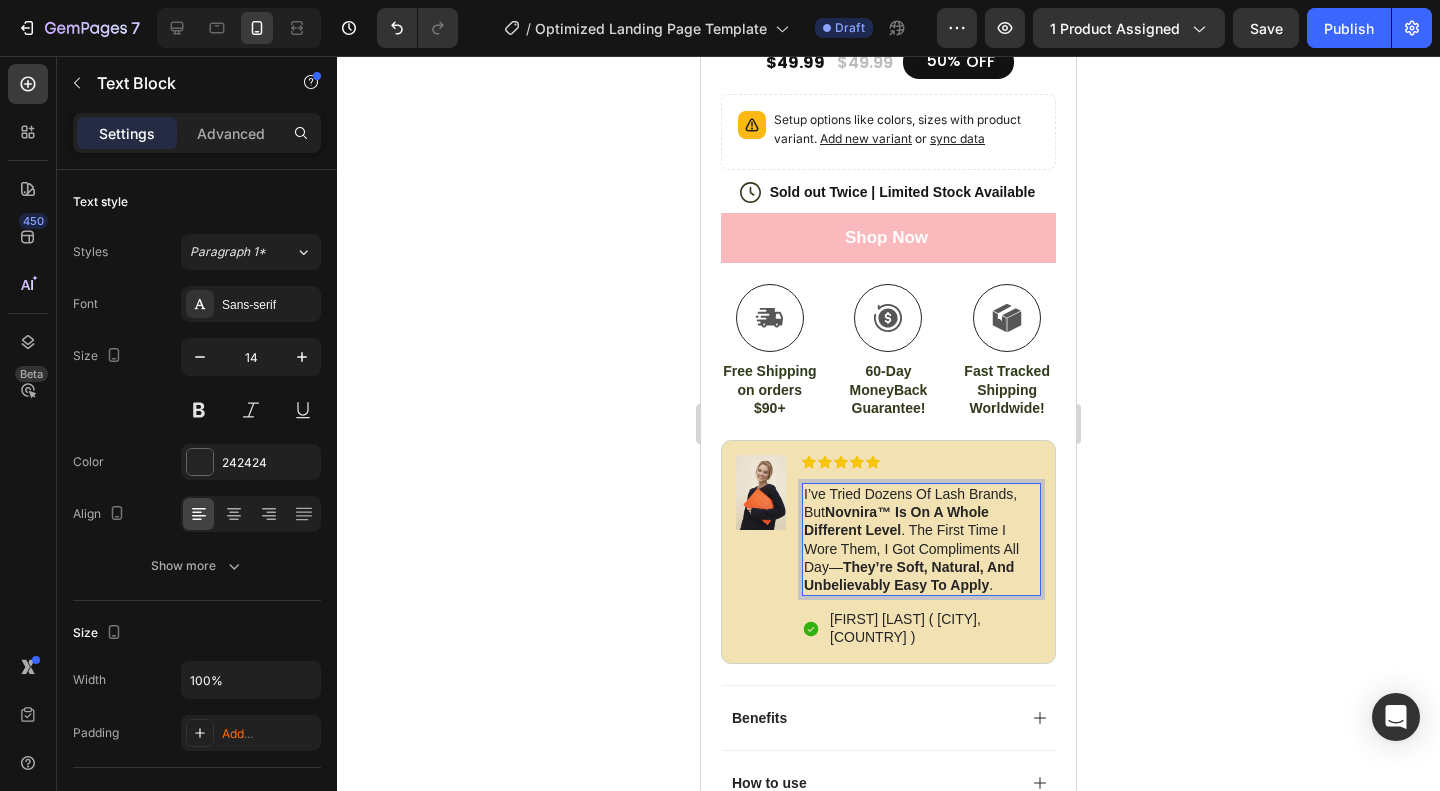 click on "I’ve tried dozens of lash brands, but  Novnira™ is on a whole different level . The first time I wore them, I got compliments all day— they’re soft, natural, and unbelievably easy to apply ." at bounding box center (921, 539) 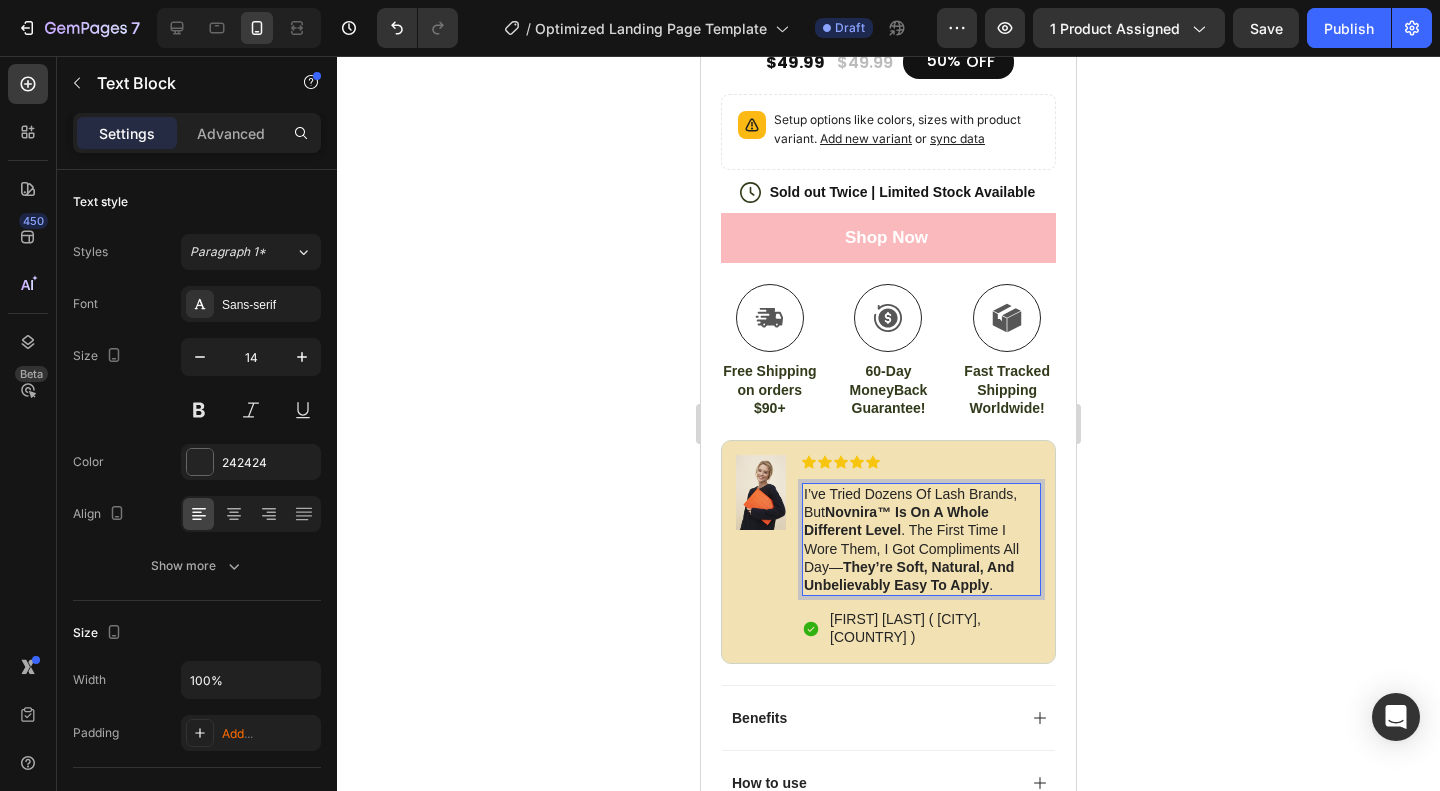 click on "I’ve tried dozens of lash brands, but  Novnira™ is on a whole different level . The first time I wore them, I got compliments all day— they’re soft, natural, and unbelievably easy to apply ." at bounding box center (921, 539) 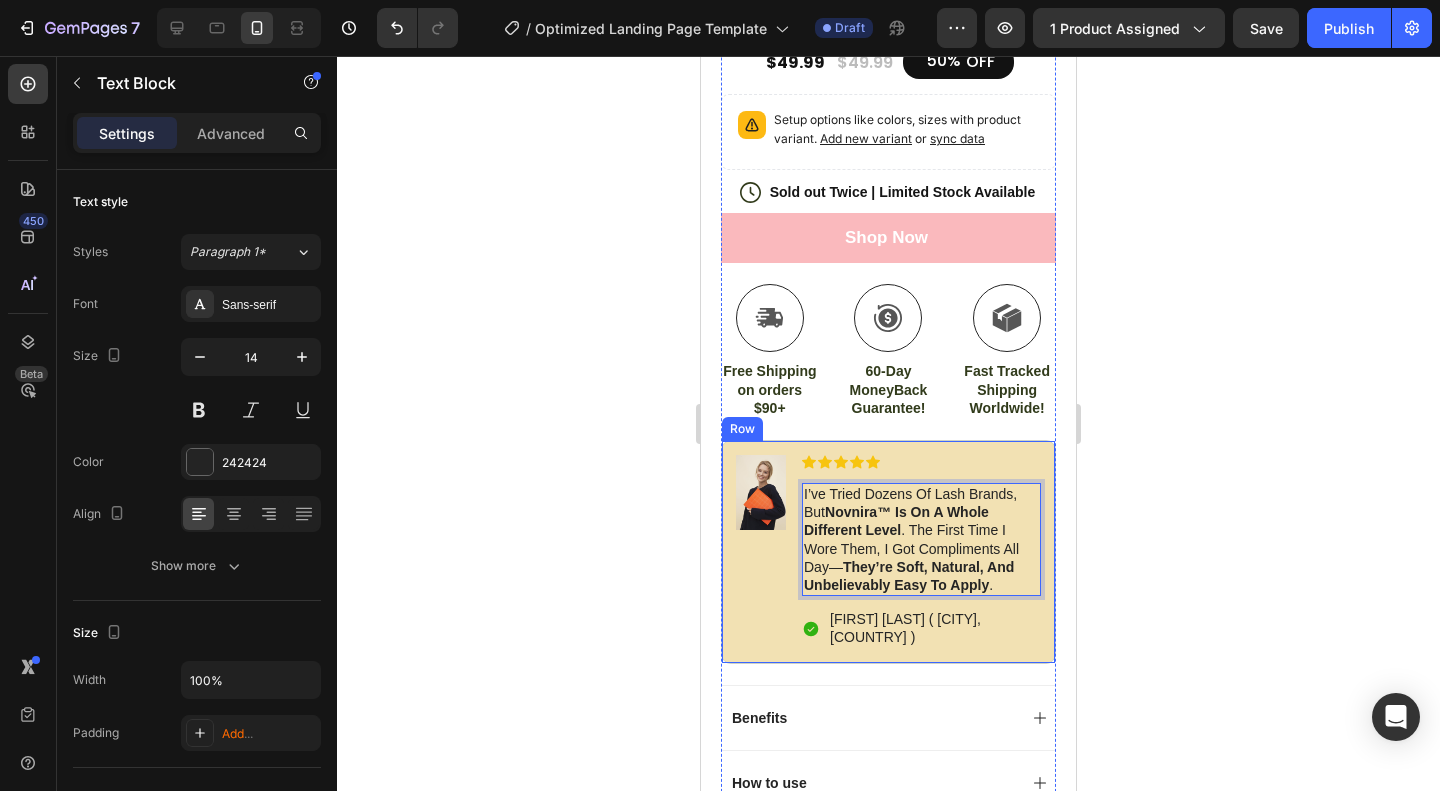 click on "Image Icon Icon Icon Icon Icon Icon List I’ve tried dozens of lash brands, but  Novnira™ is on a whole different level . The first time I wore them, I got compliments all day— they’re soft, natural, and unbelievably easy to apply . Text Block   14
Icon [FIRST] [LAST] ( [CITY], [COUNTRY] ) Text Block Row Row" at bounding box center (888, 552) 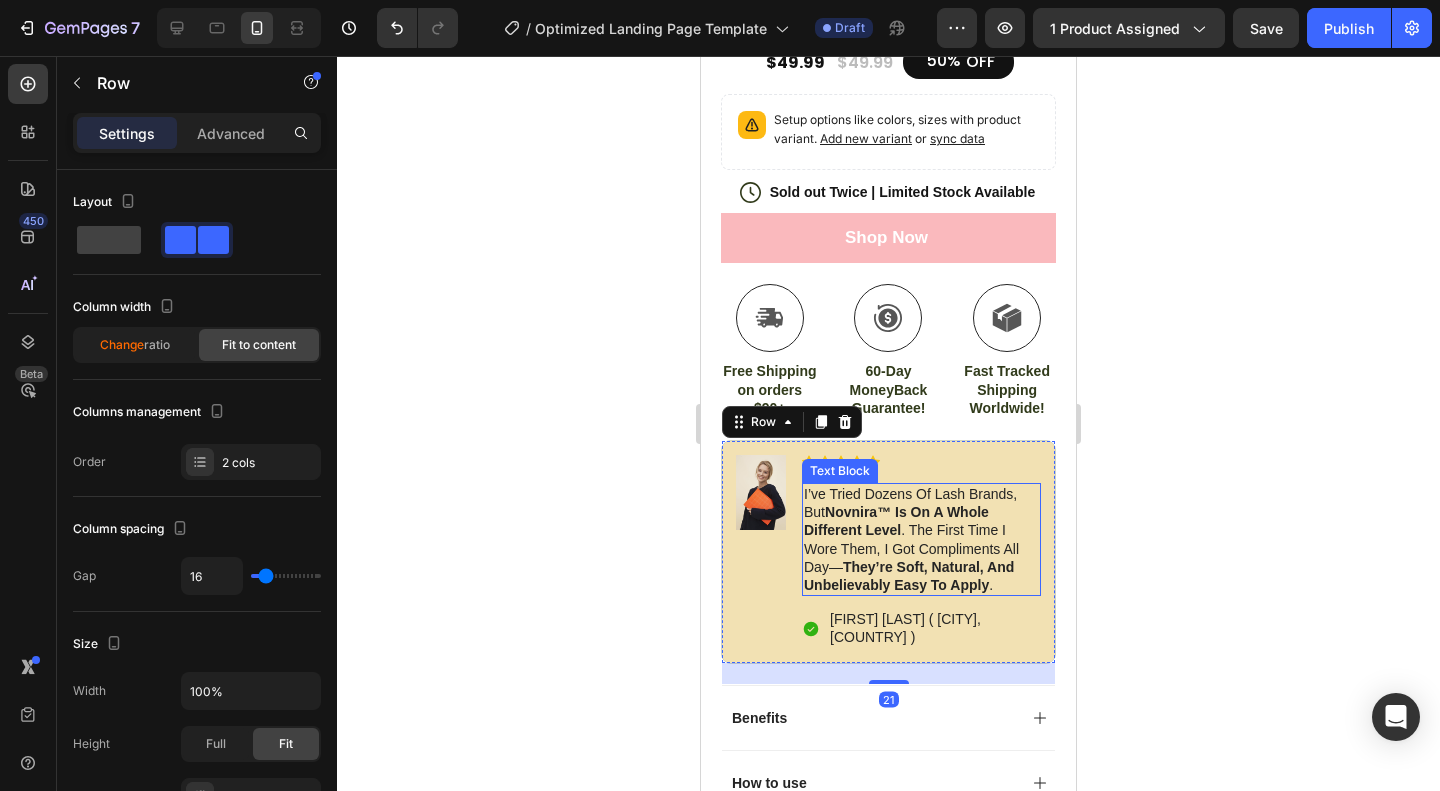 click on "Novnira™ is on a whole different level" at bounding box center (896, 521) 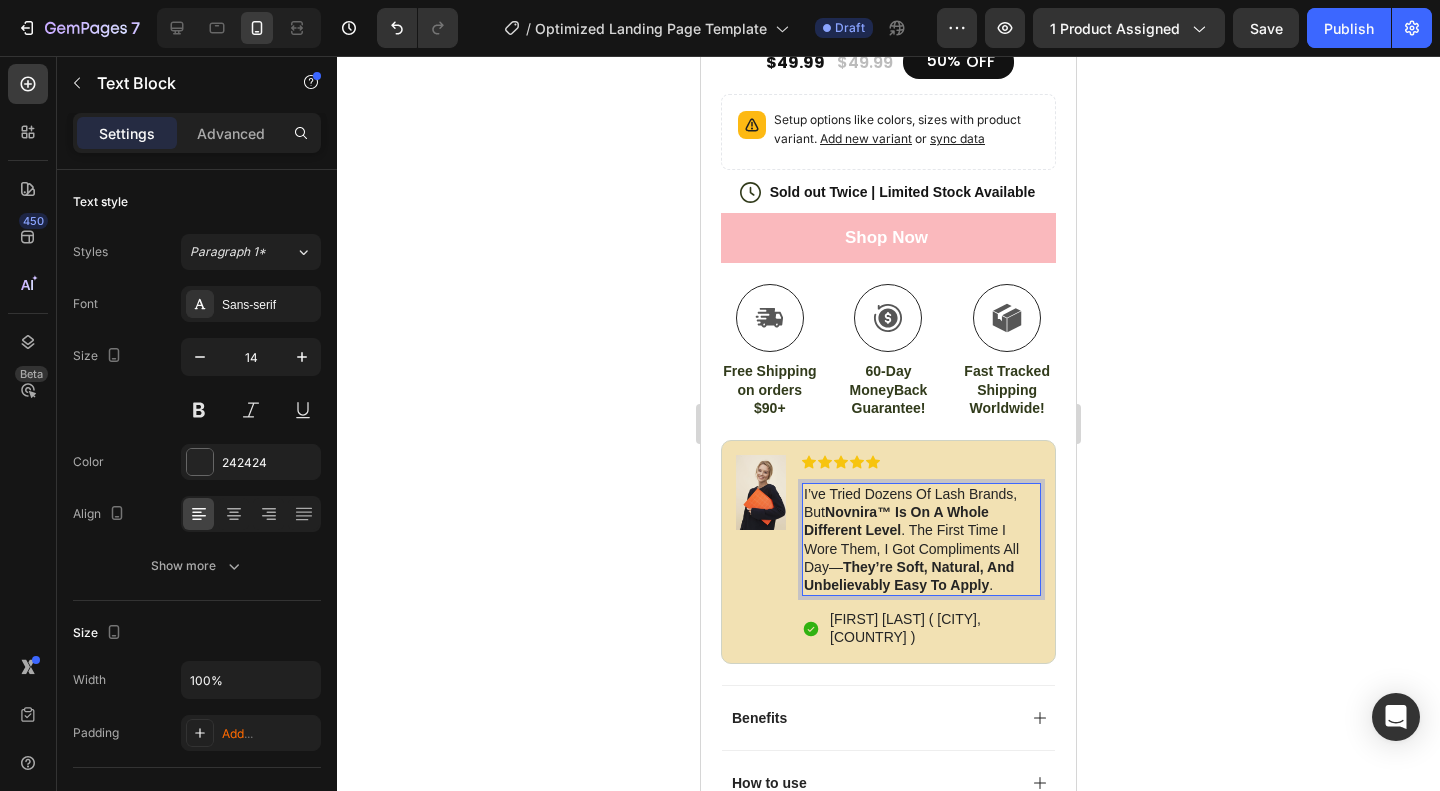 click on "I’ve tried dozens of lash brands, but  Novnira™ is on a whole different level . The first time I wore them, I got compliments all day— they’re soft, natural, and unbelievably easy to apply ." at bounding box center [921, 539] 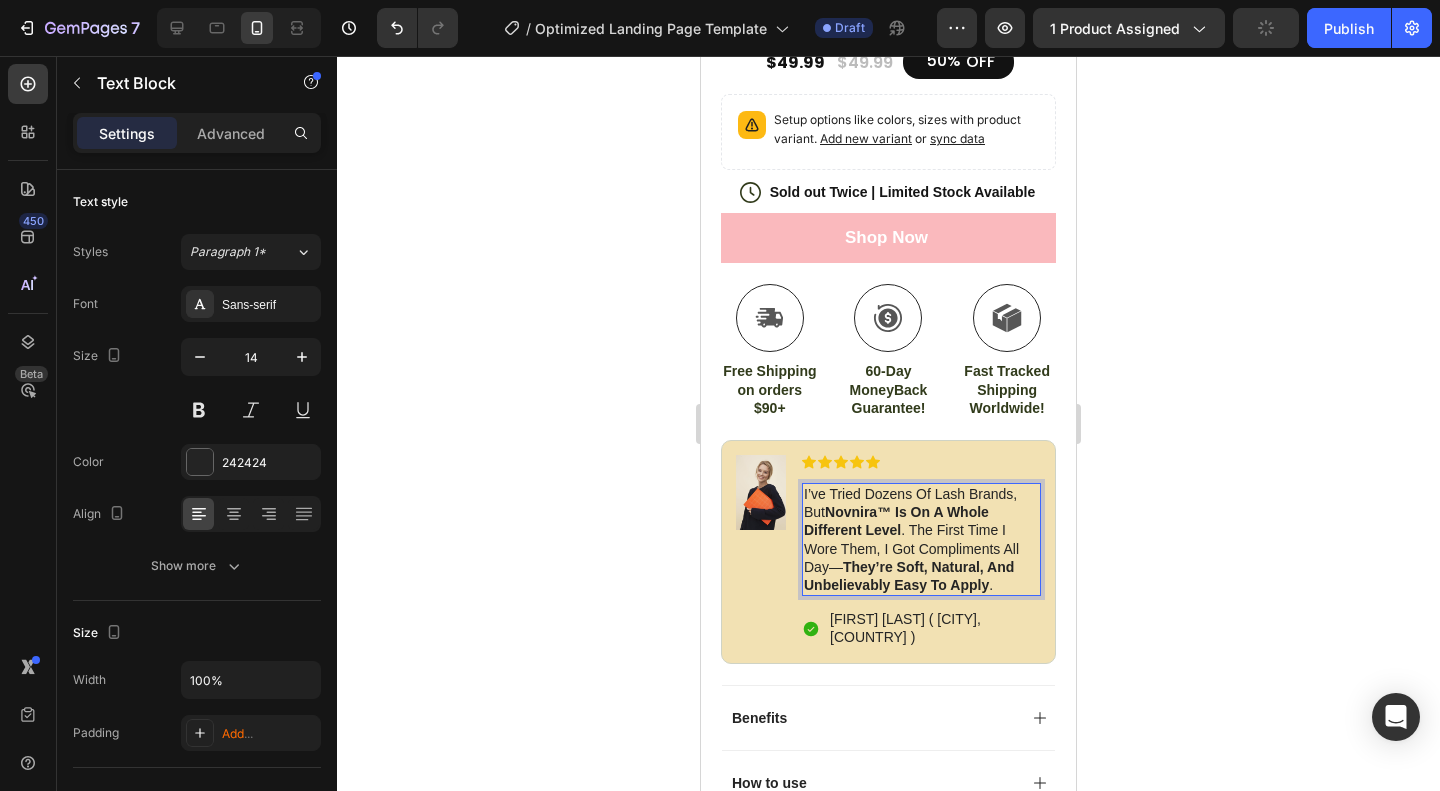 click on "they’re soft, natural, and unbelievably easy to apply" at bounding box center [909, 576] 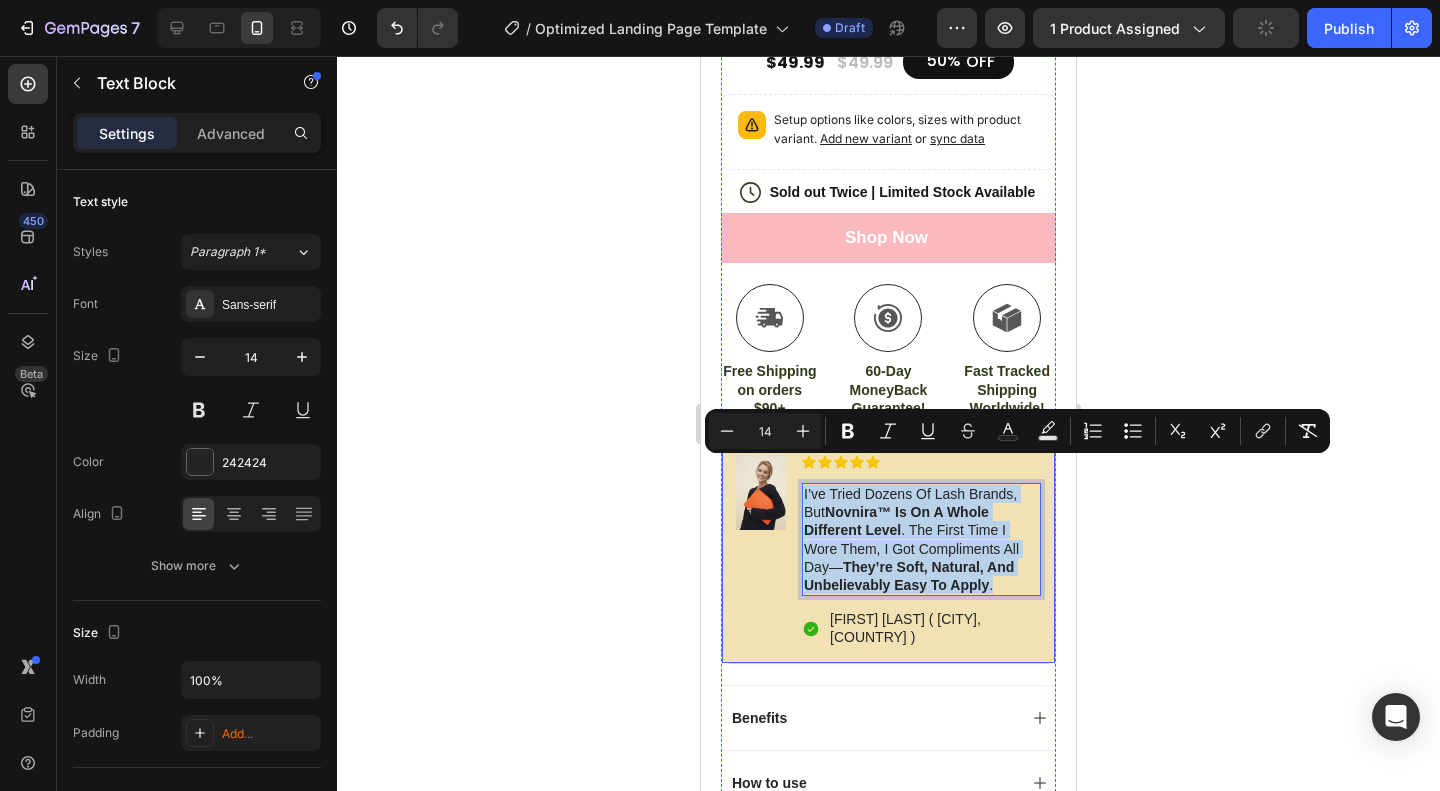 drag, startPoint x: 933, startPoint y: 586, endPoint x: 800, endPoint y: 464, distance: 180.47992 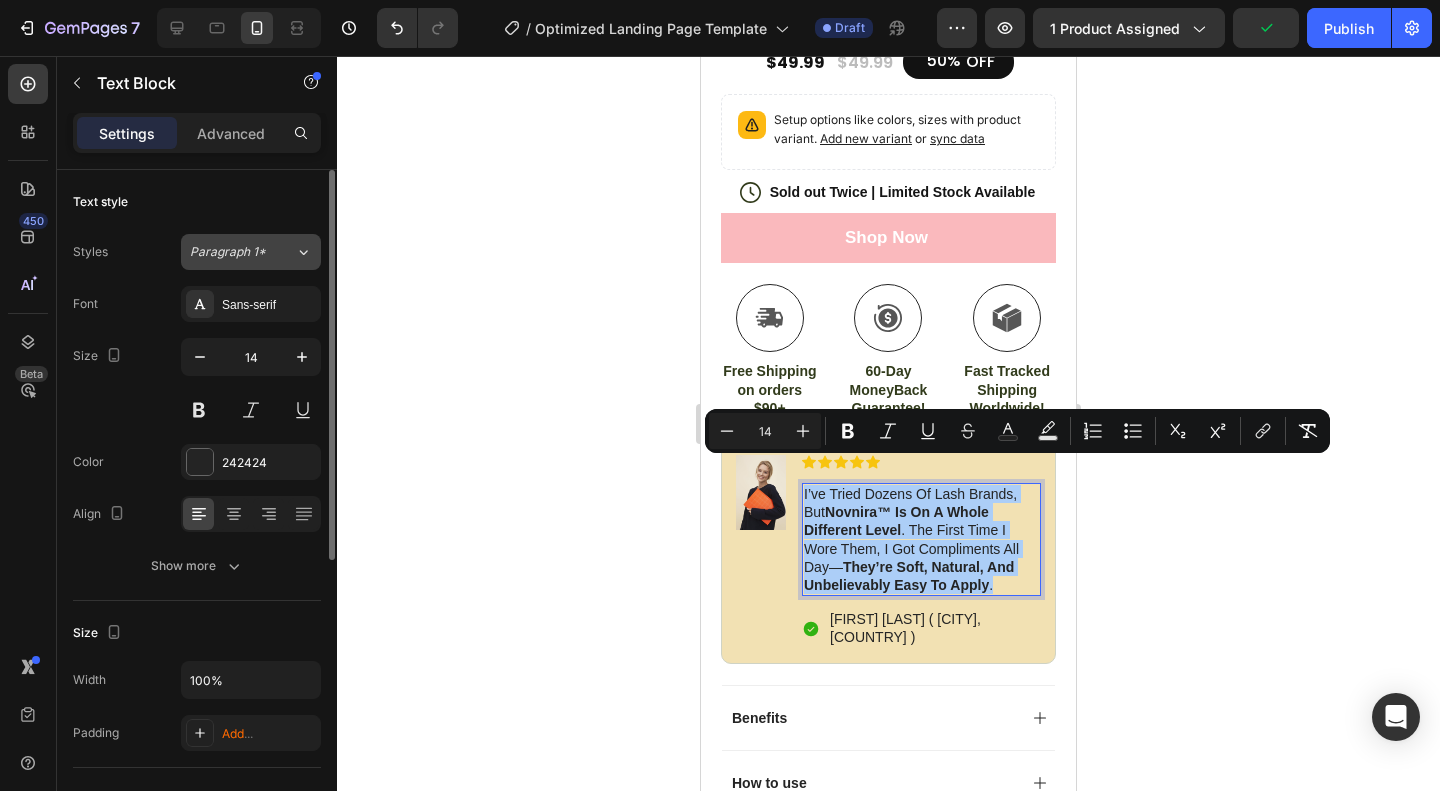 click on "Paragraph 1*" 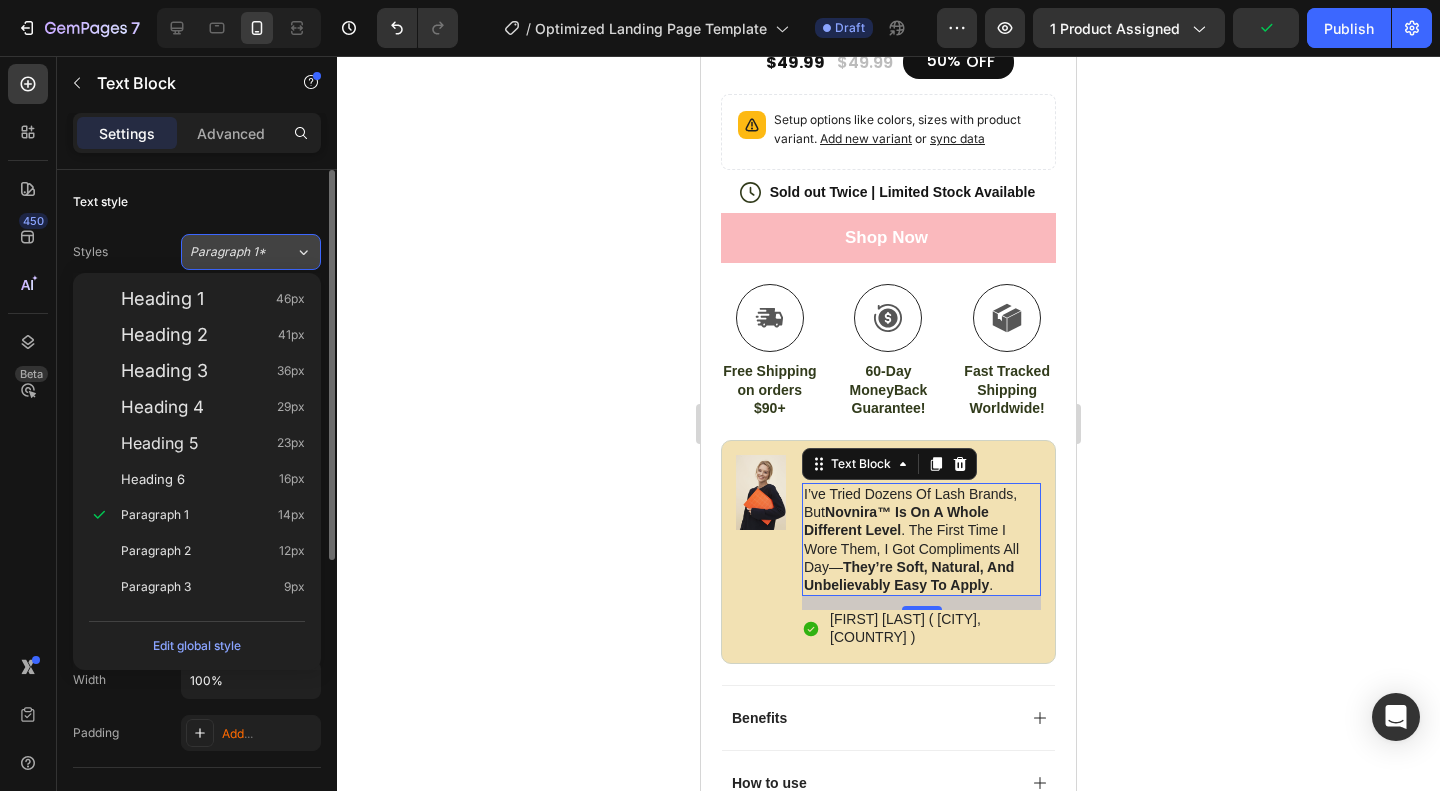 click on "Paragraph 1*" 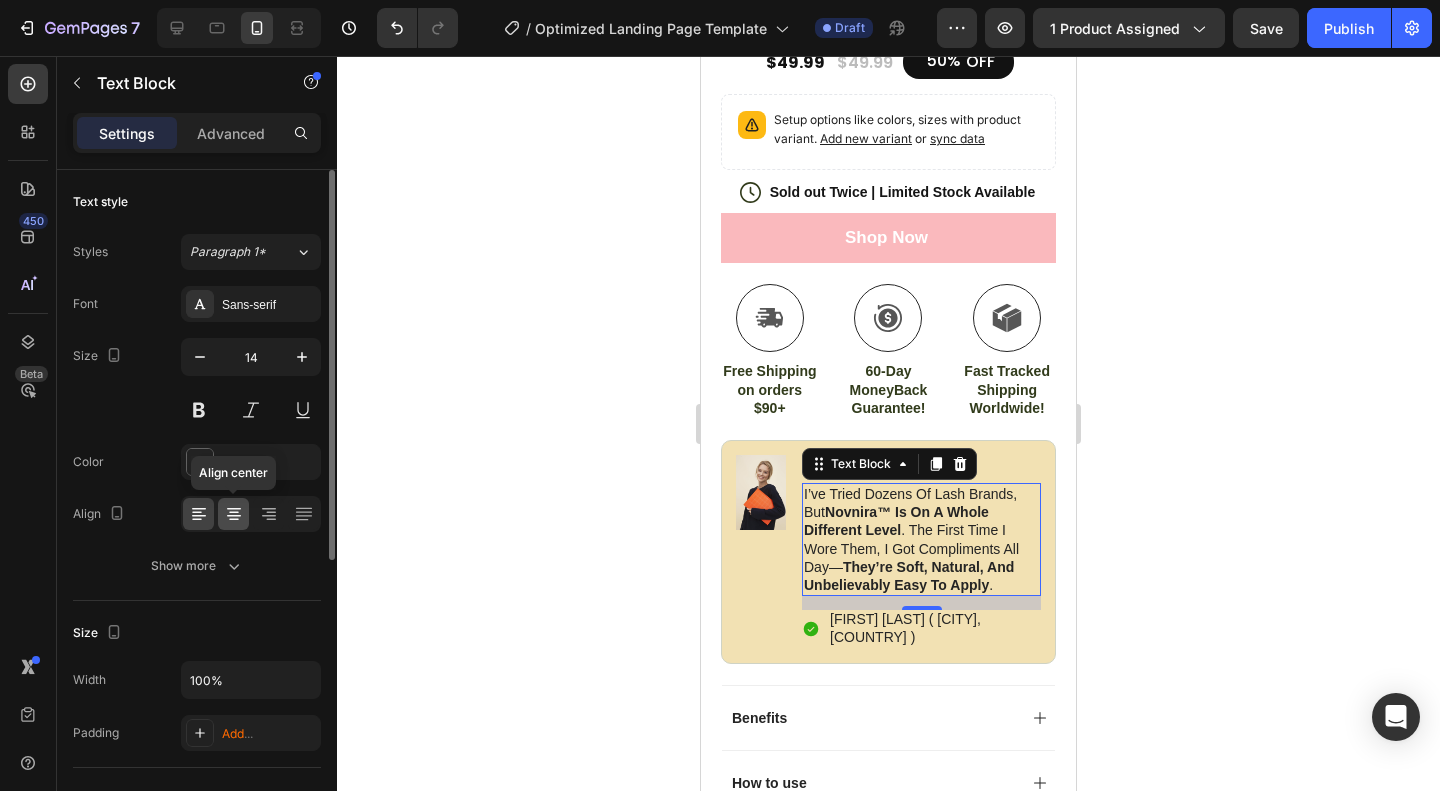 click 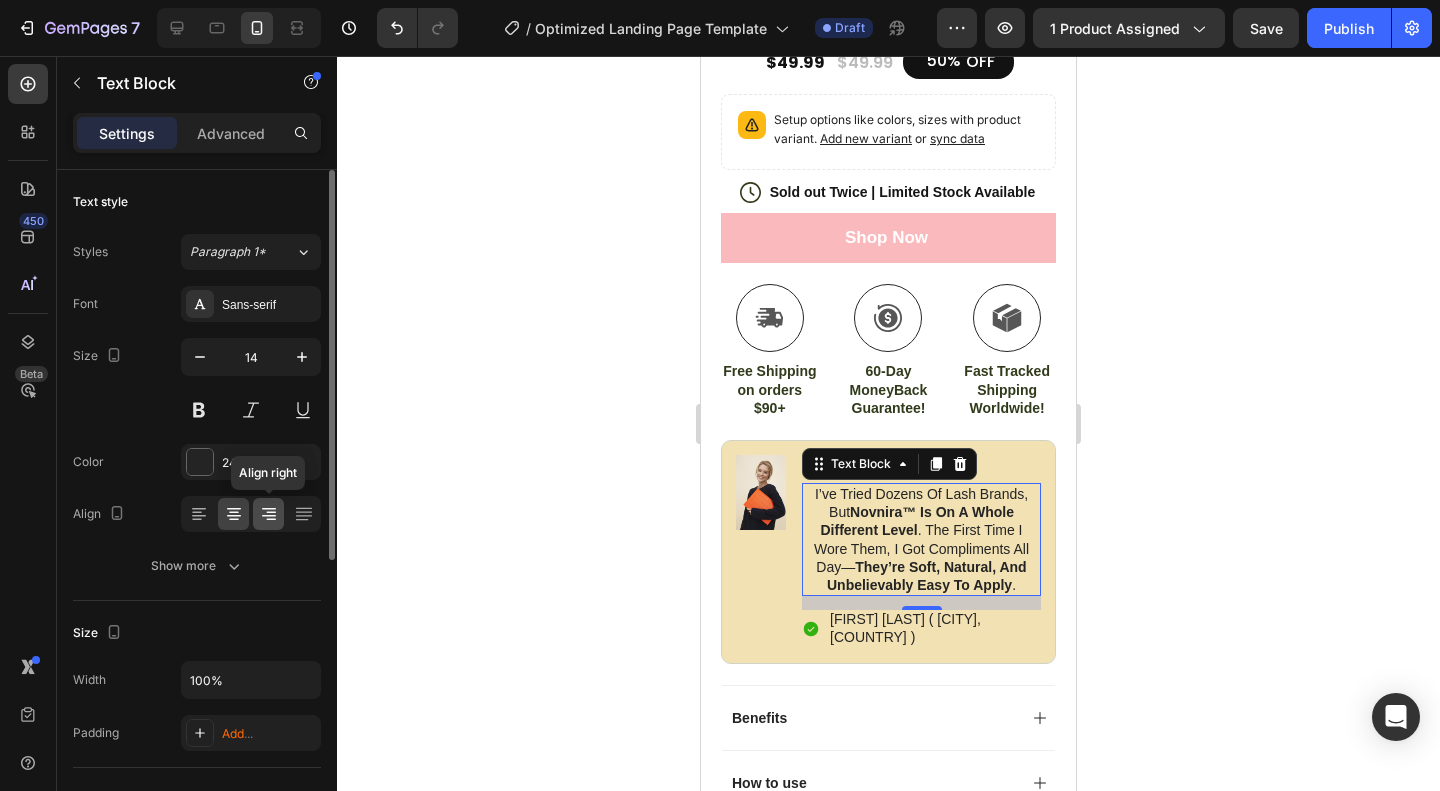 click 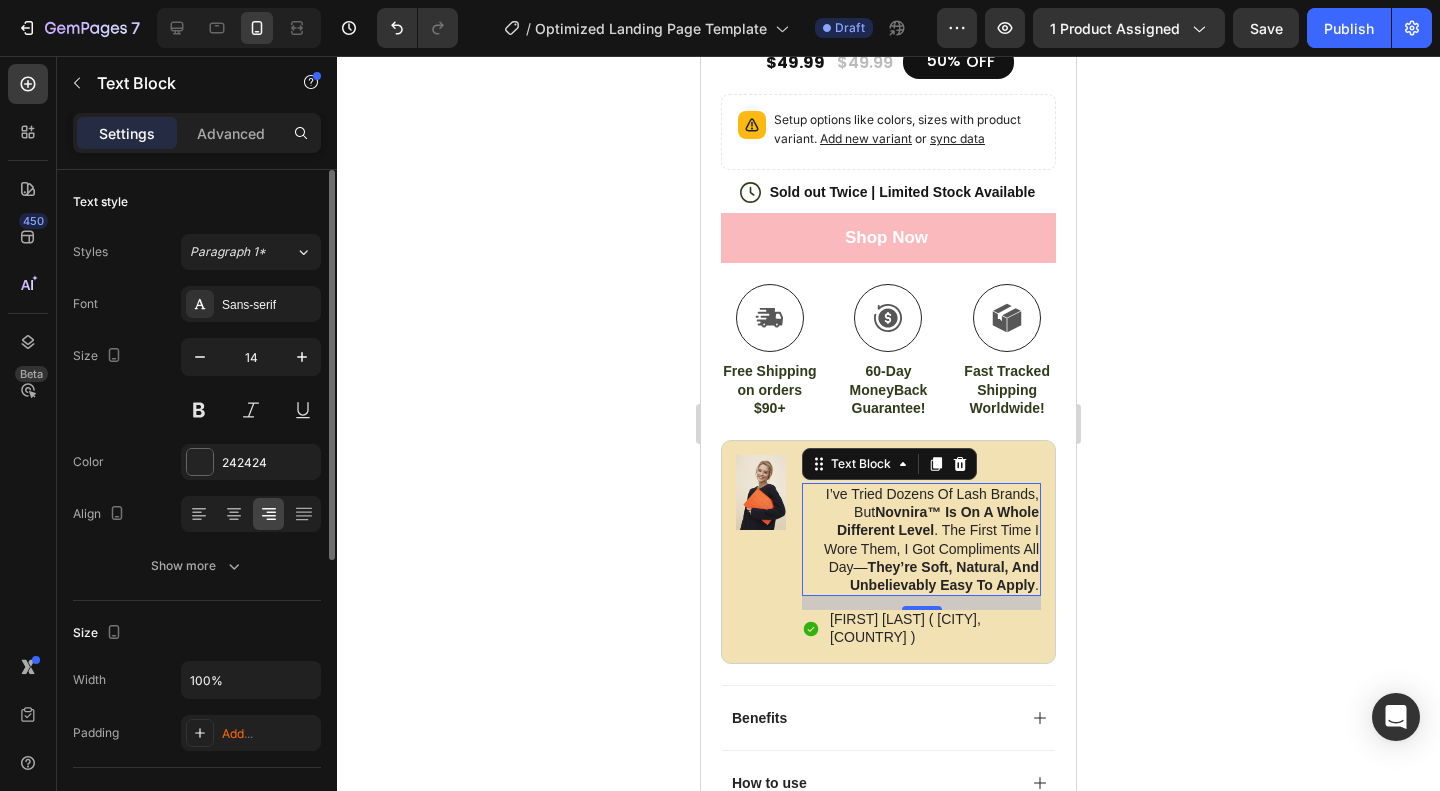 click 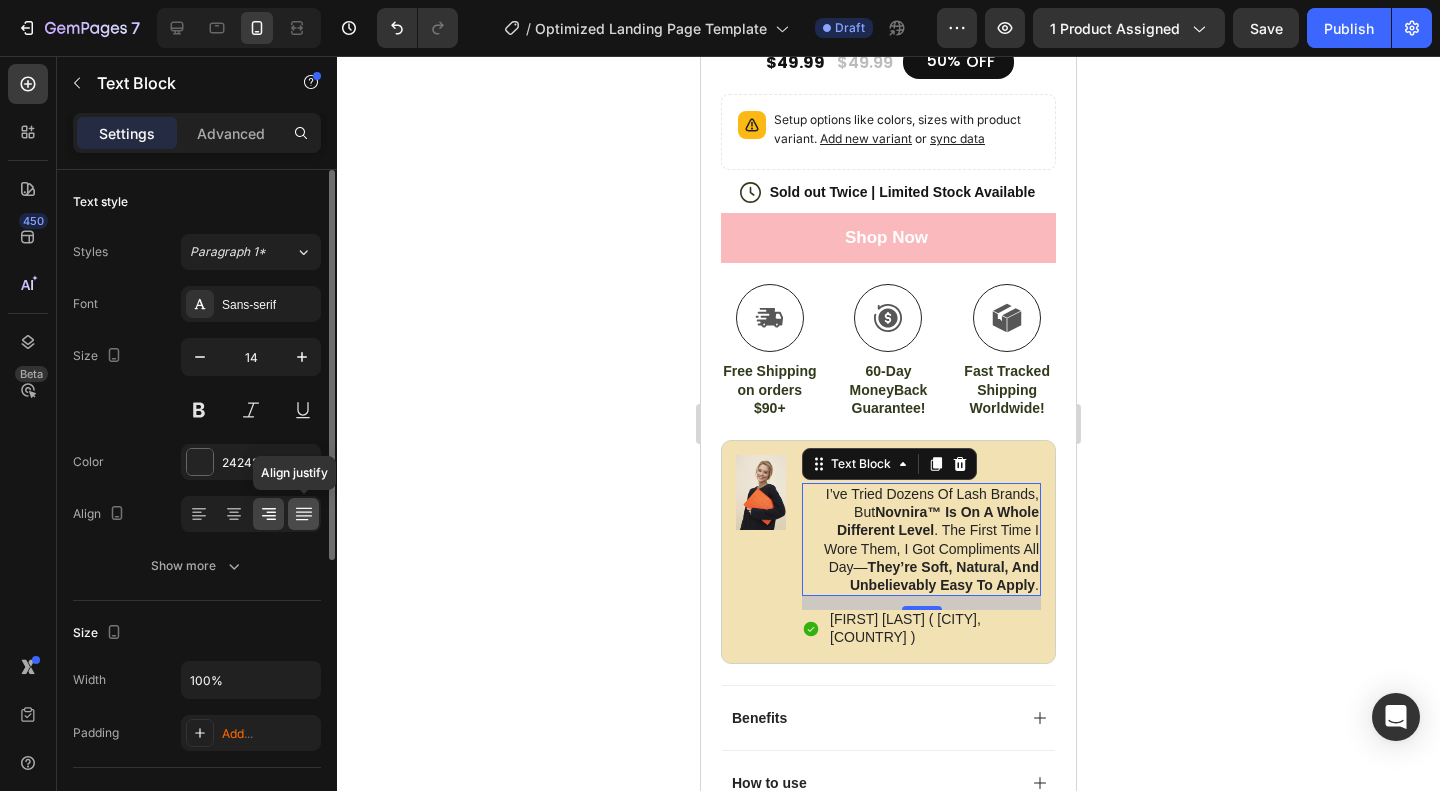 click 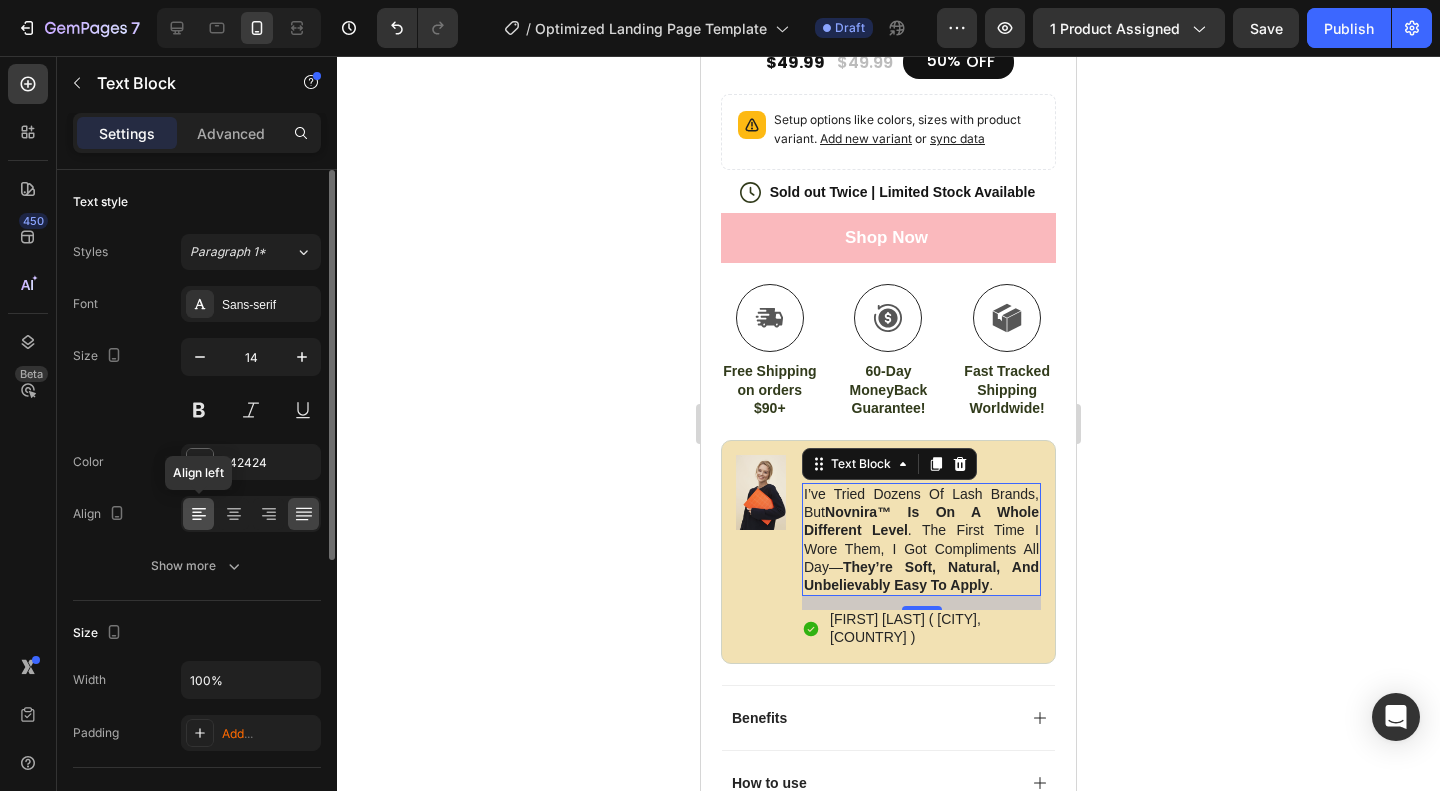 click 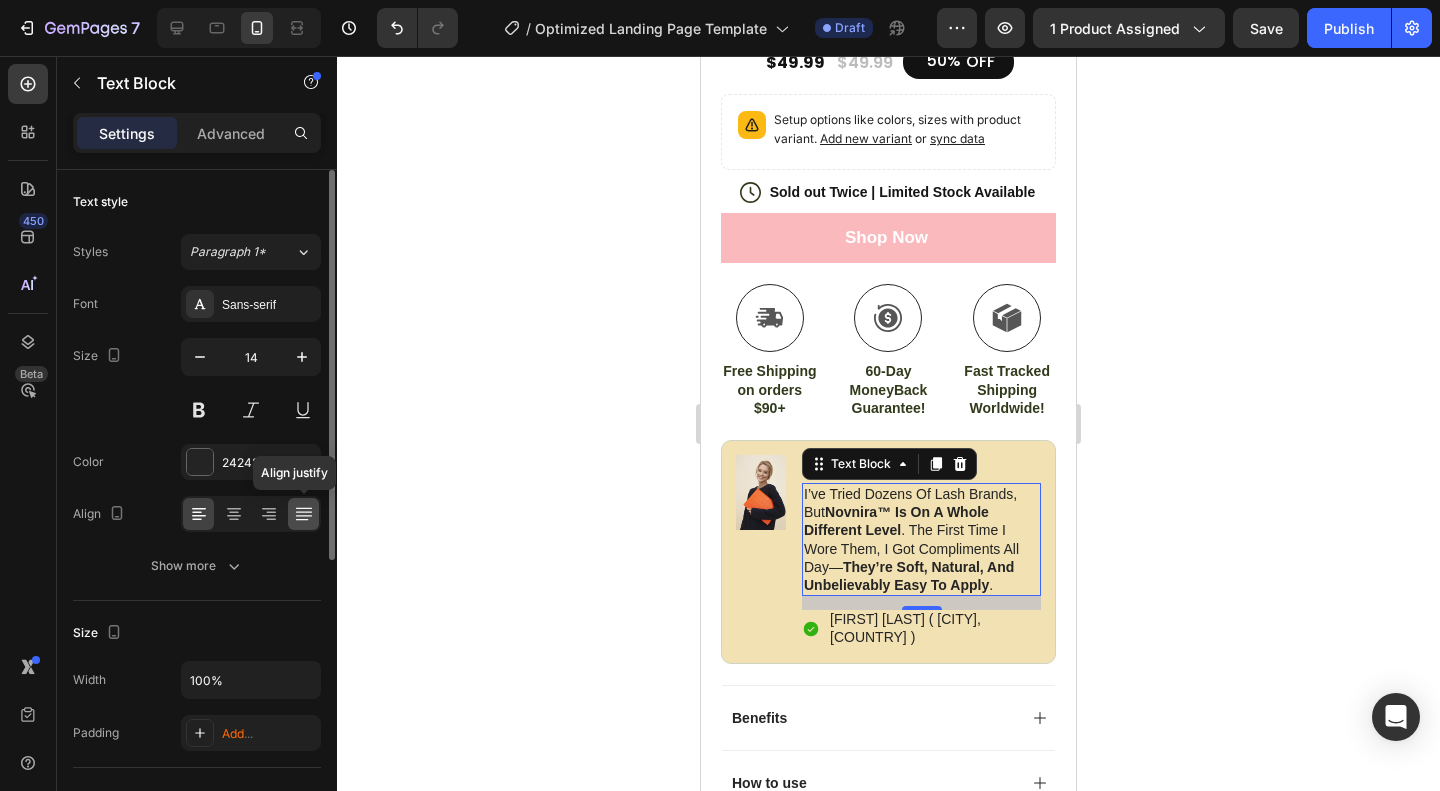 click 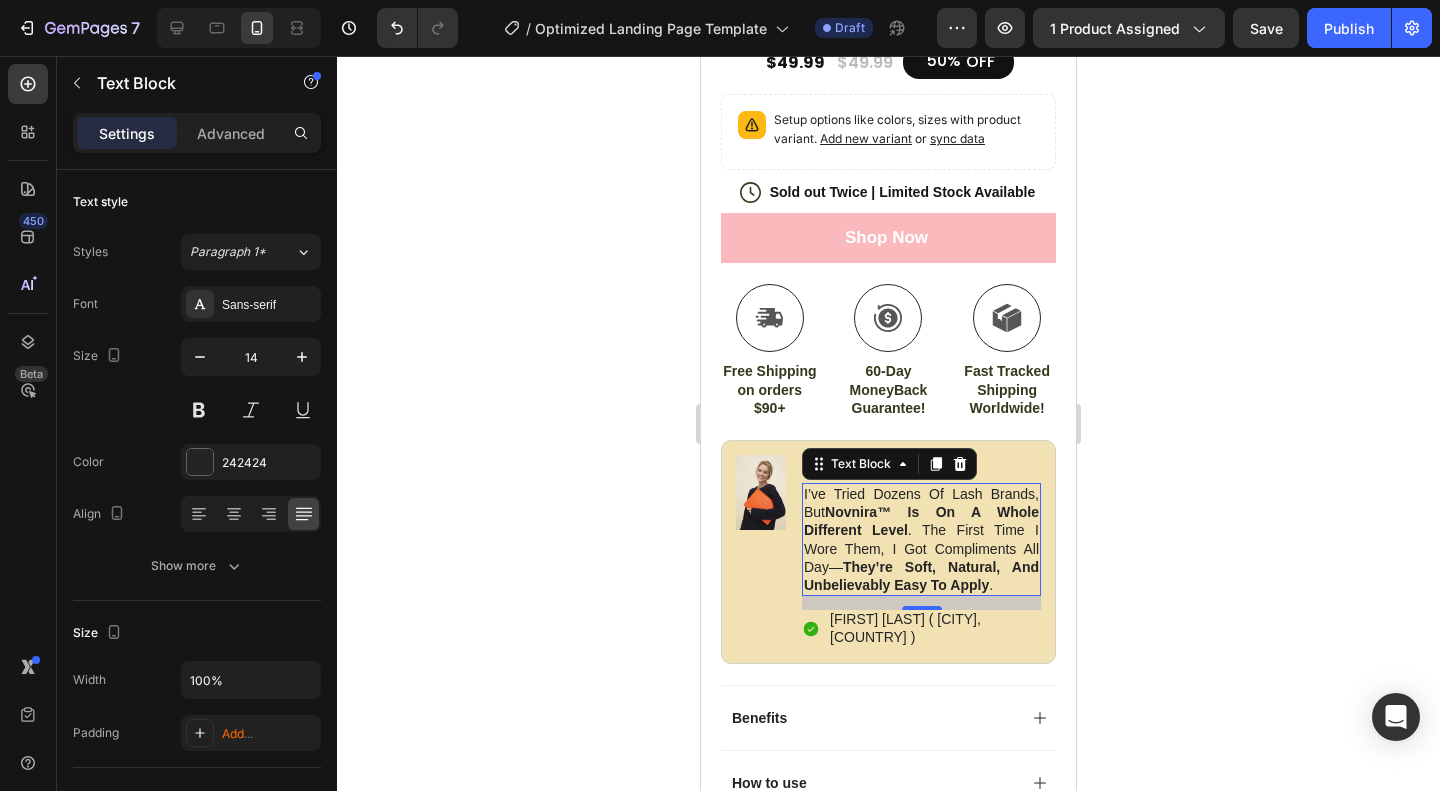 click 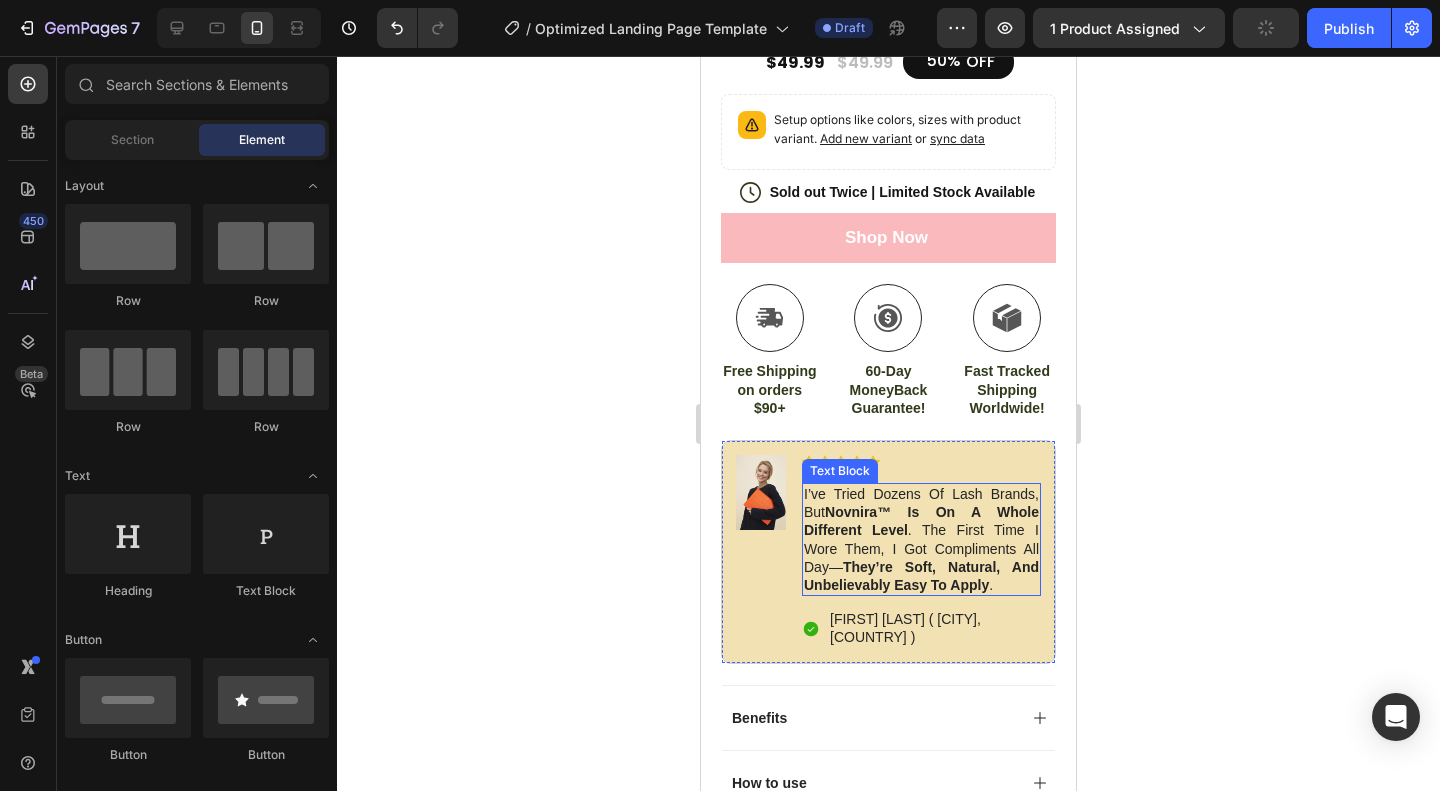 click on "I’ve tried dozens of lash brands, but  Novnira™ is on a whole different level . The first time I wore them, I got compliments all day— they’re soft, natural, and unbelievably easy to apply ." at bounding box center [921, 539] 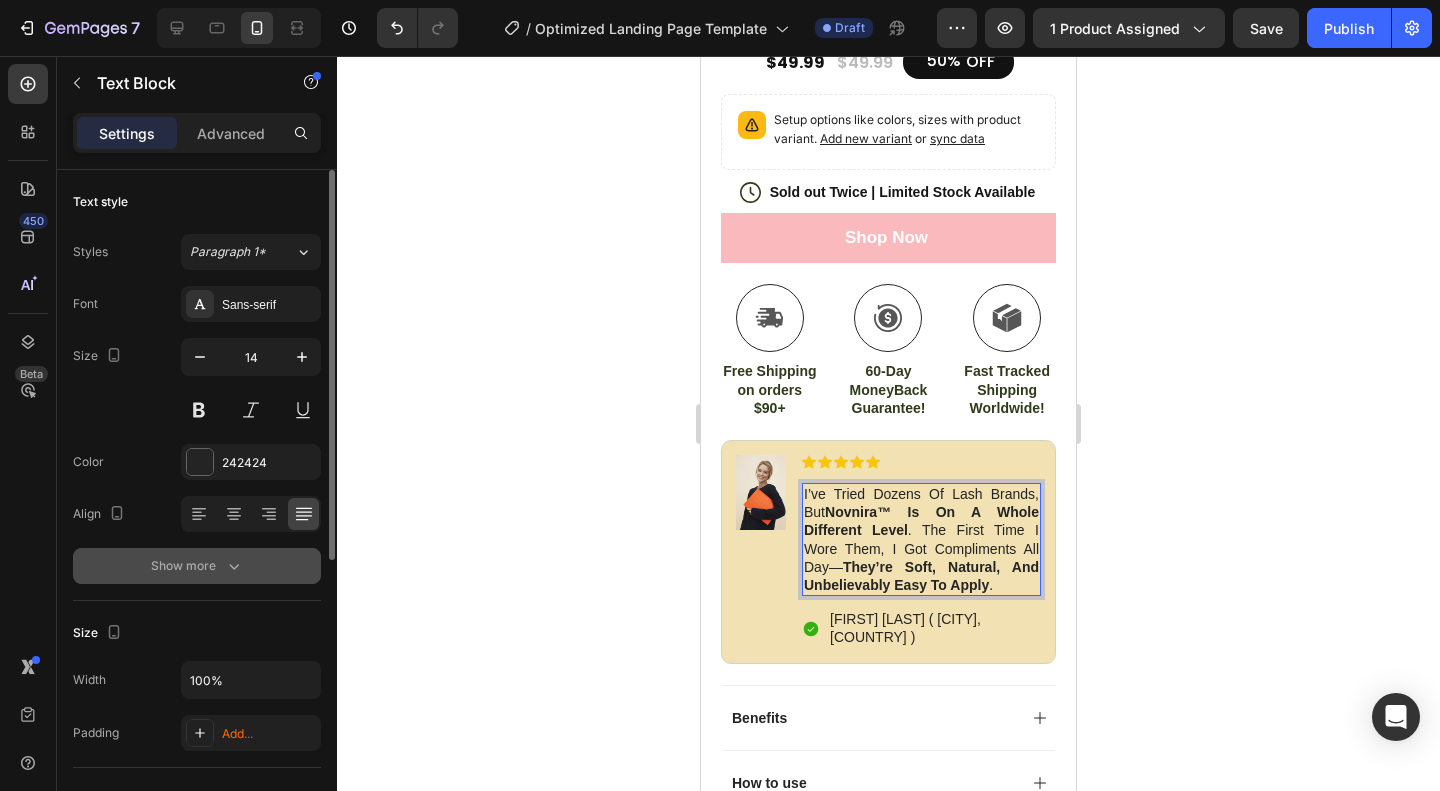 click on "Show more" at bounding box center [197, 566] 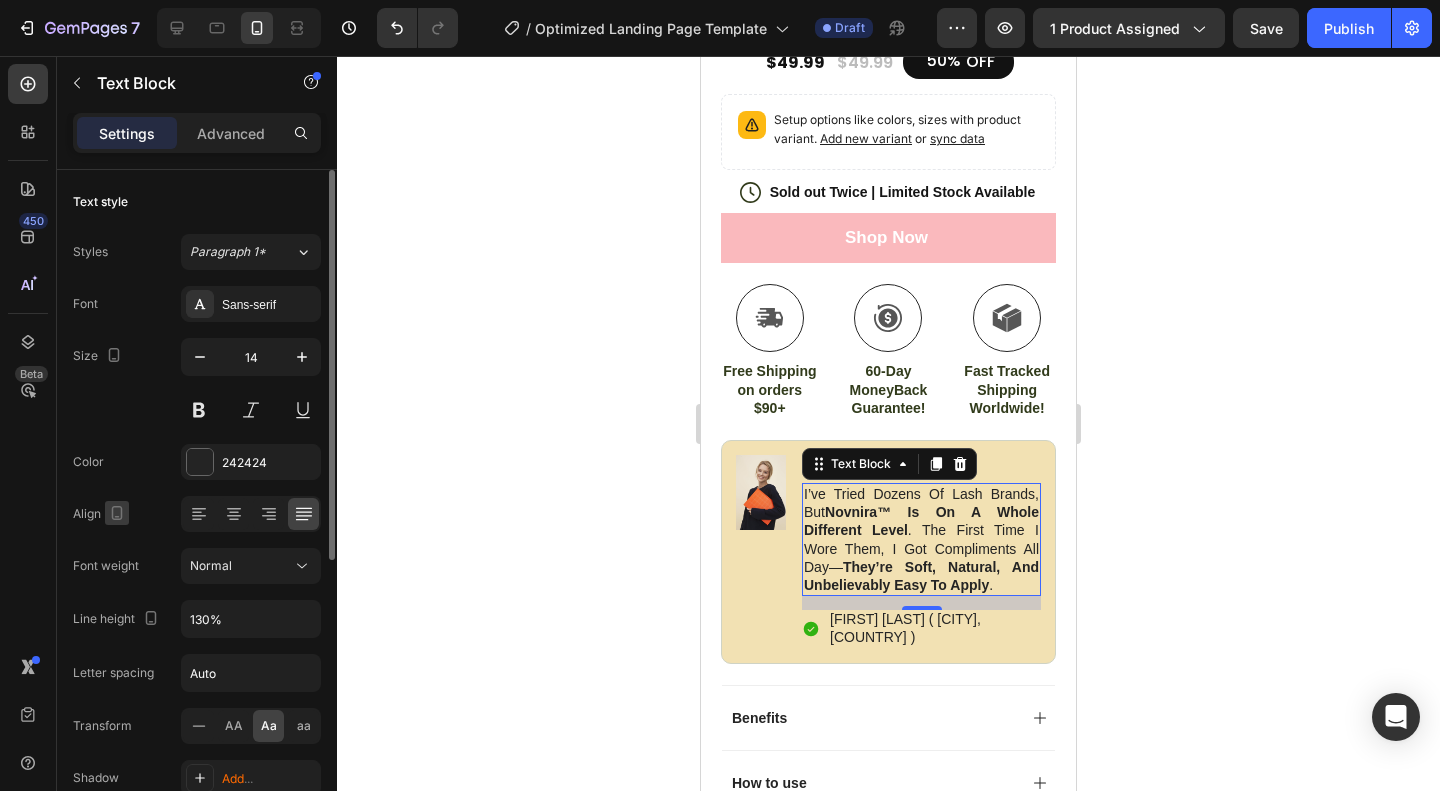 click 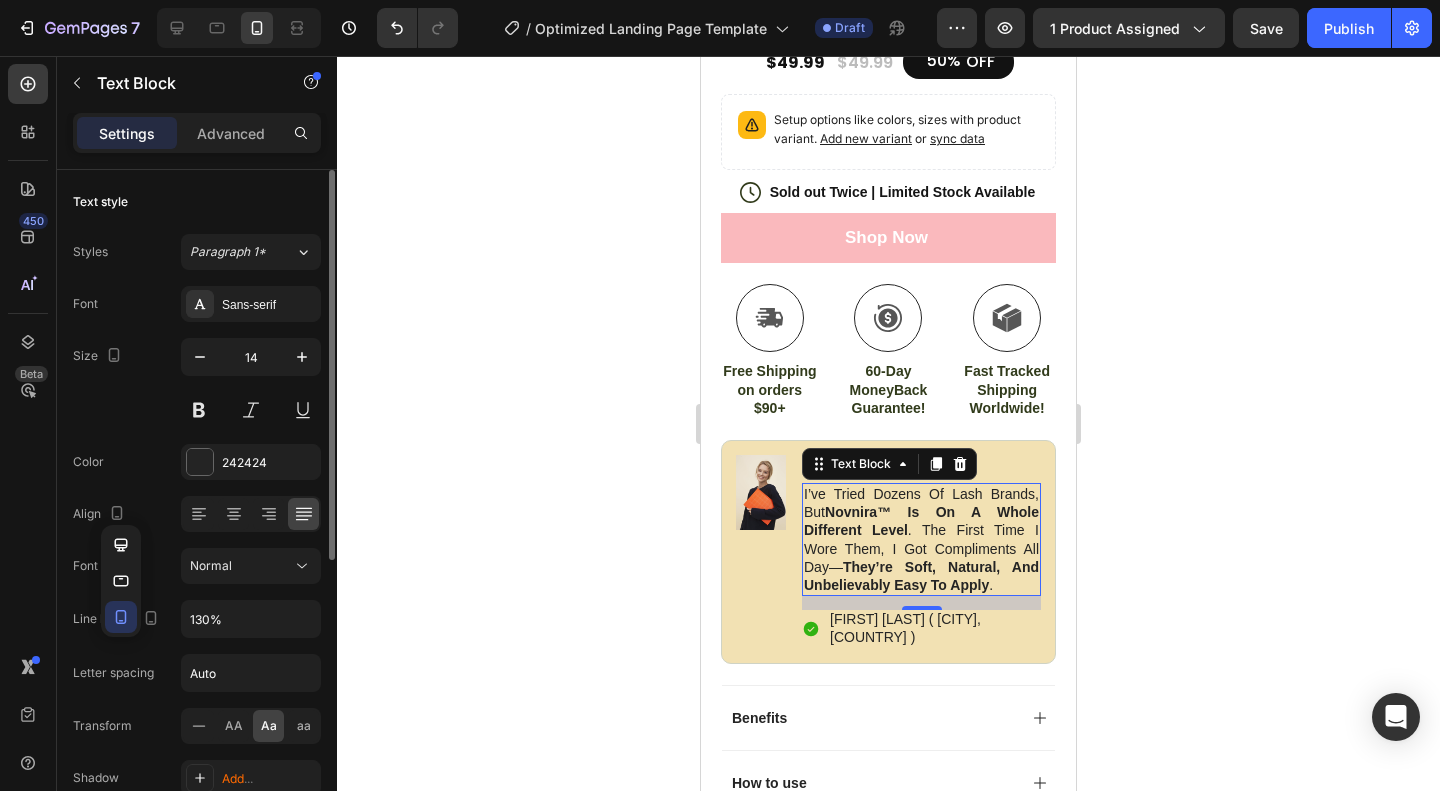 click on "Align" at bounding box center (197, 514) 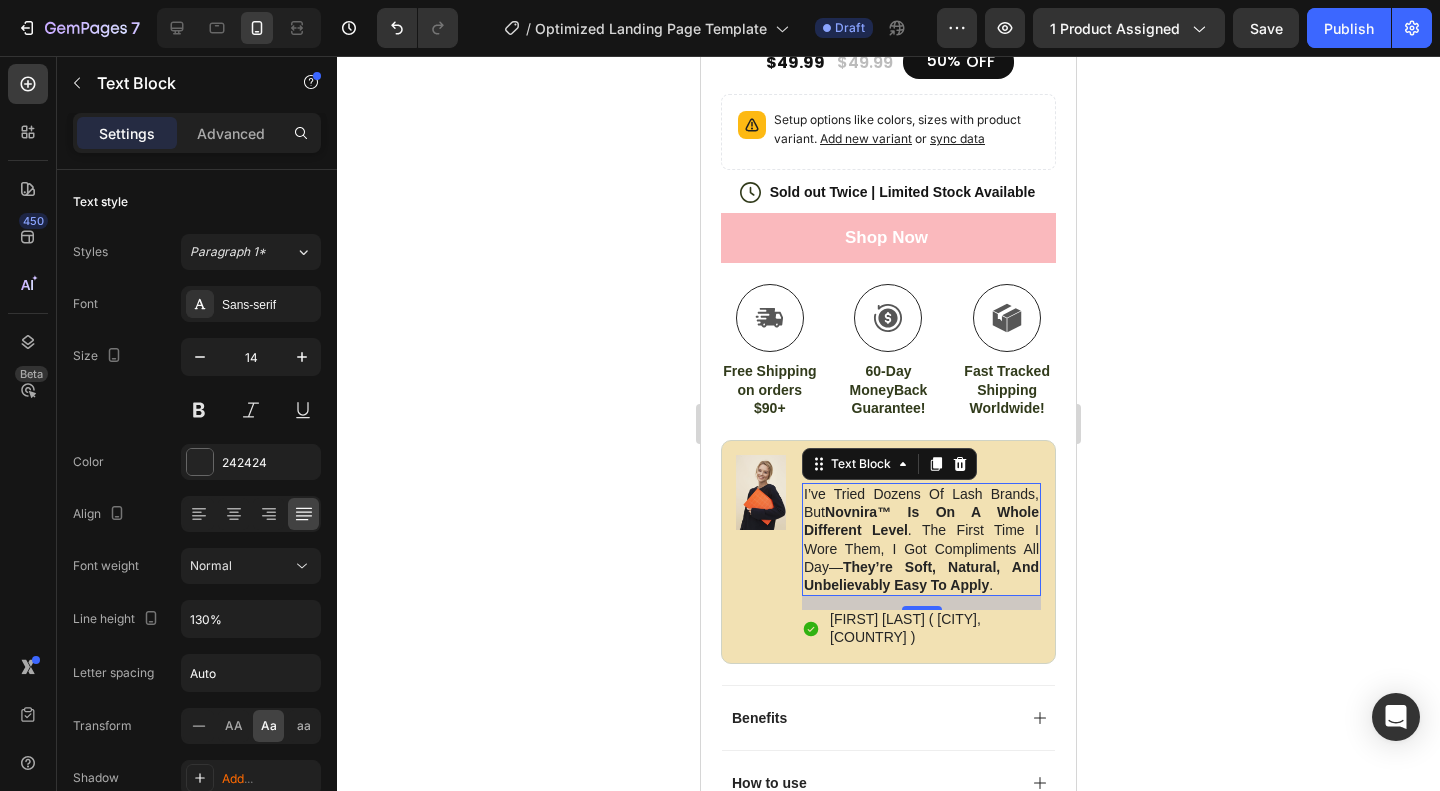 click 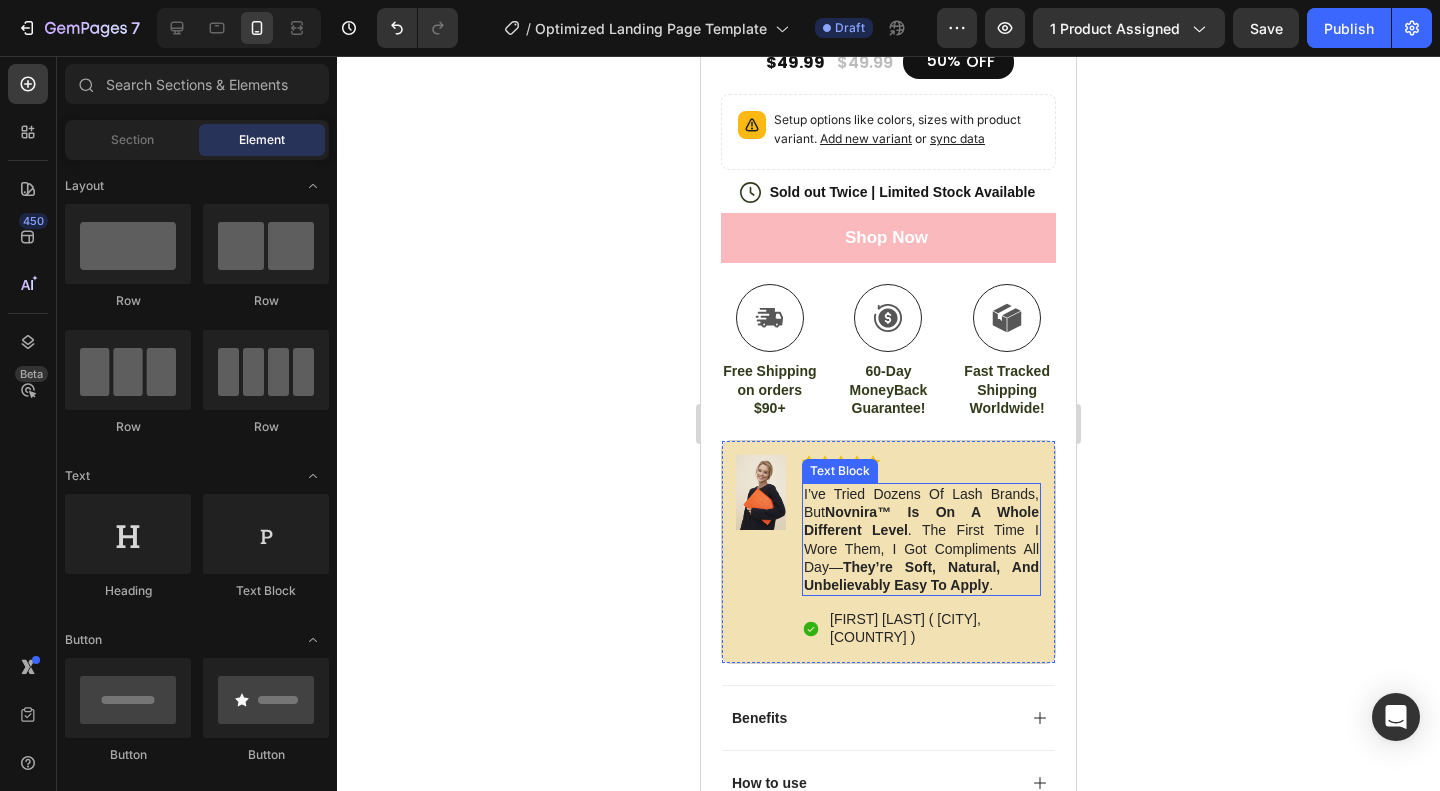 click on "I’ve tried dozens of lash brands, but  Novnira™ is on a whole different level . The first time I wore them, I got compliments all day— they’re soft, natural, and unbelievably easy to apply ." at bounding box center (921, 539) 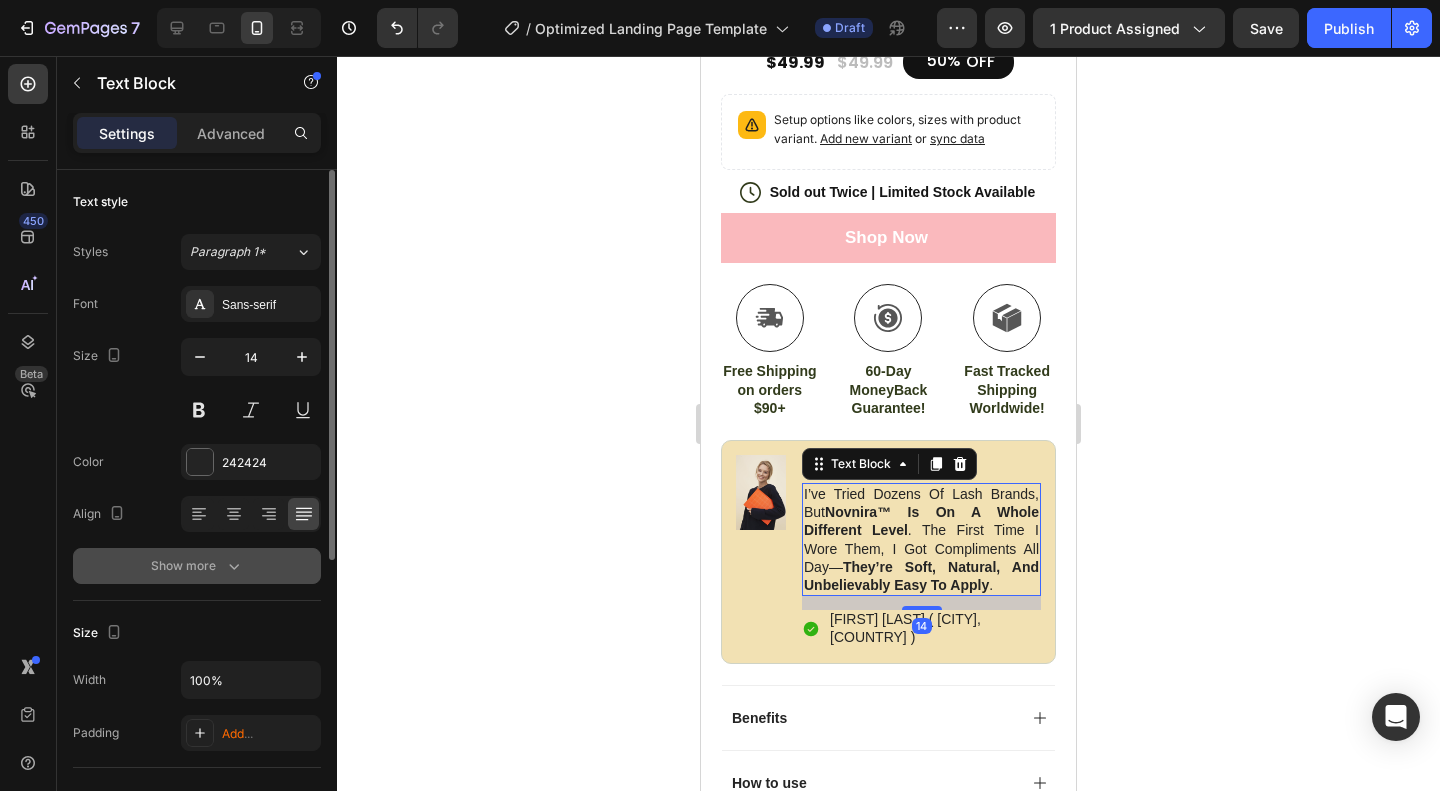 click 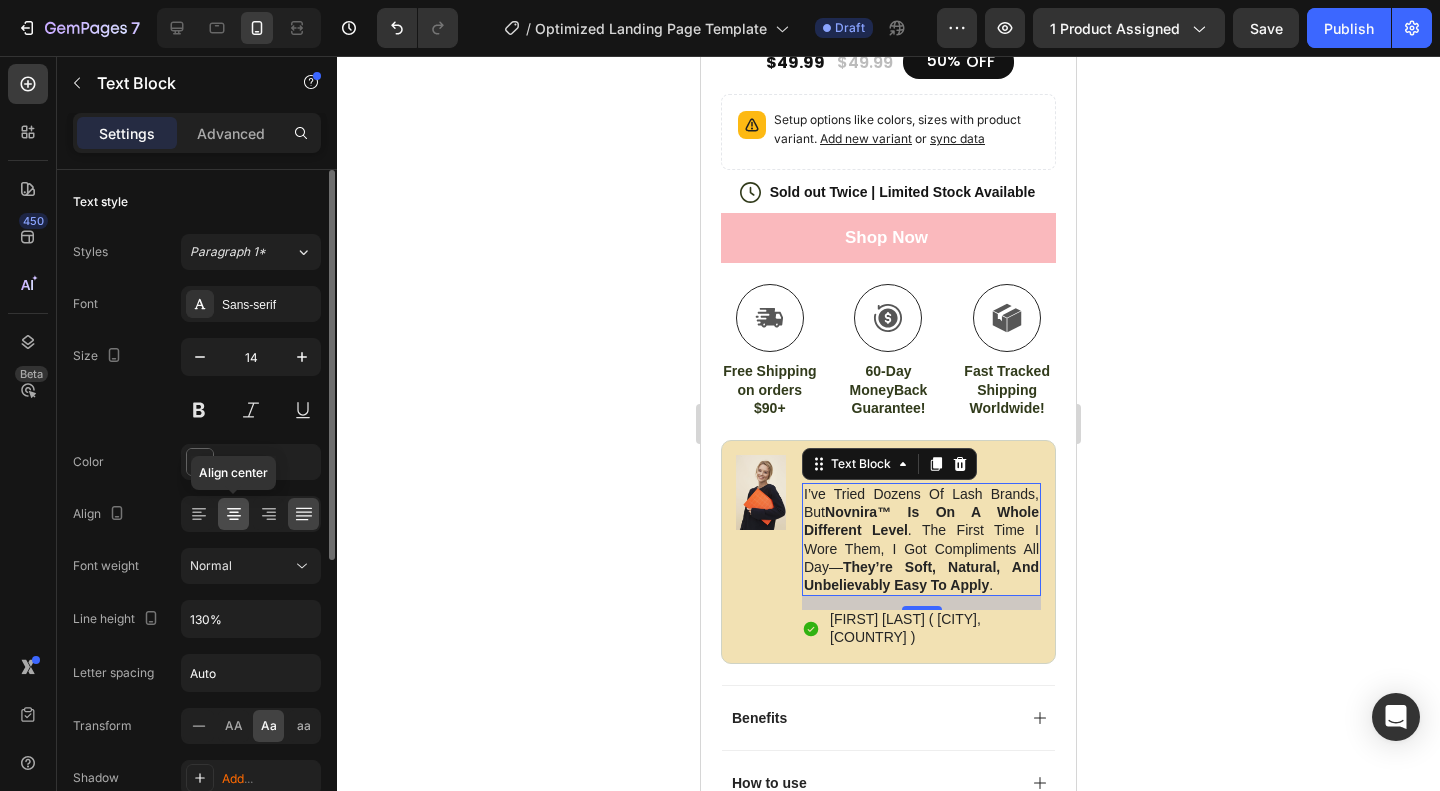 click 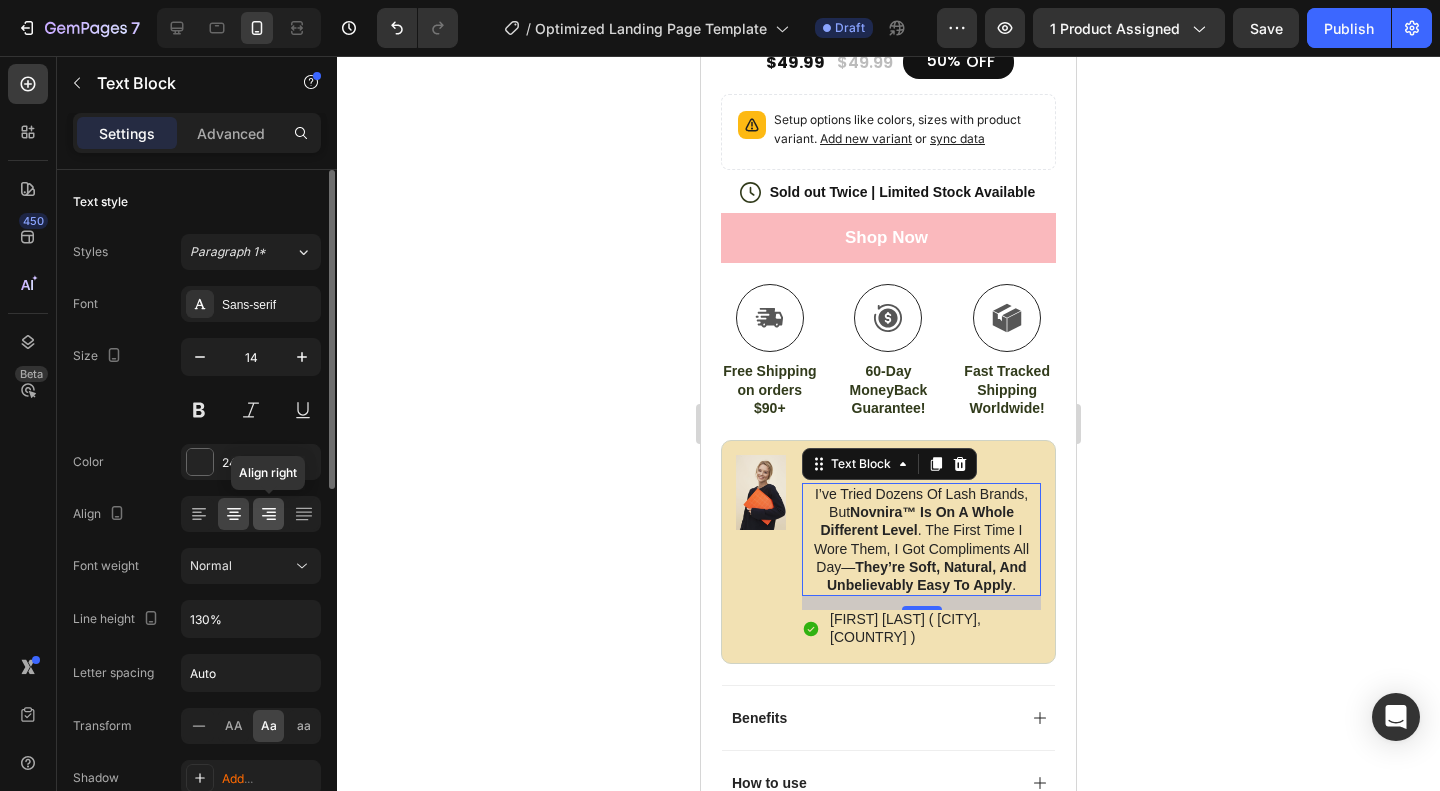 click 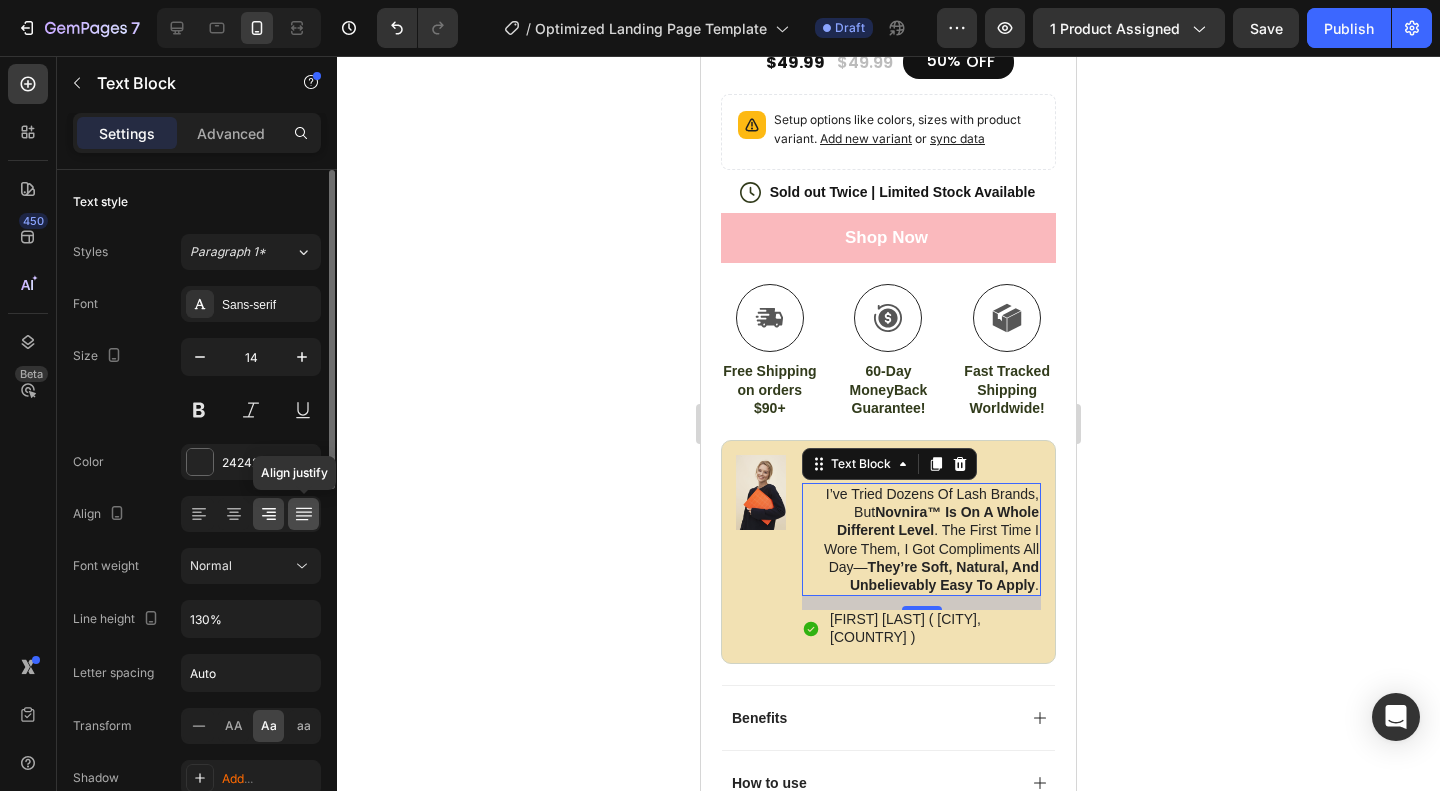 click 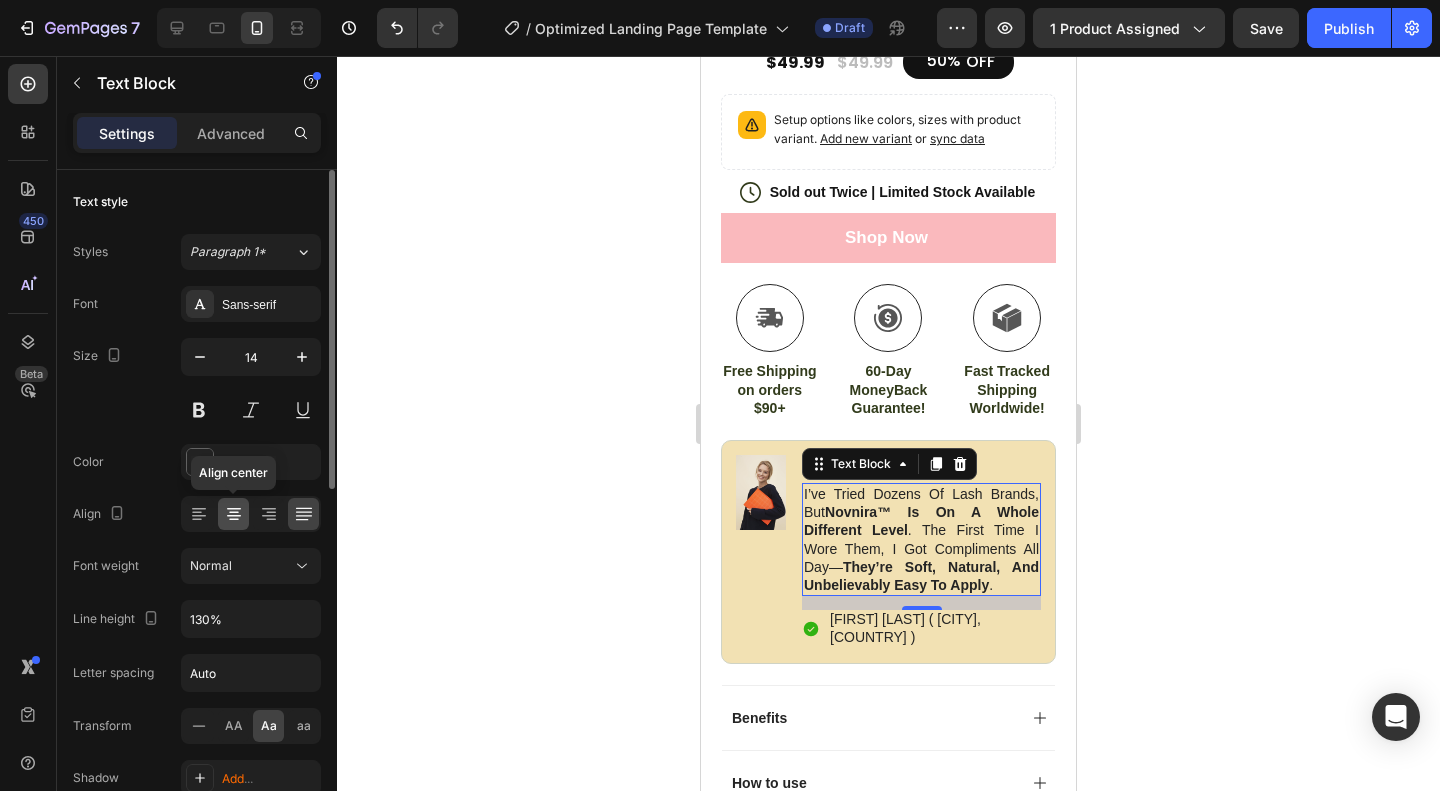 click 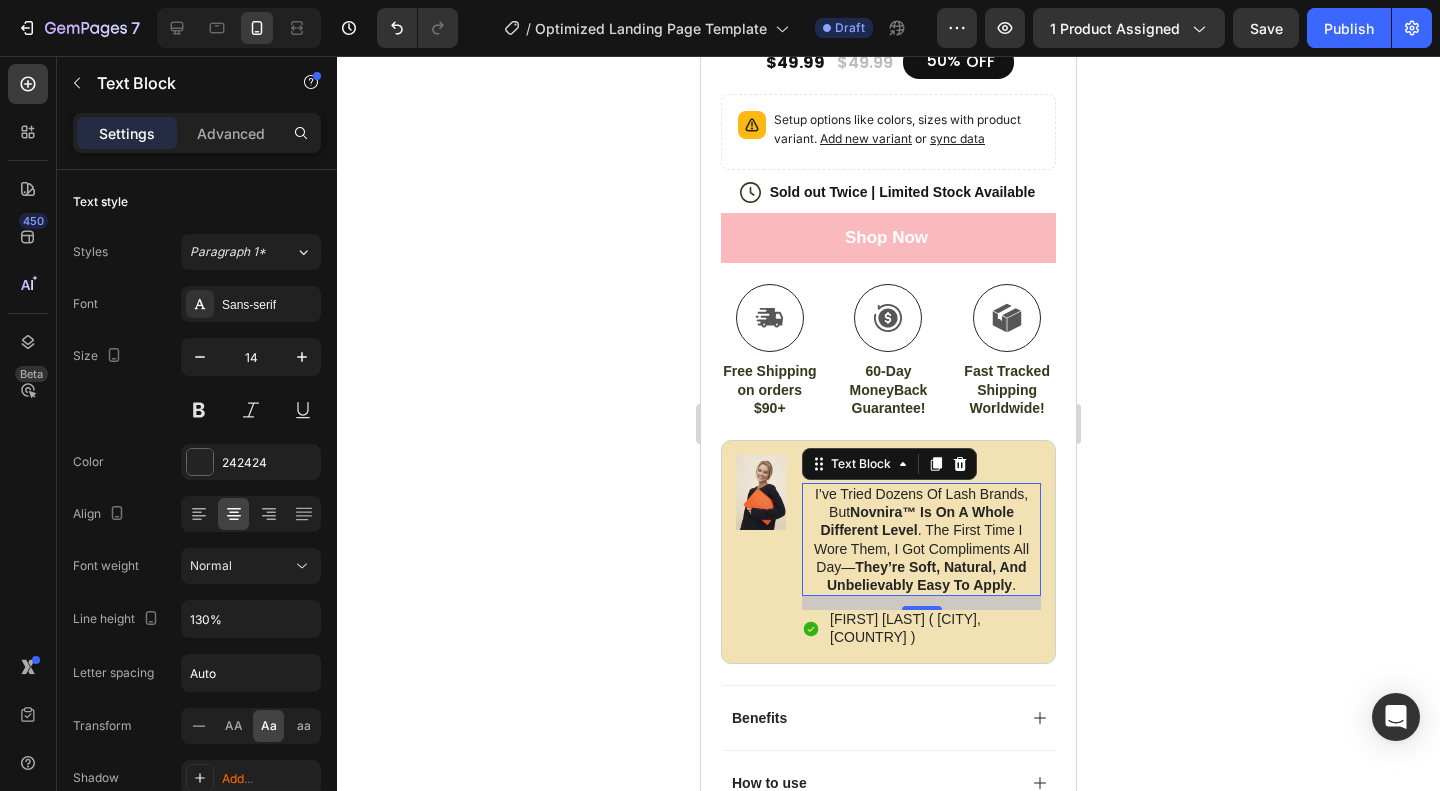 click 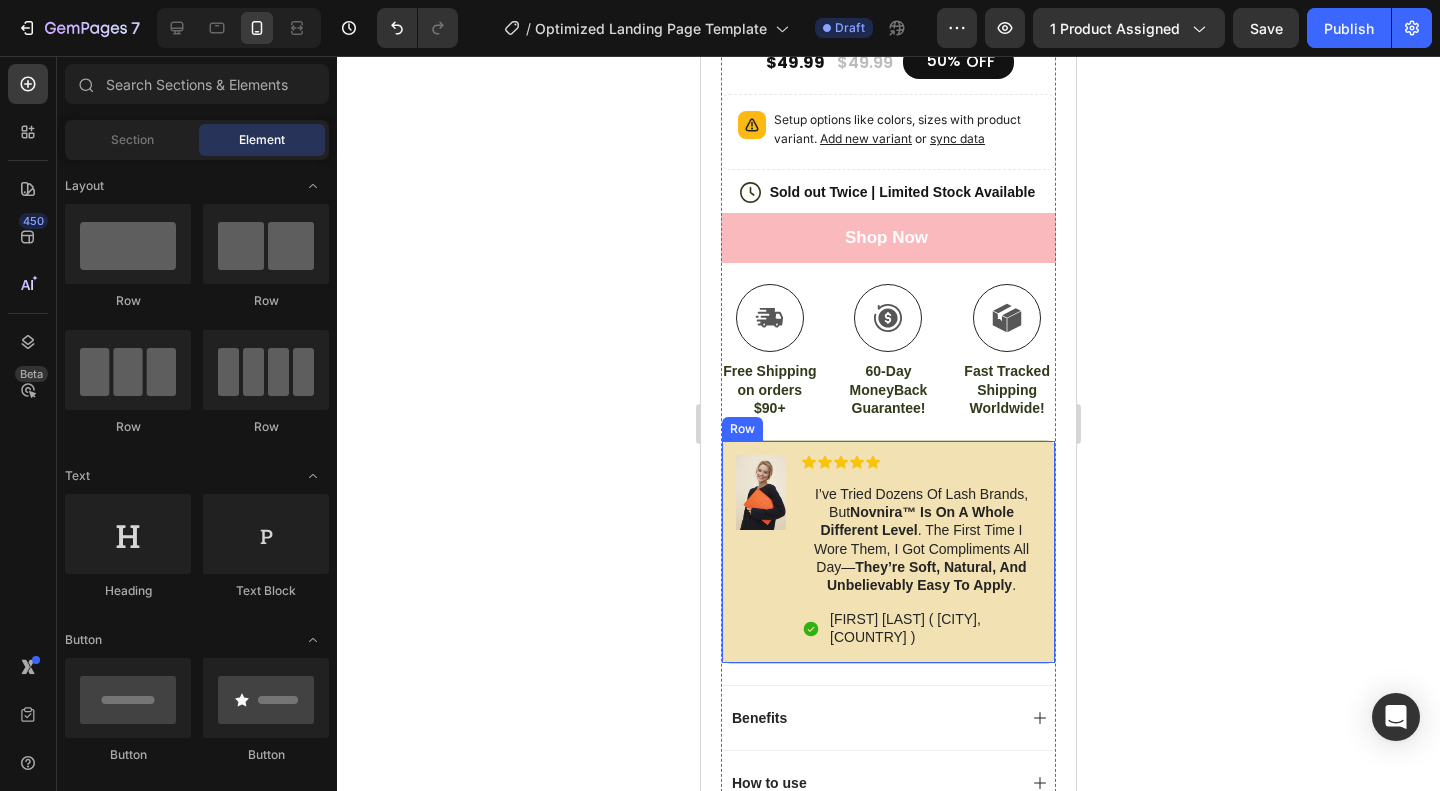 click on "Image" at bounding box center [761, 552] 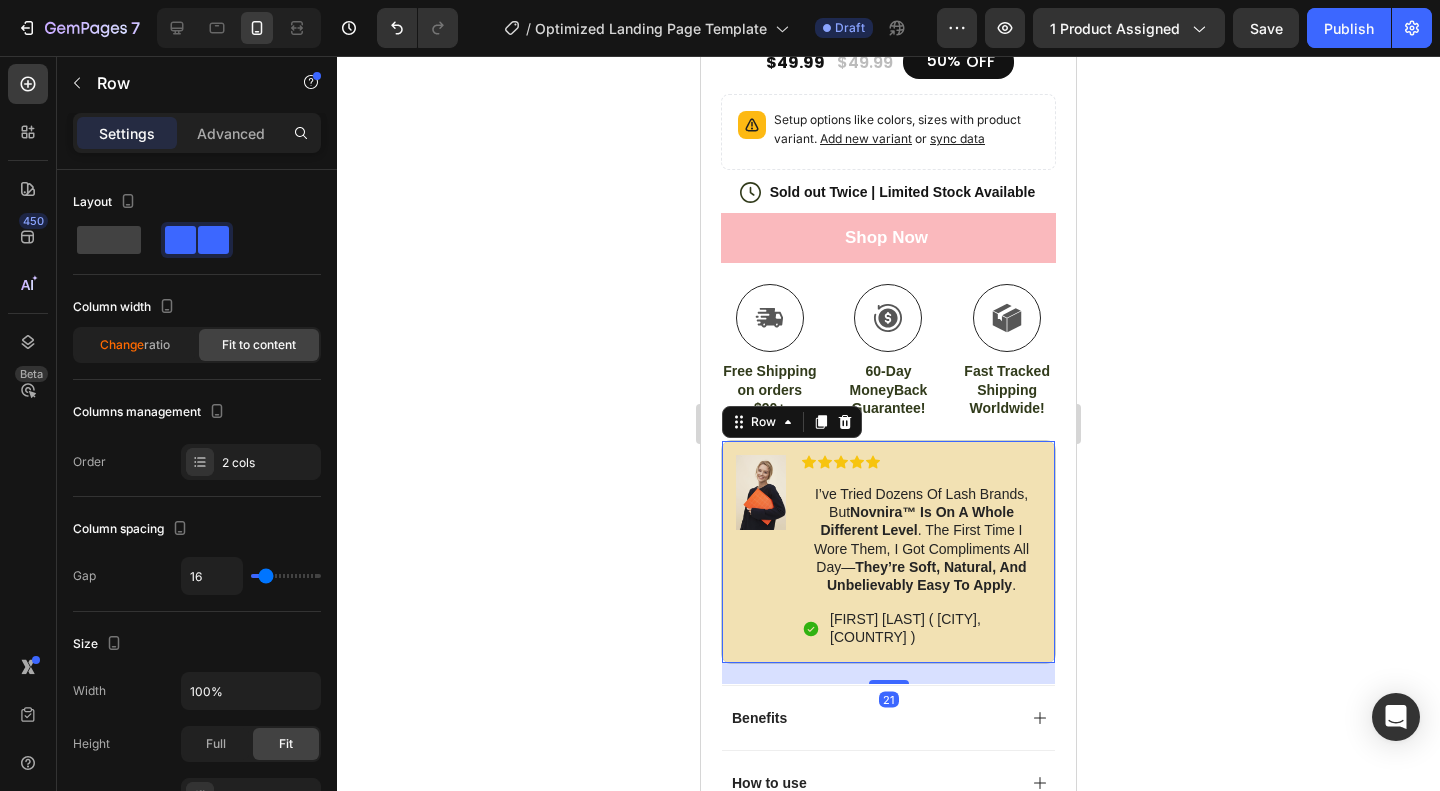 click 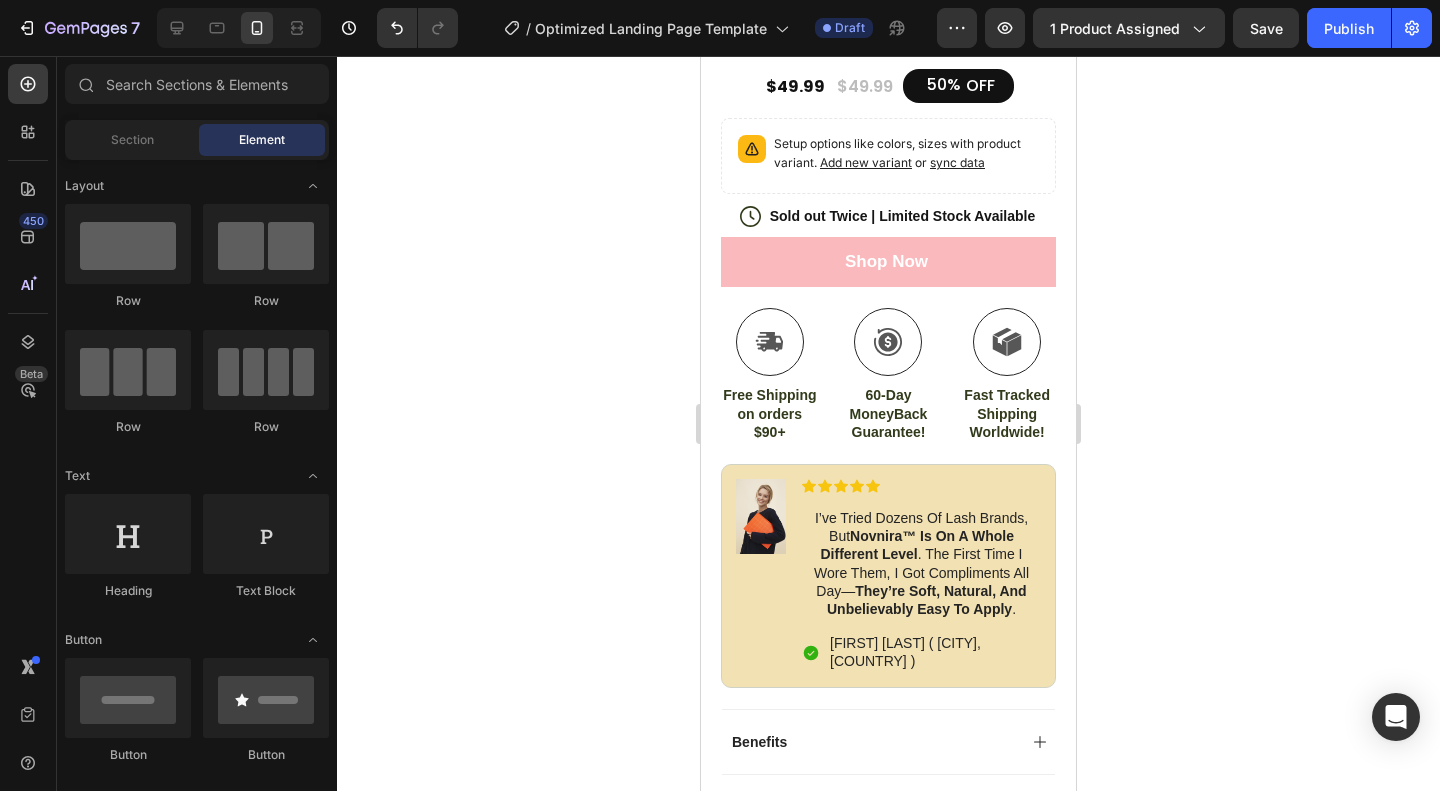 scroll, scrollTop: 800, scrollLeft: 0, axis: vertical 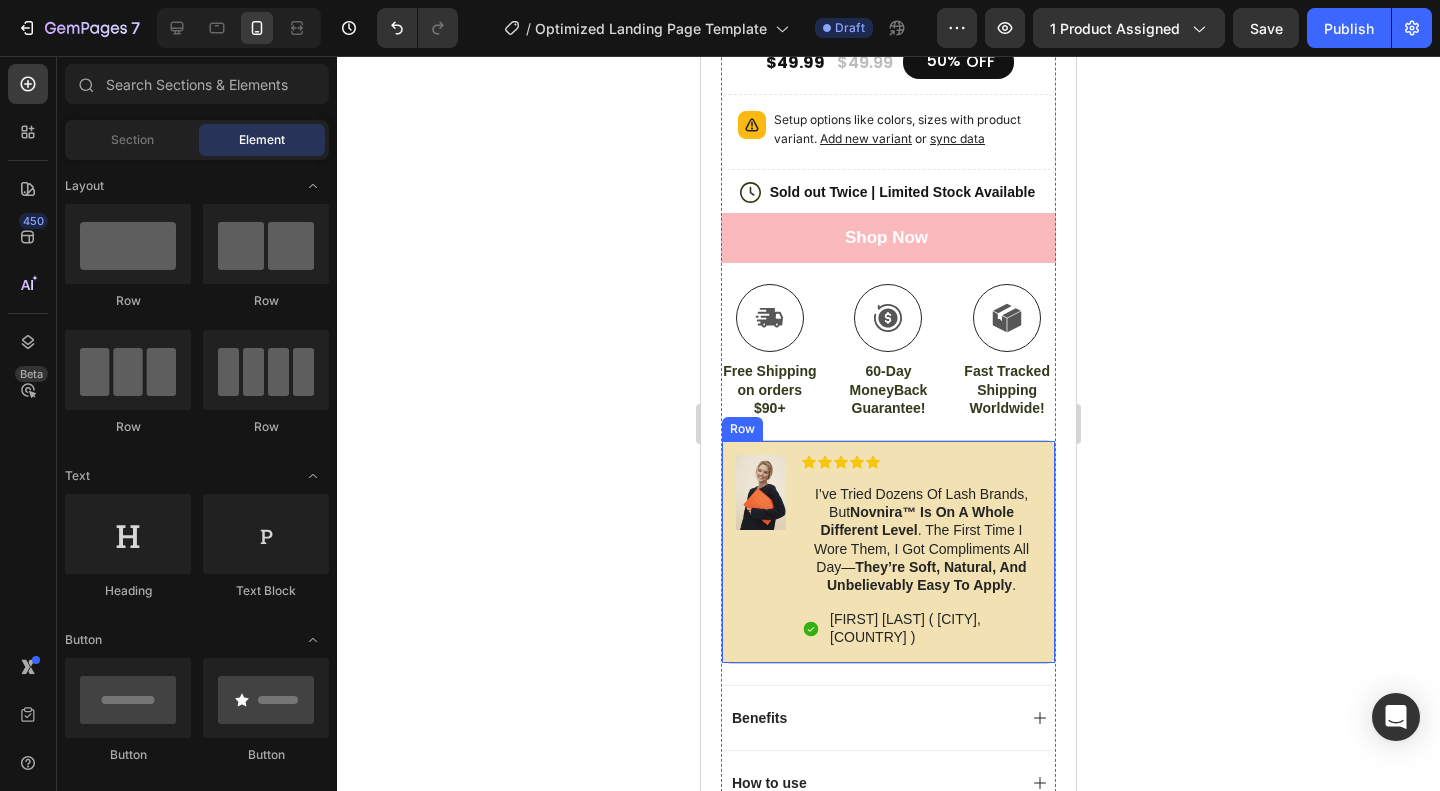 click on "Image Icon Icon Icon Icon Icon Icon List I’ve tried dozens of lash brands, but Novnira™ is on a whole different level . The first time I wore them, I got compliments all day— they’re soft, natural, and unbelievably easy to apply . Text Block
Icon [FIRST] [LAST] ( [CITY], [COUNTRY] ) Text Block Row Row" at bounding box center [888, 552] 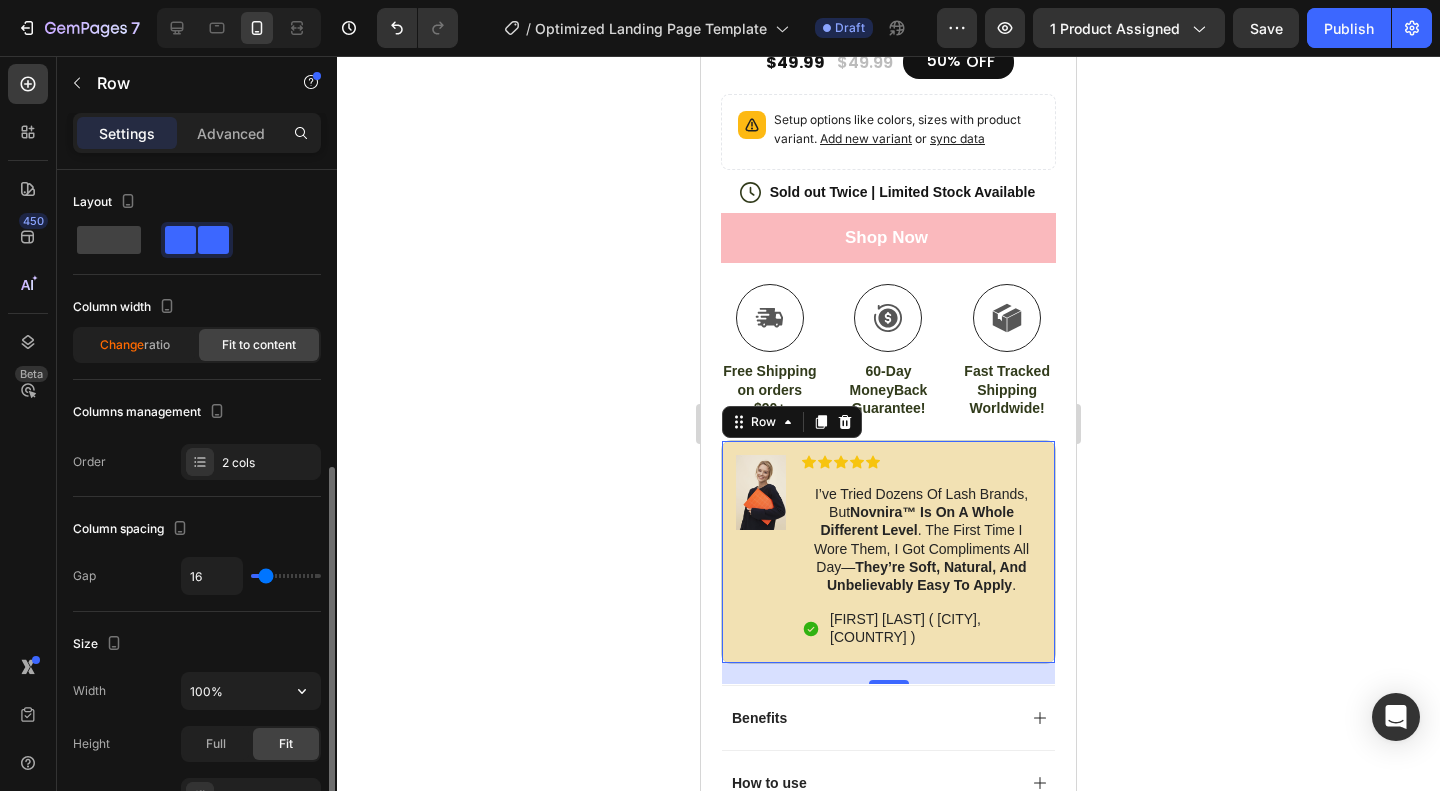 scroll, scrollTop: 400, scrollLeft: 0, axis: vertical 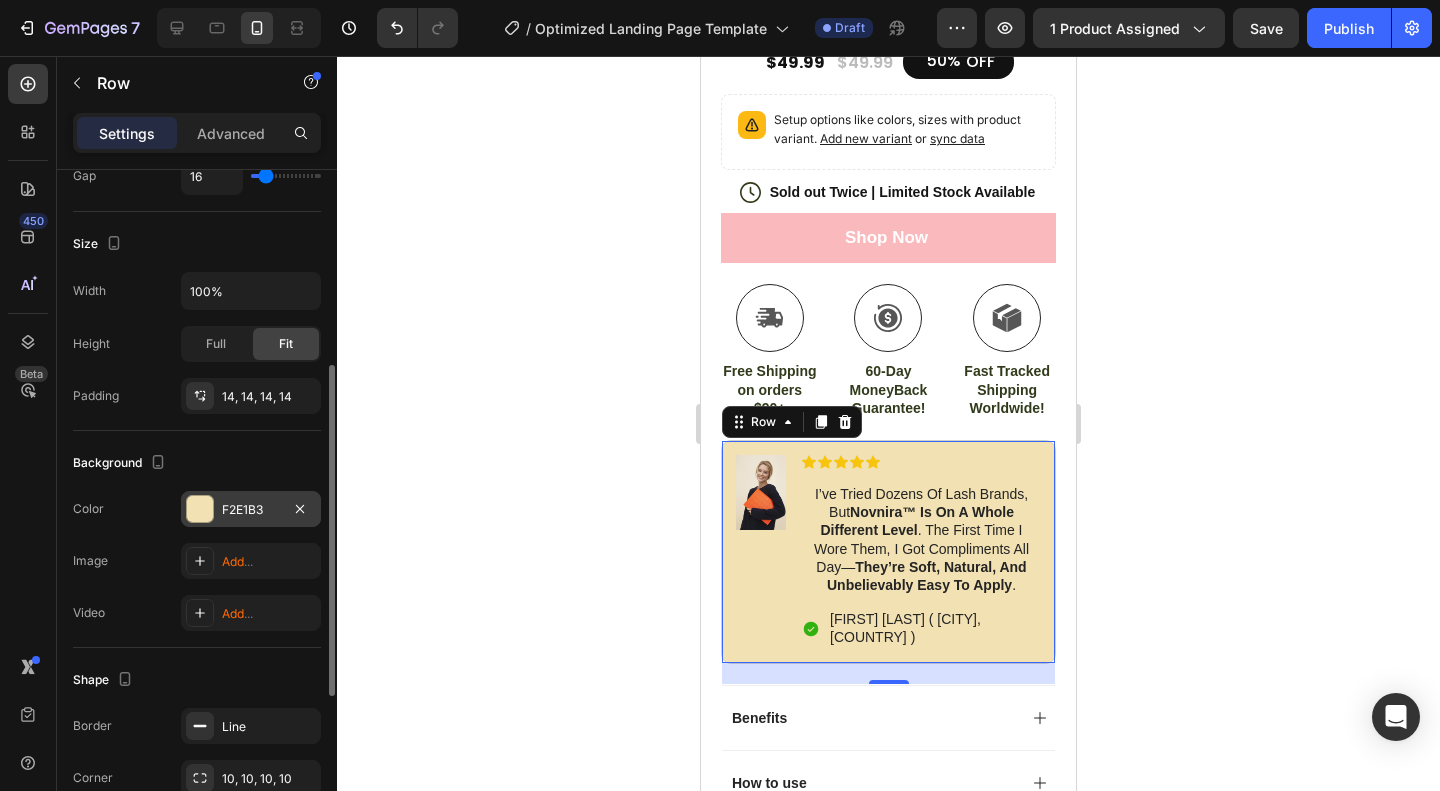 click on "F2E1B3" at bounding box center (251, 510) 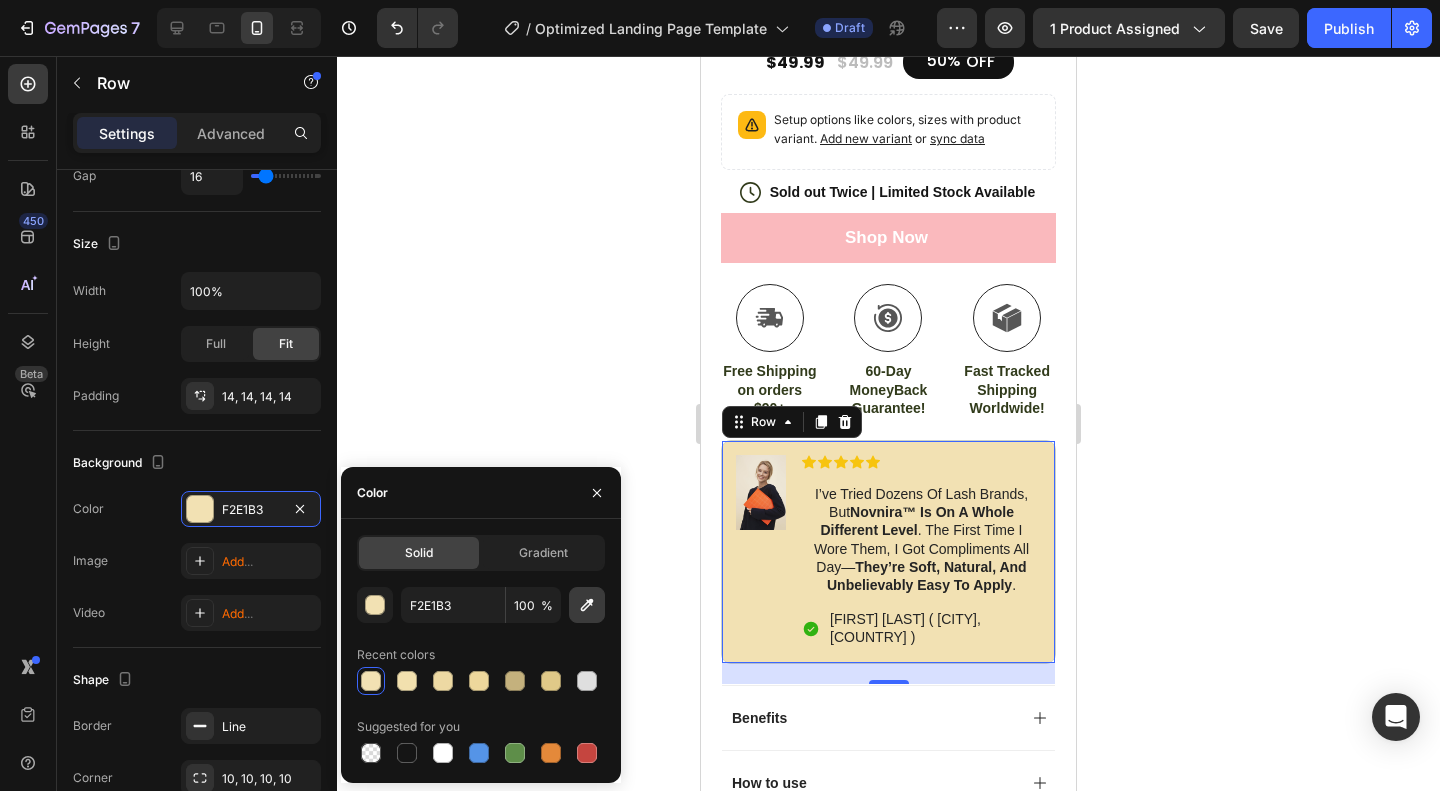 click 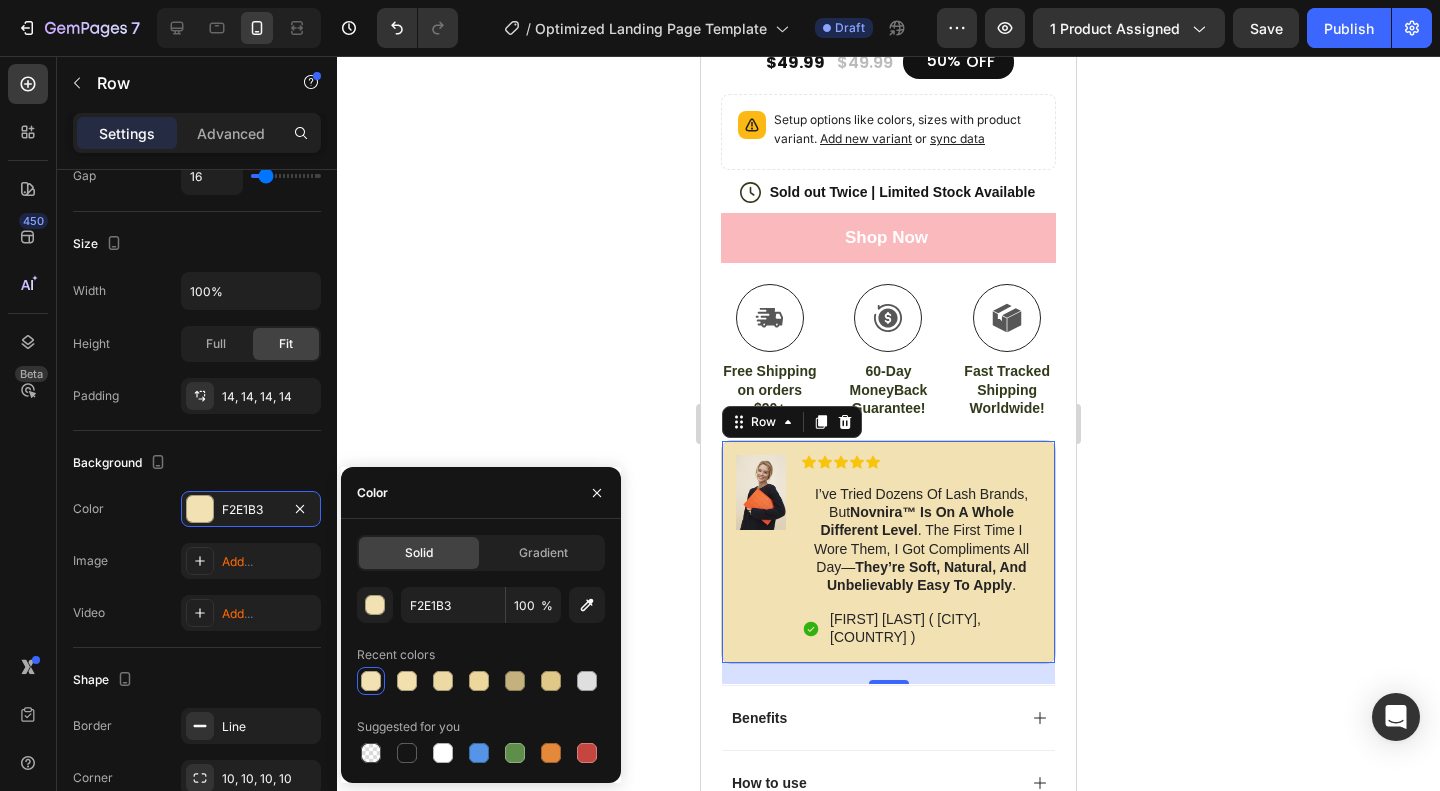 type on "FAB9BD" 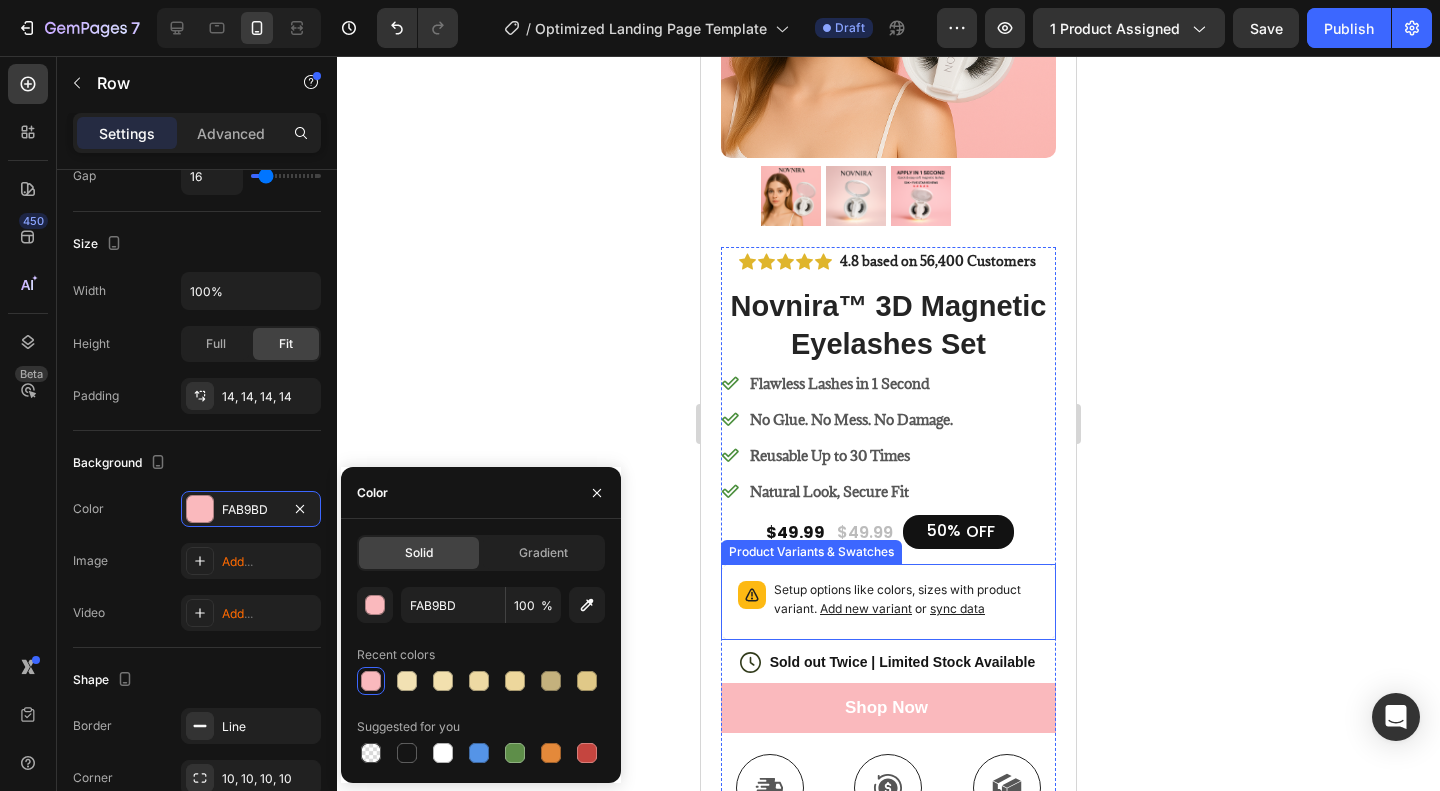 scroll, scrollTop: 200, scrollLeft: 0, axis: vertical 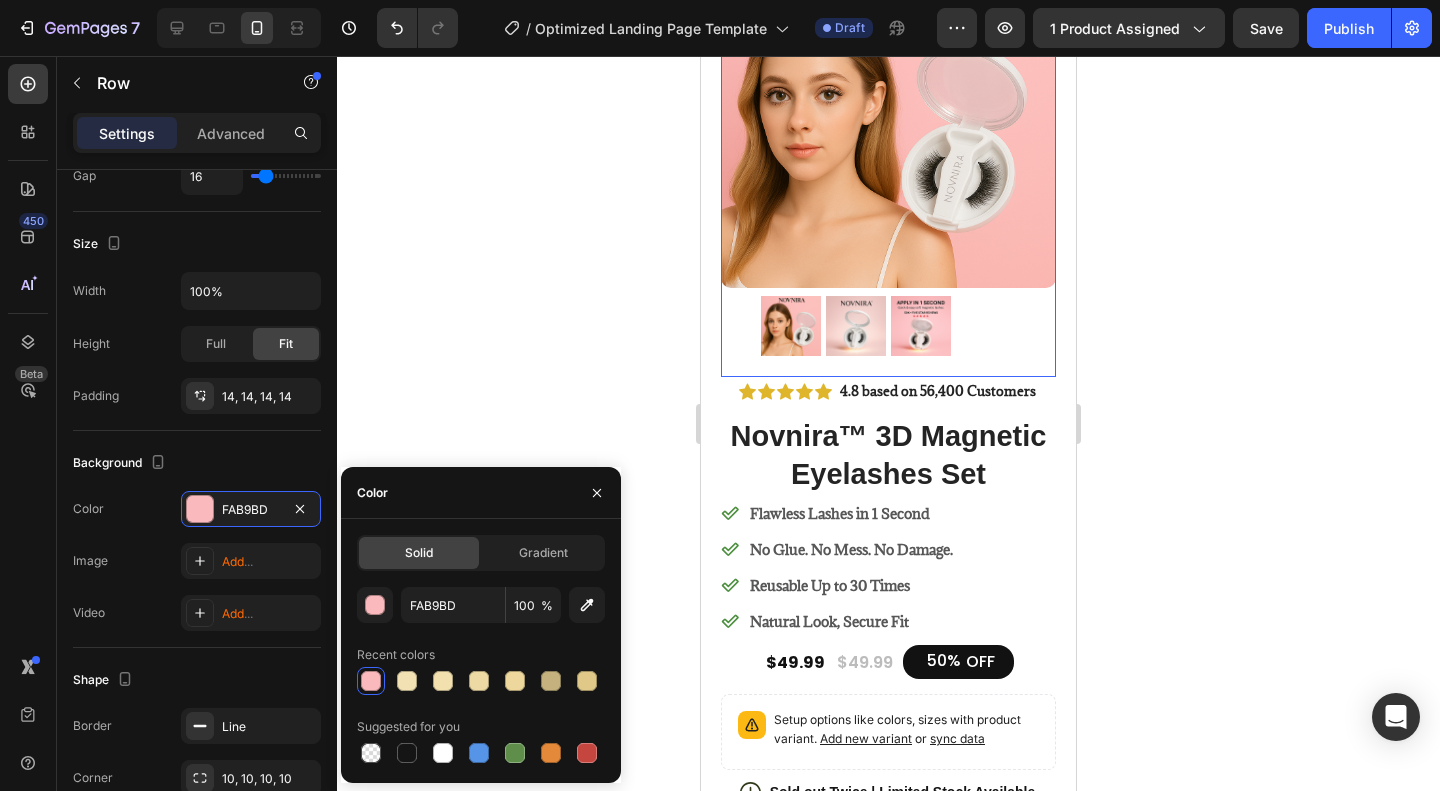 click at bounding box center (856, 326) 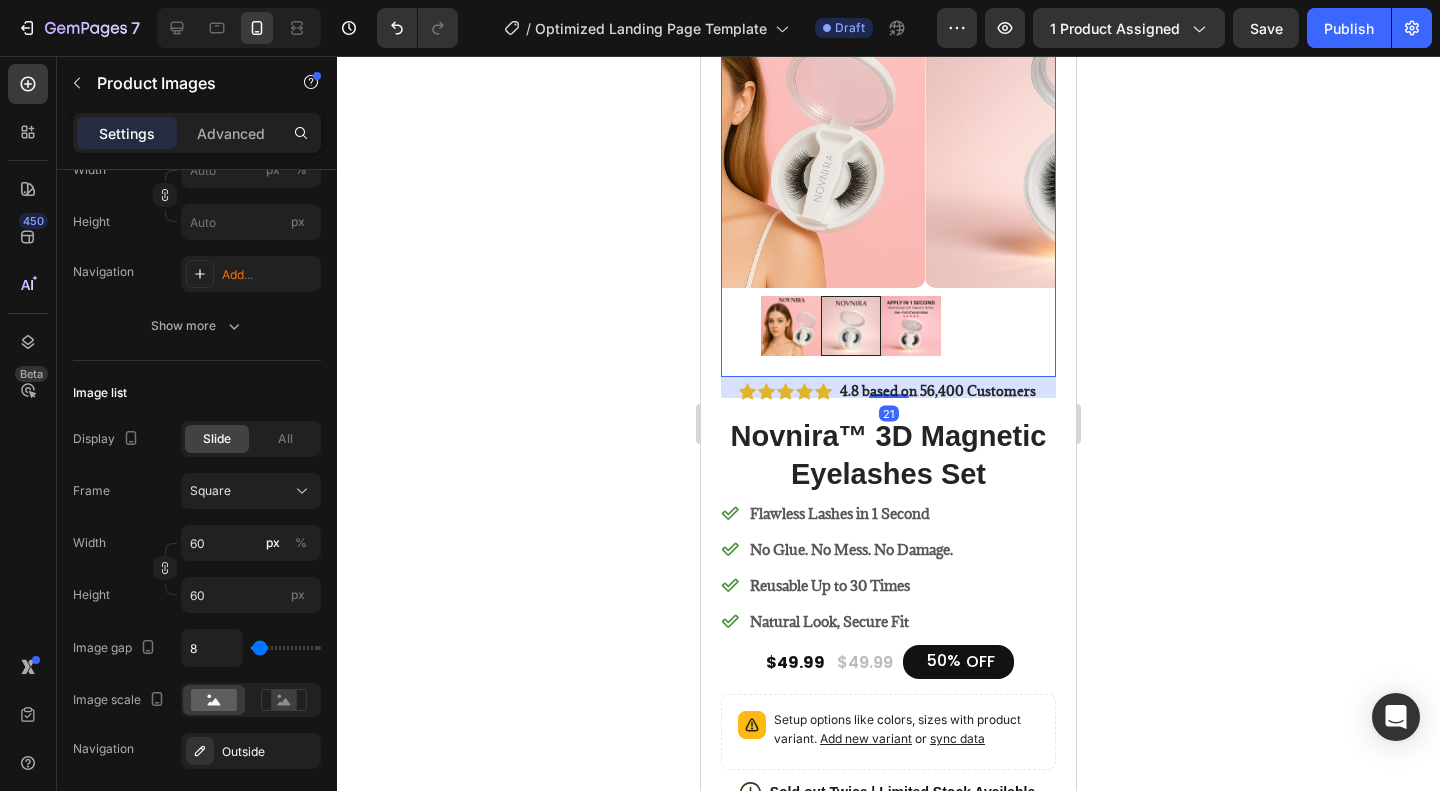 scroll, scrollTop: 0, scrollLeft: 0, axis: both 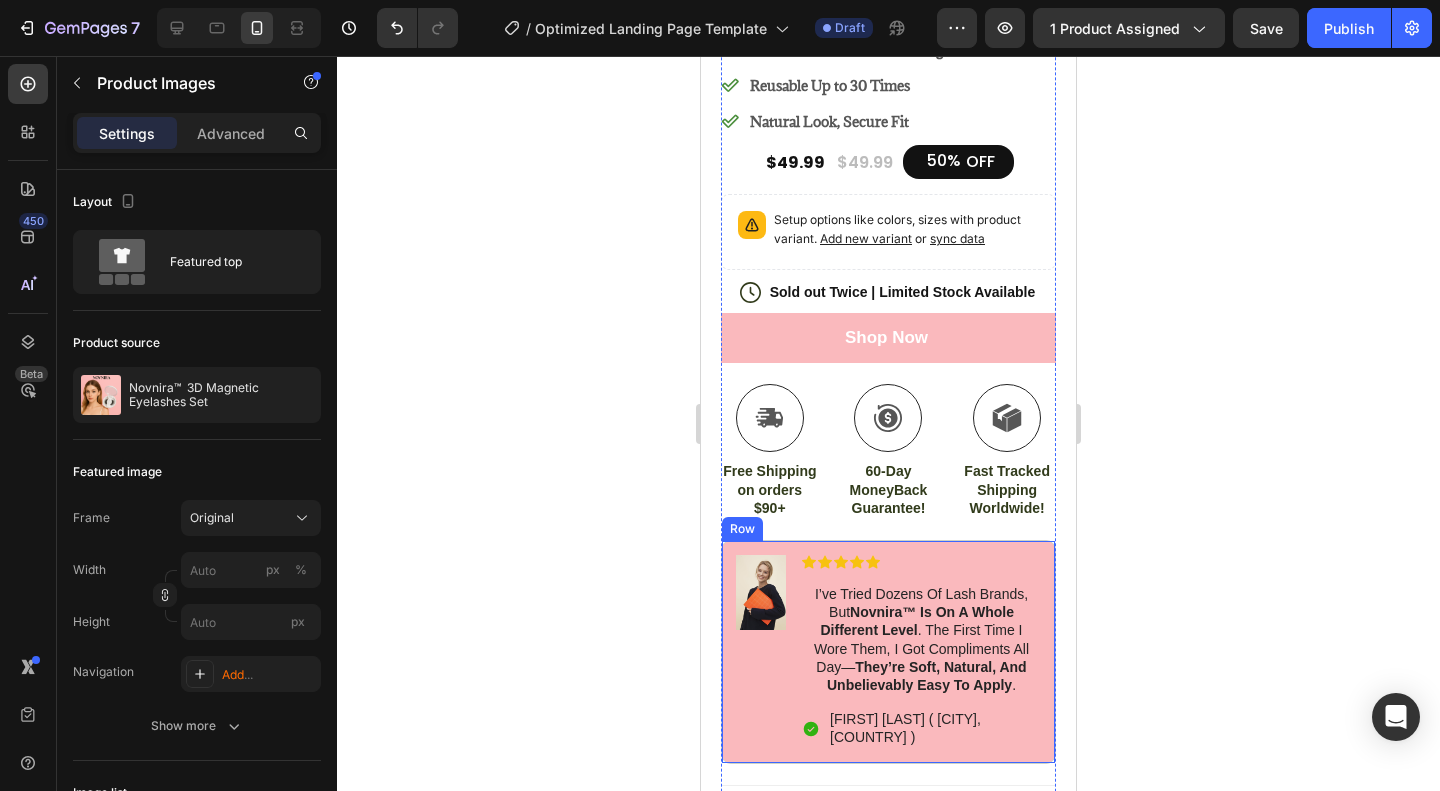 click on "Image Icon Icon Icon Icon Icon Icon List I’ve tried dozens of lash brands, but Novnira™ is on a whole different level . The first time I wore them, I got compliments all day— they’re soft, natural, and unbelievably easy to apply . Text Block
Icon [FIRST] [LAST] ( [CITY], [COUNTRY] ) Text Block Row Row" at bounding box center (888, 652) 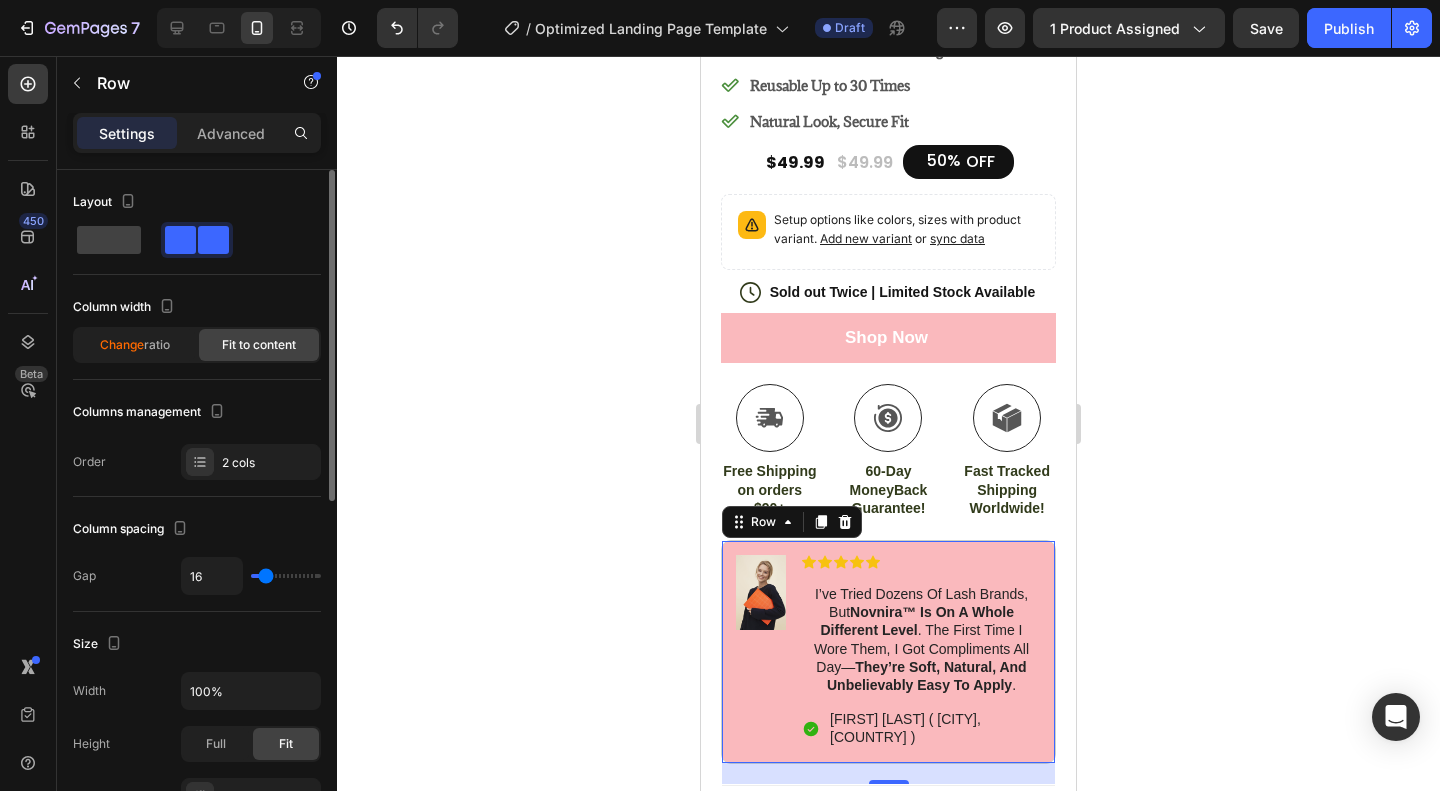 scroll, scrollTop: 300, scrollLeft: 0, axis: vertical 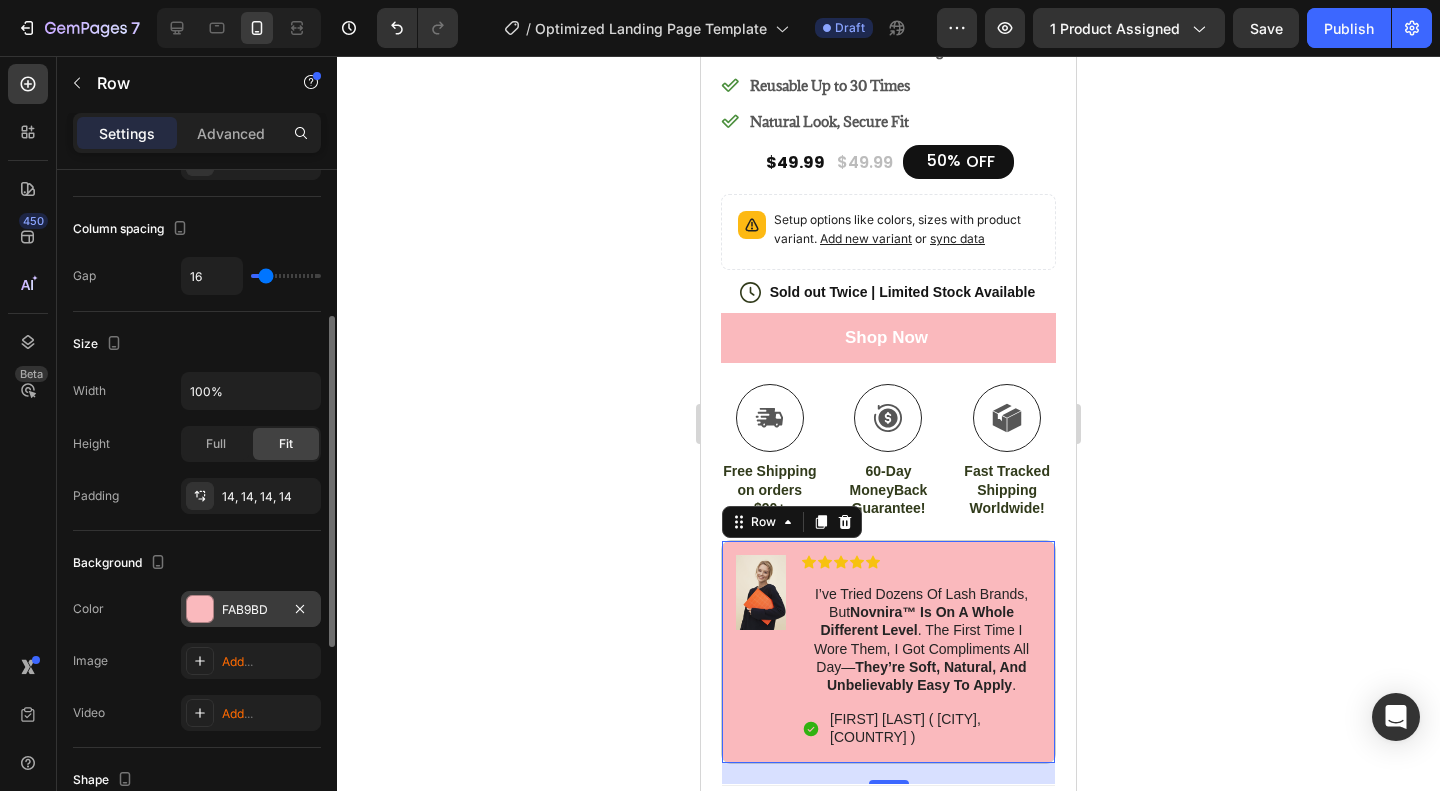 click on "FAB9BD" at bounding box center (251, 610) 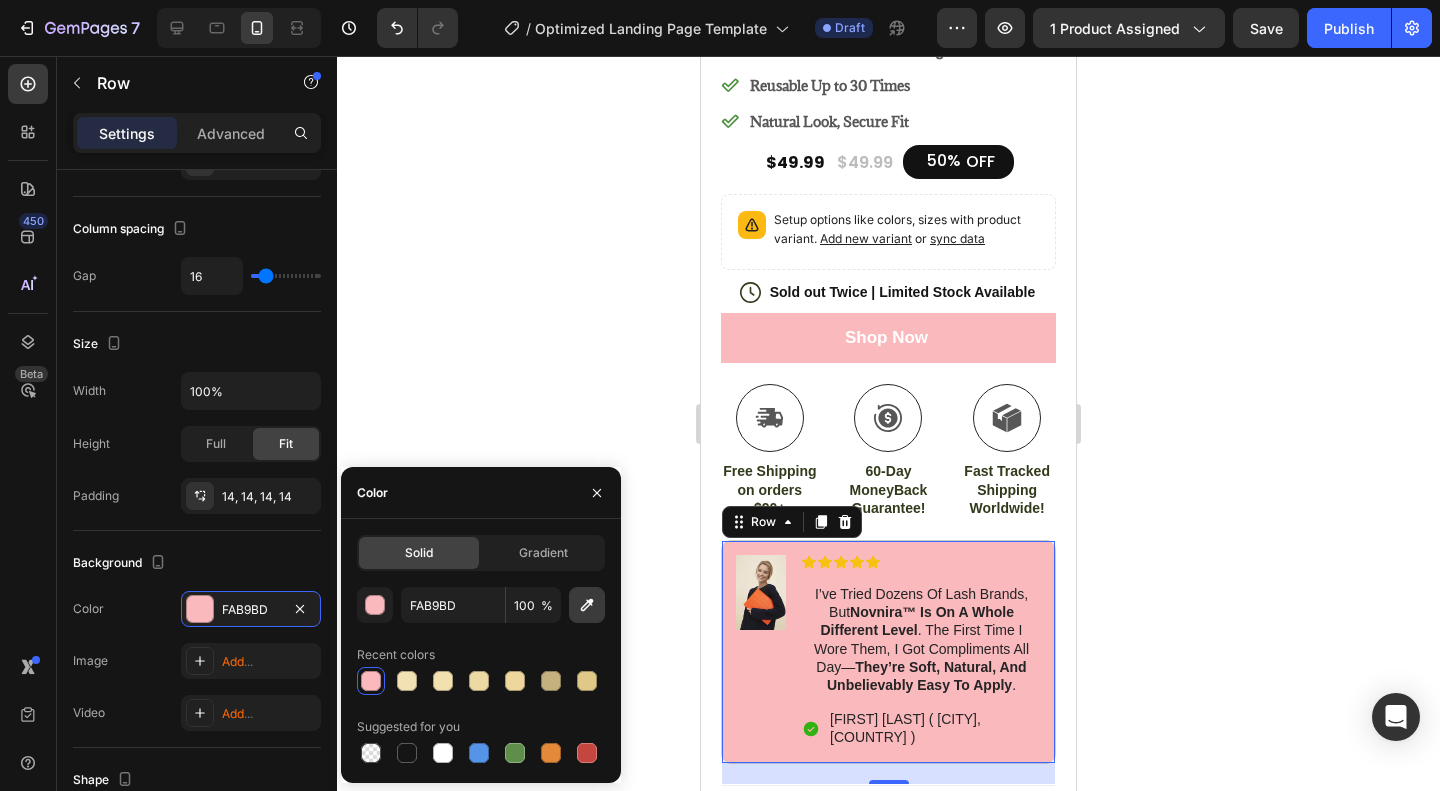 click at bounding box center [587, 605] 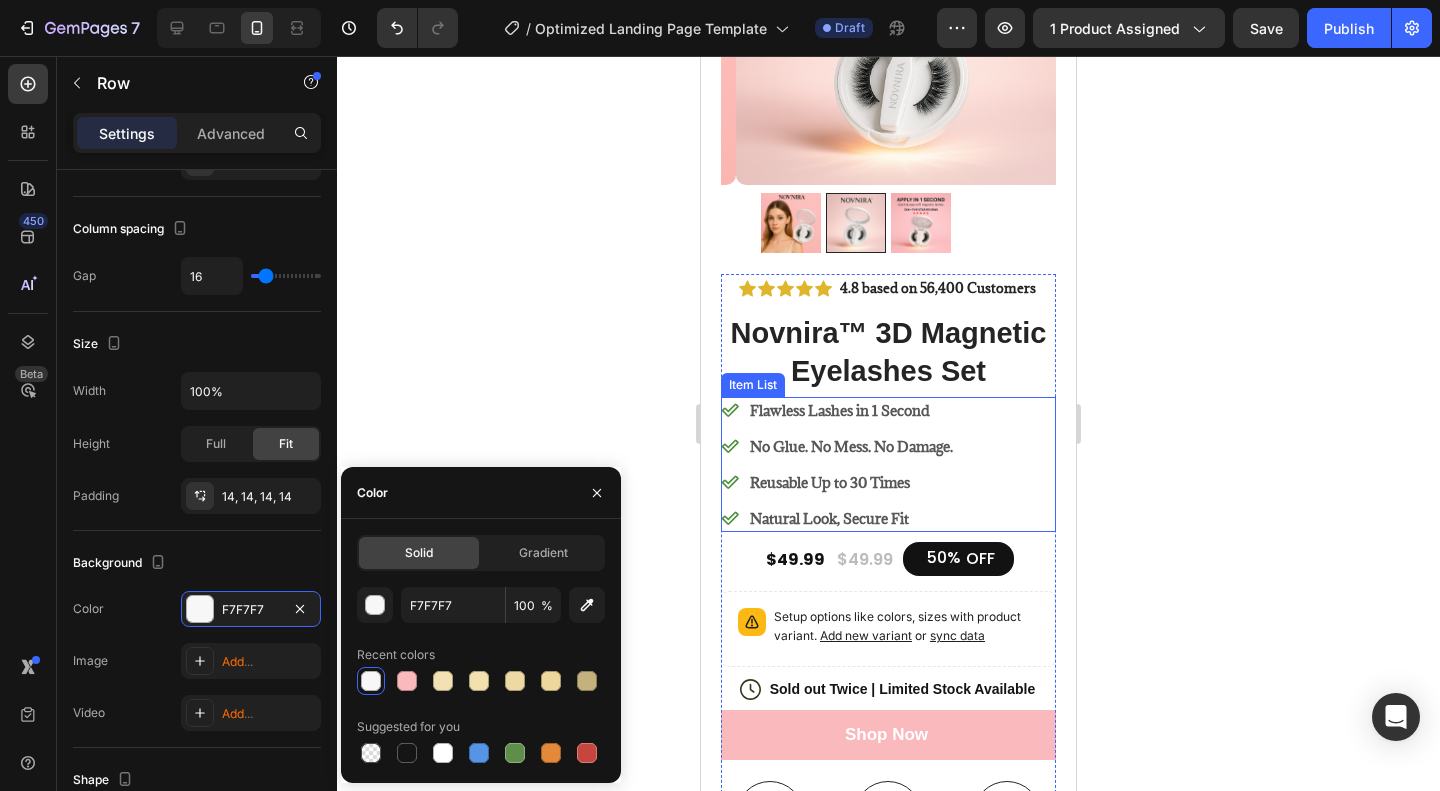 scroll, scrollTop: 300, scrollLeft: 0, axis: vertical 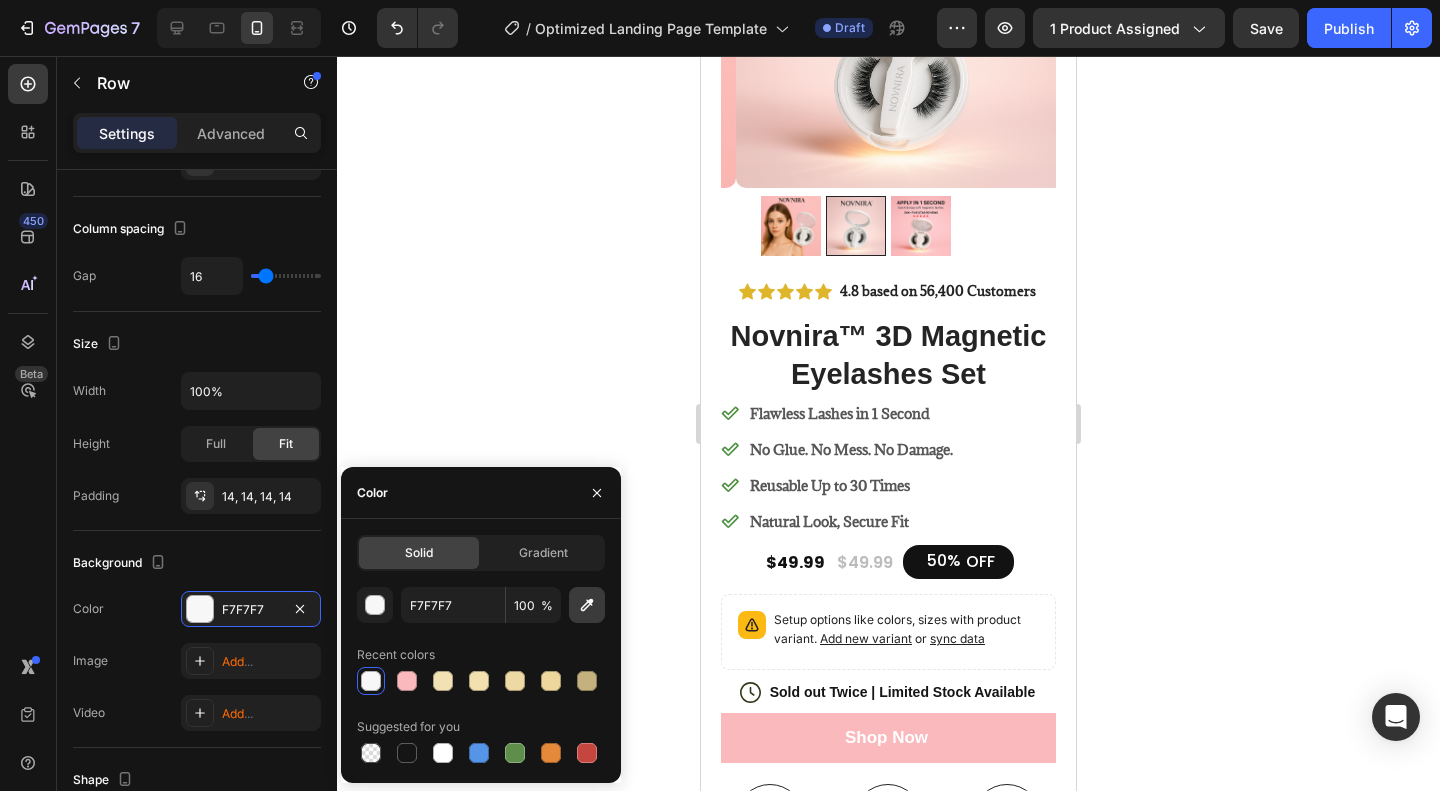click 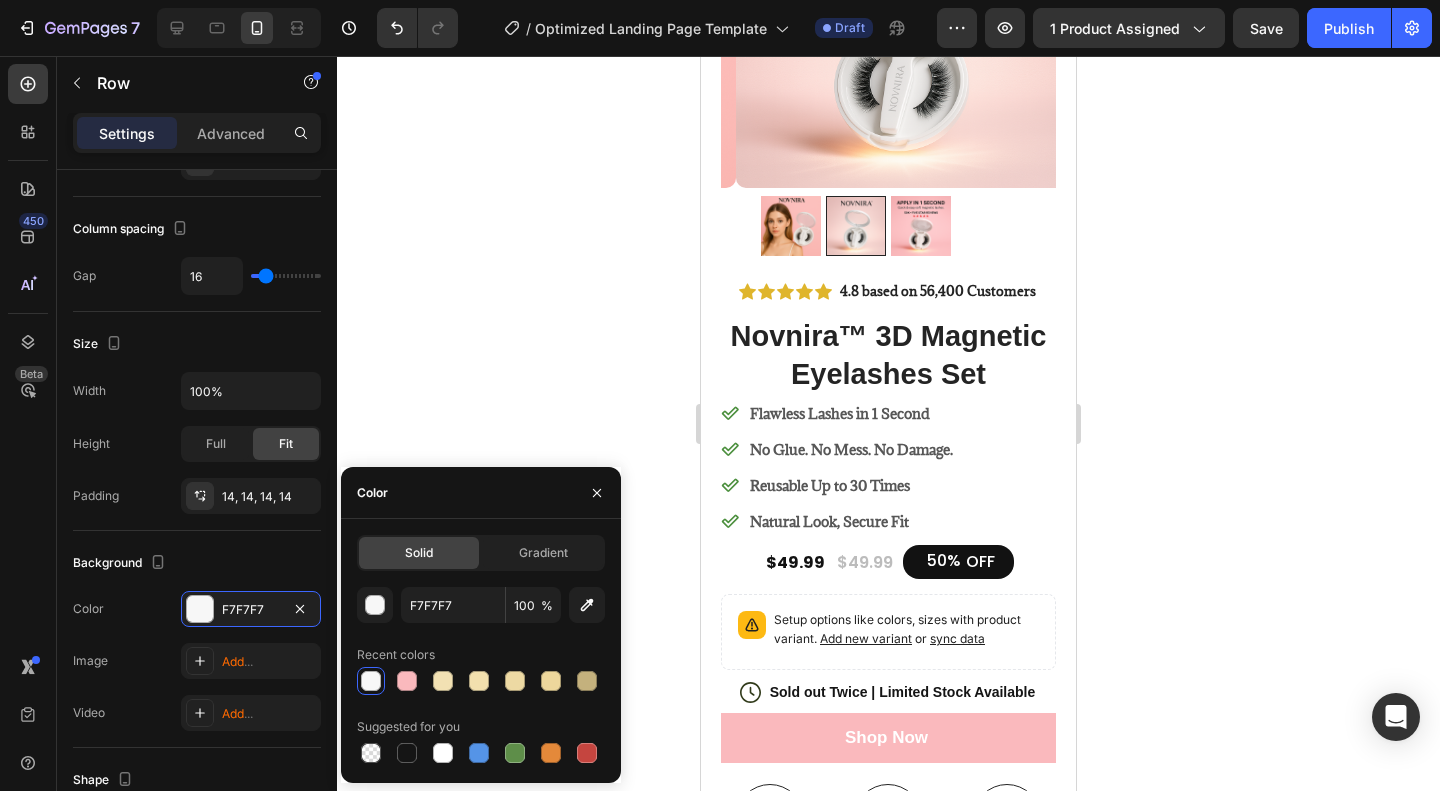 type on "F7D8D2" 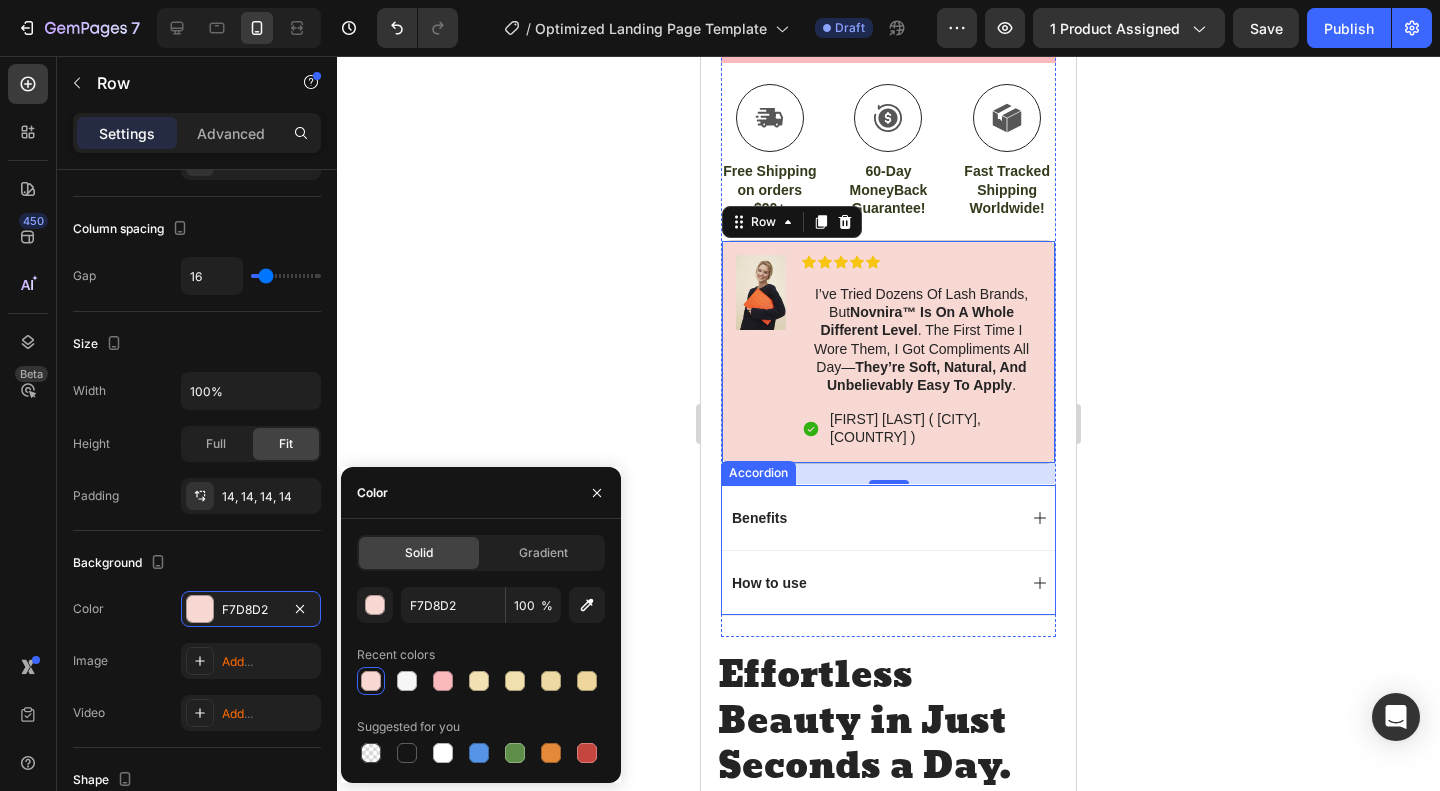 scroll, scrollTop: 800, scrollLeft: 0, axis: vertical 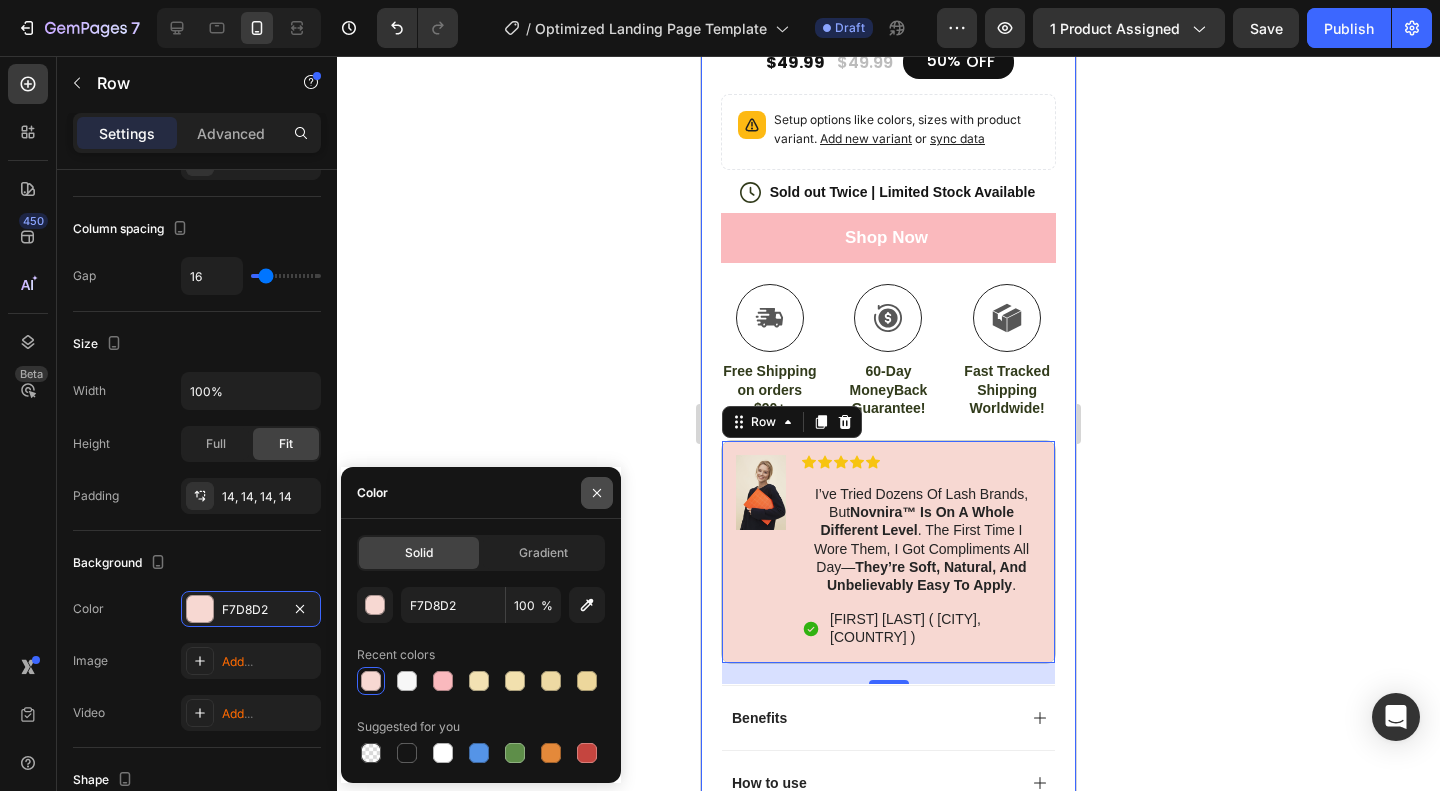 click 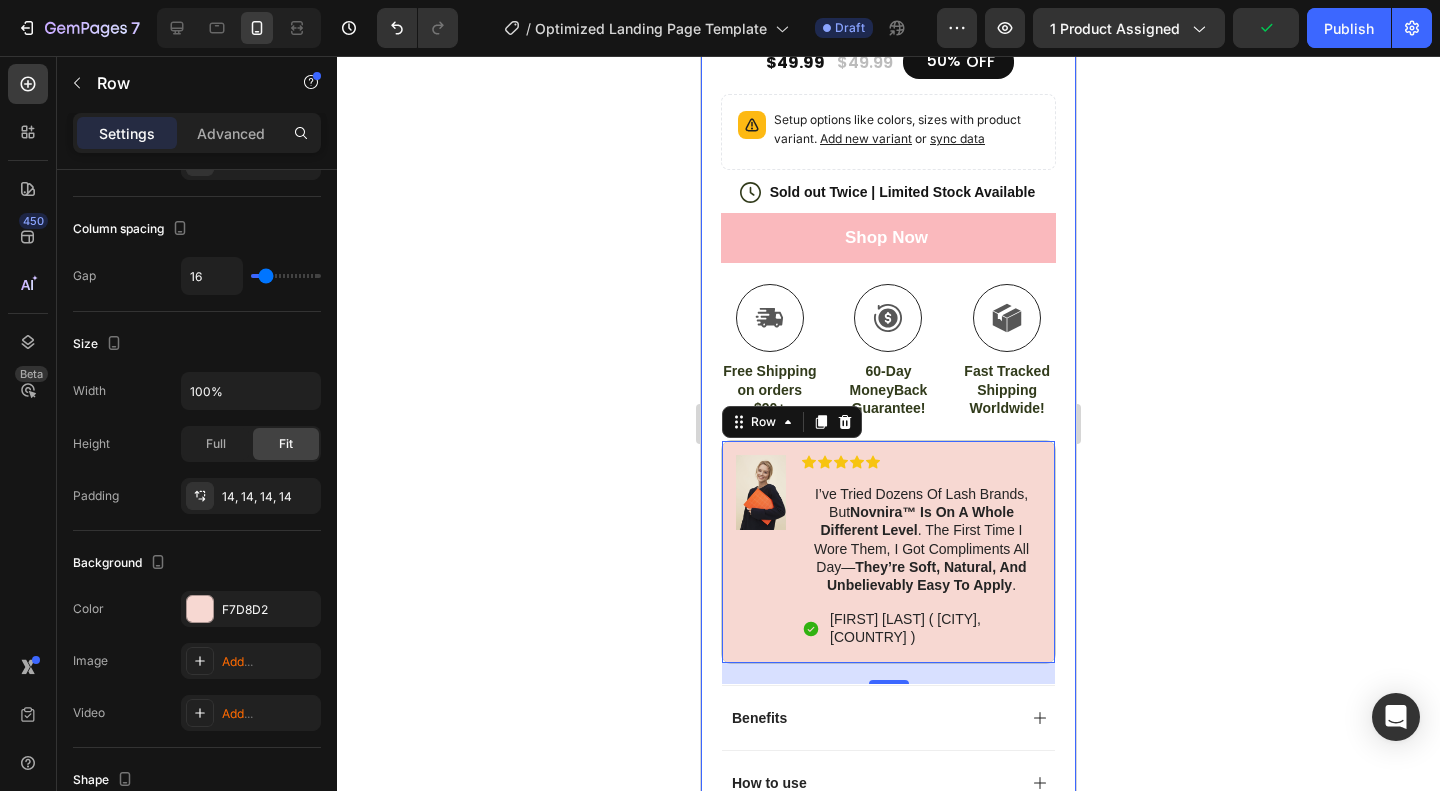 drag, startPoint x: 496, startPoint y: 461, endPoint x: 426, endPoint y: 555, distance: 117.20068 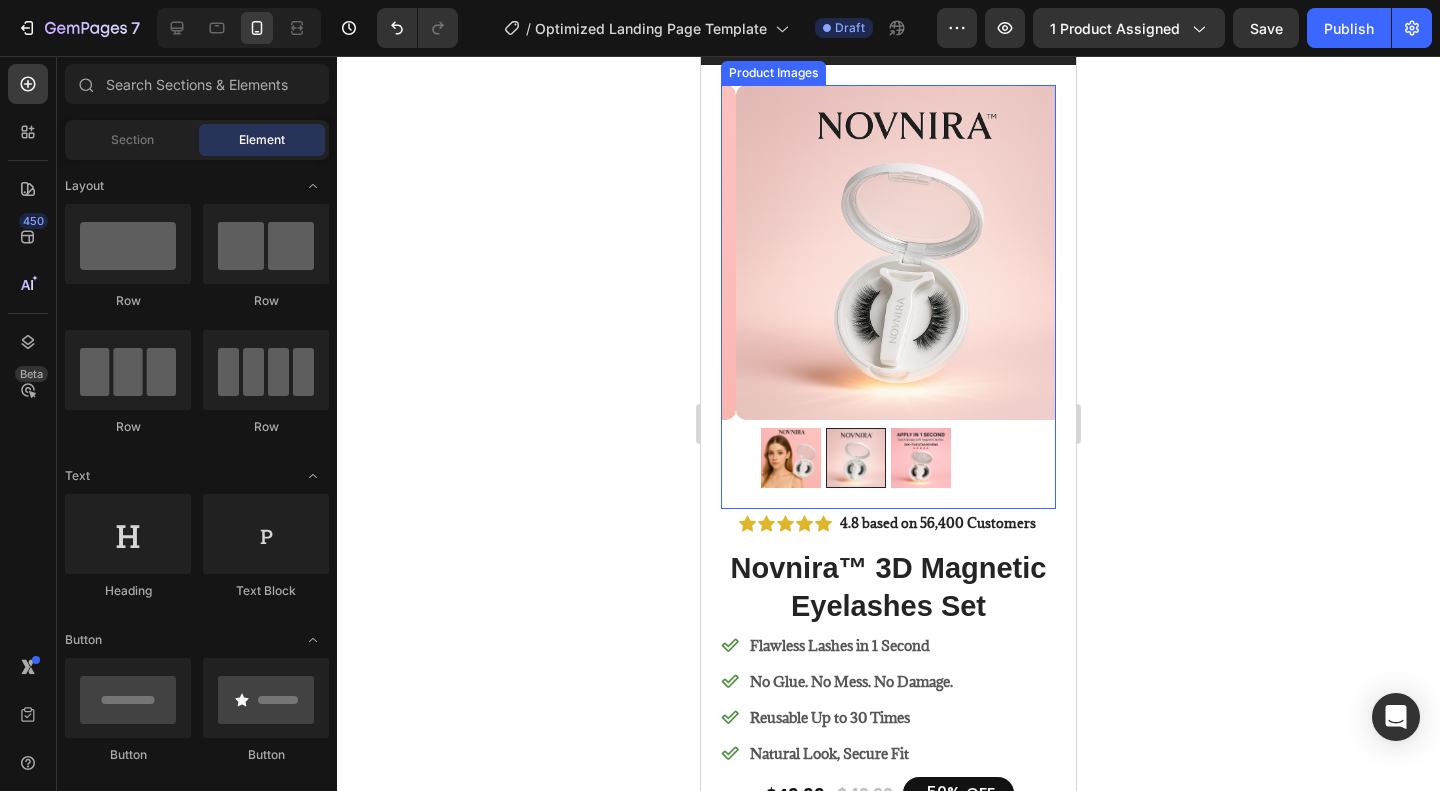 scroll, scrollTop: 100, scrollLeft: 0, axis: vertical 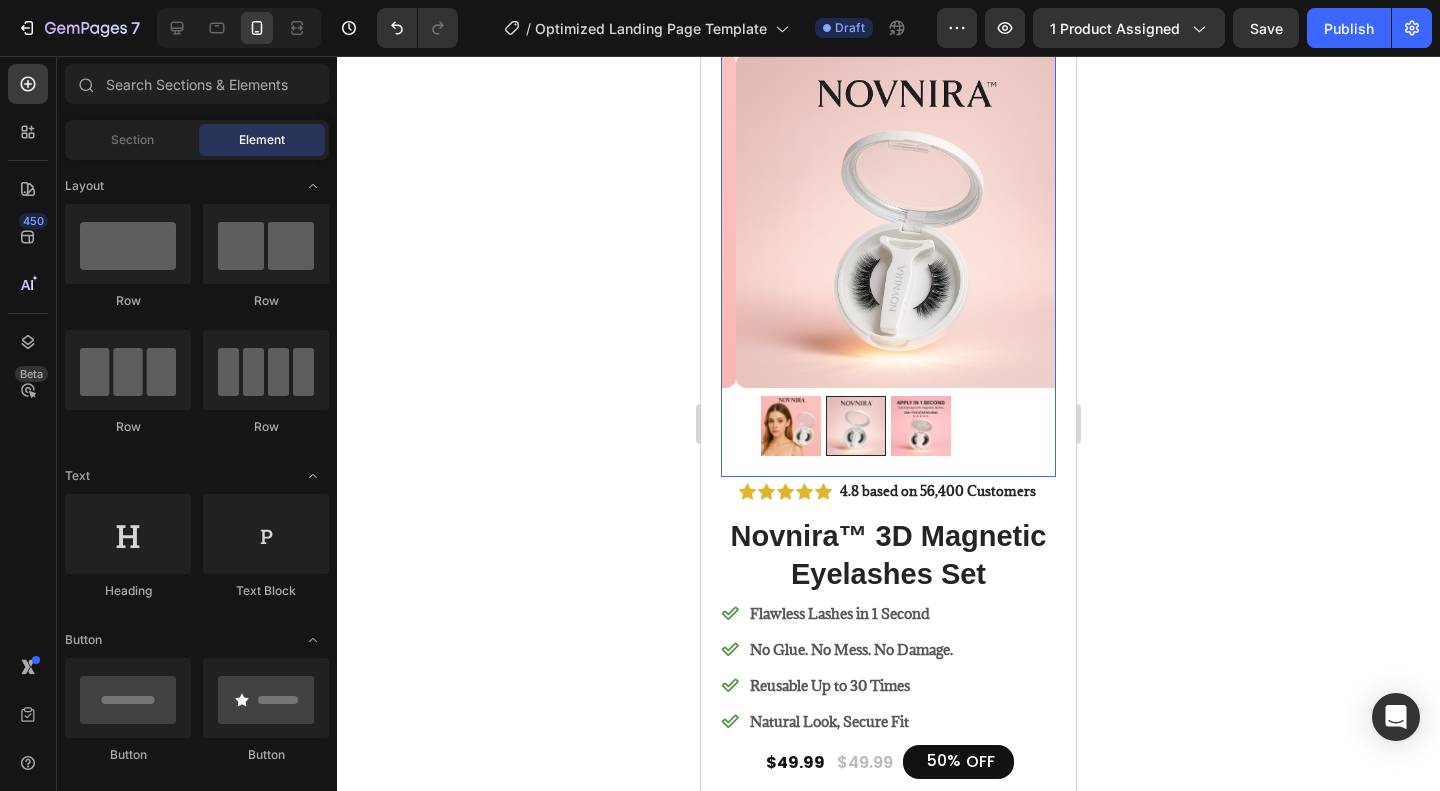 drag, startPoint x: 776, startPoint y: 382, endPoint x: 778, endPoint y: 392, distance: 10.198039 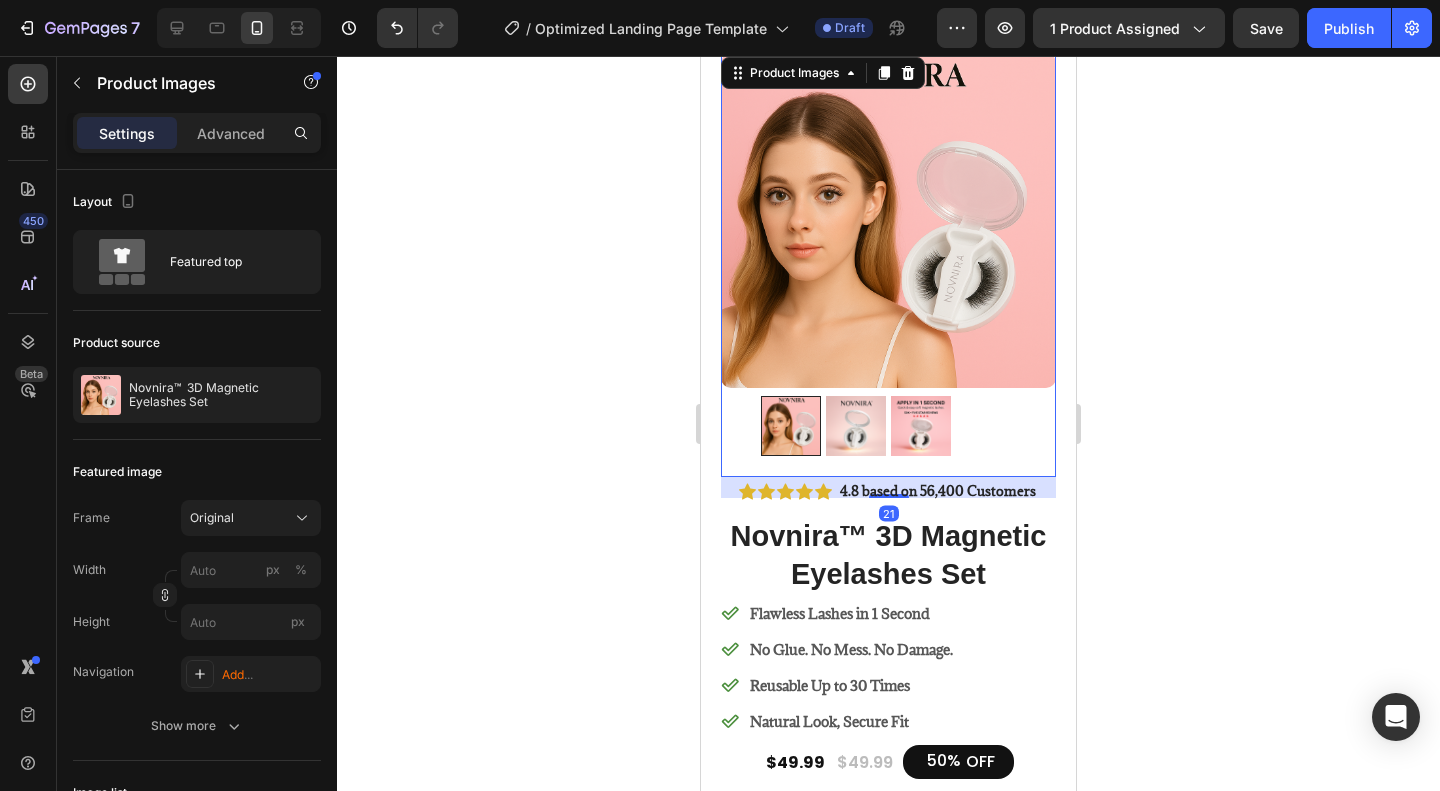 click at bounding box center (856, 426) 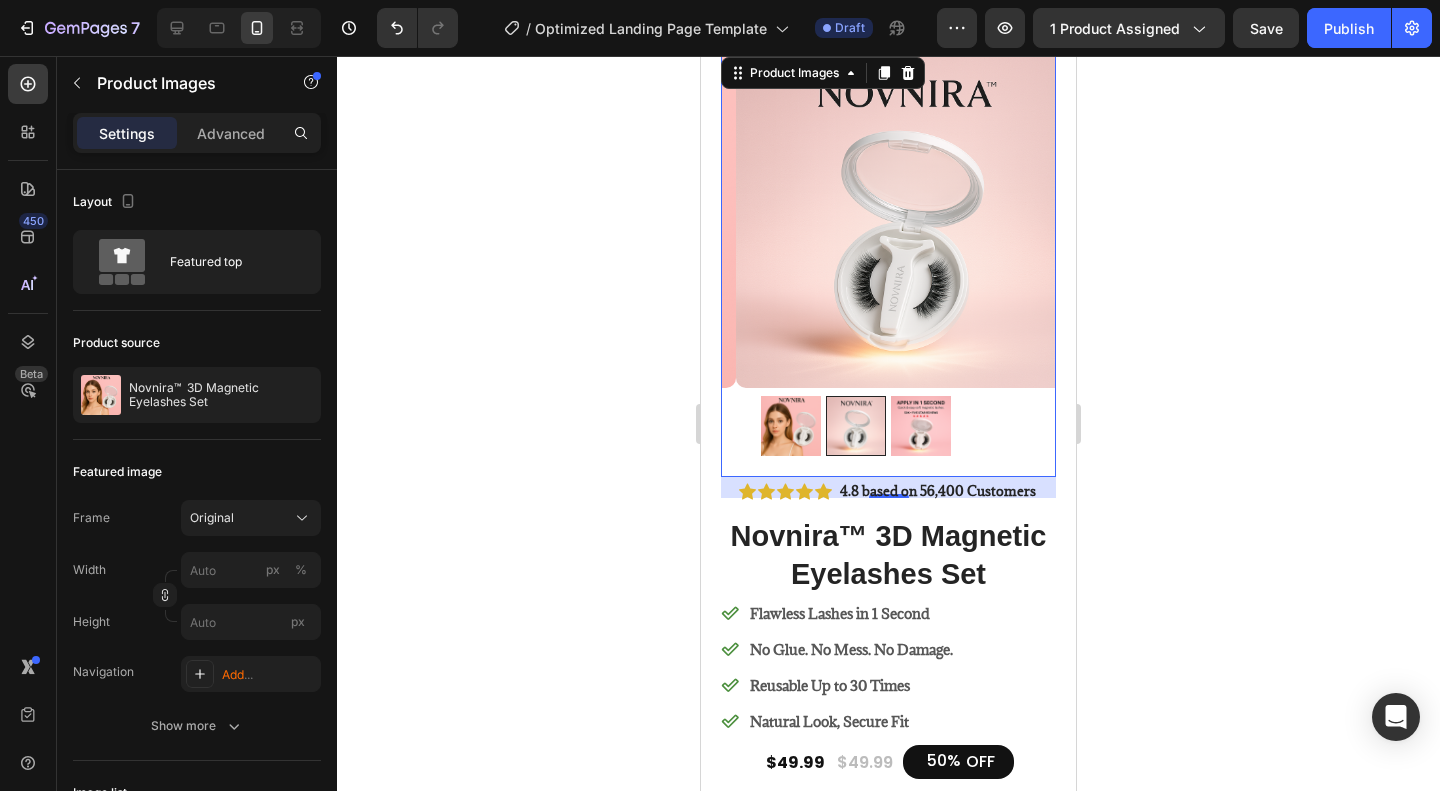 click 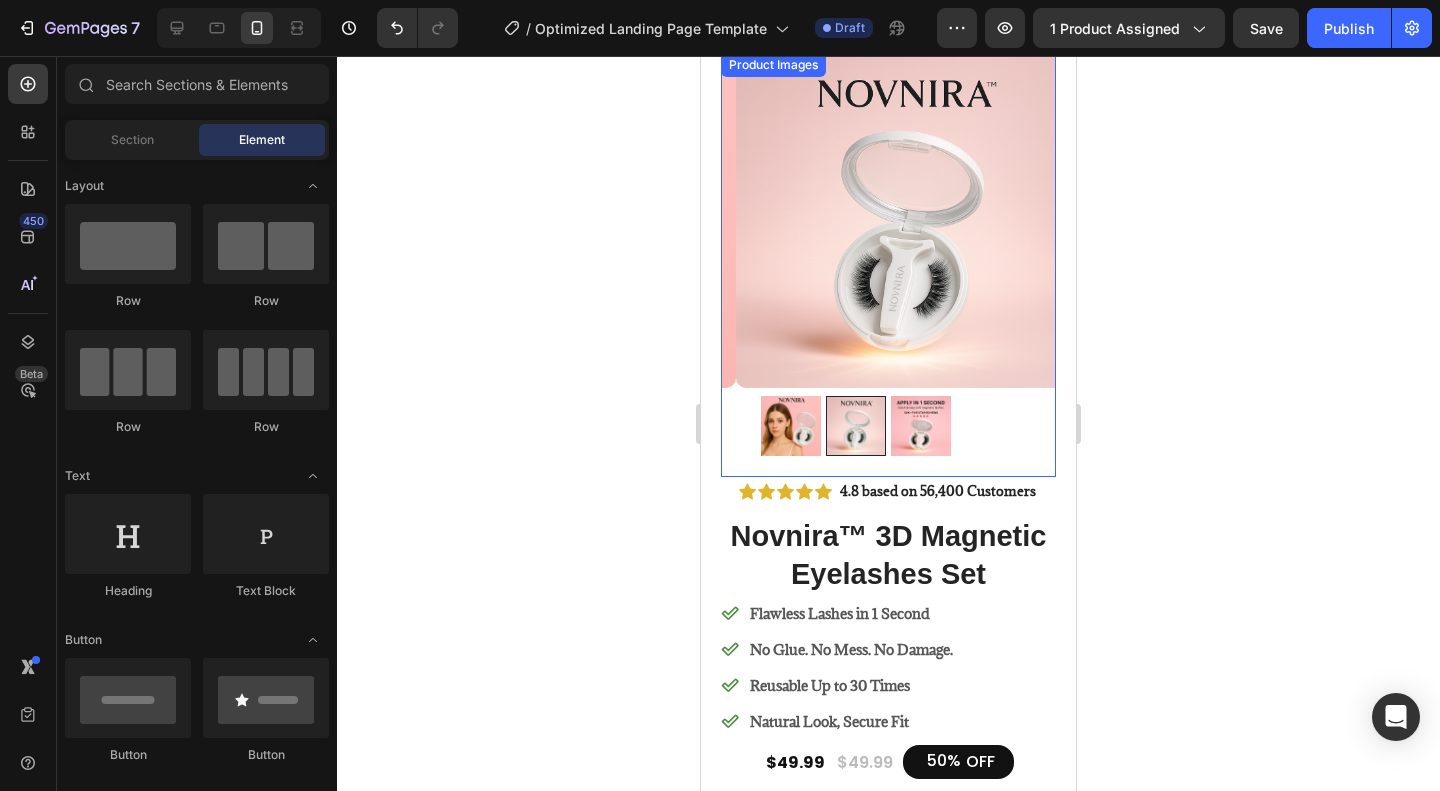 click at bounding box center [921, 426] 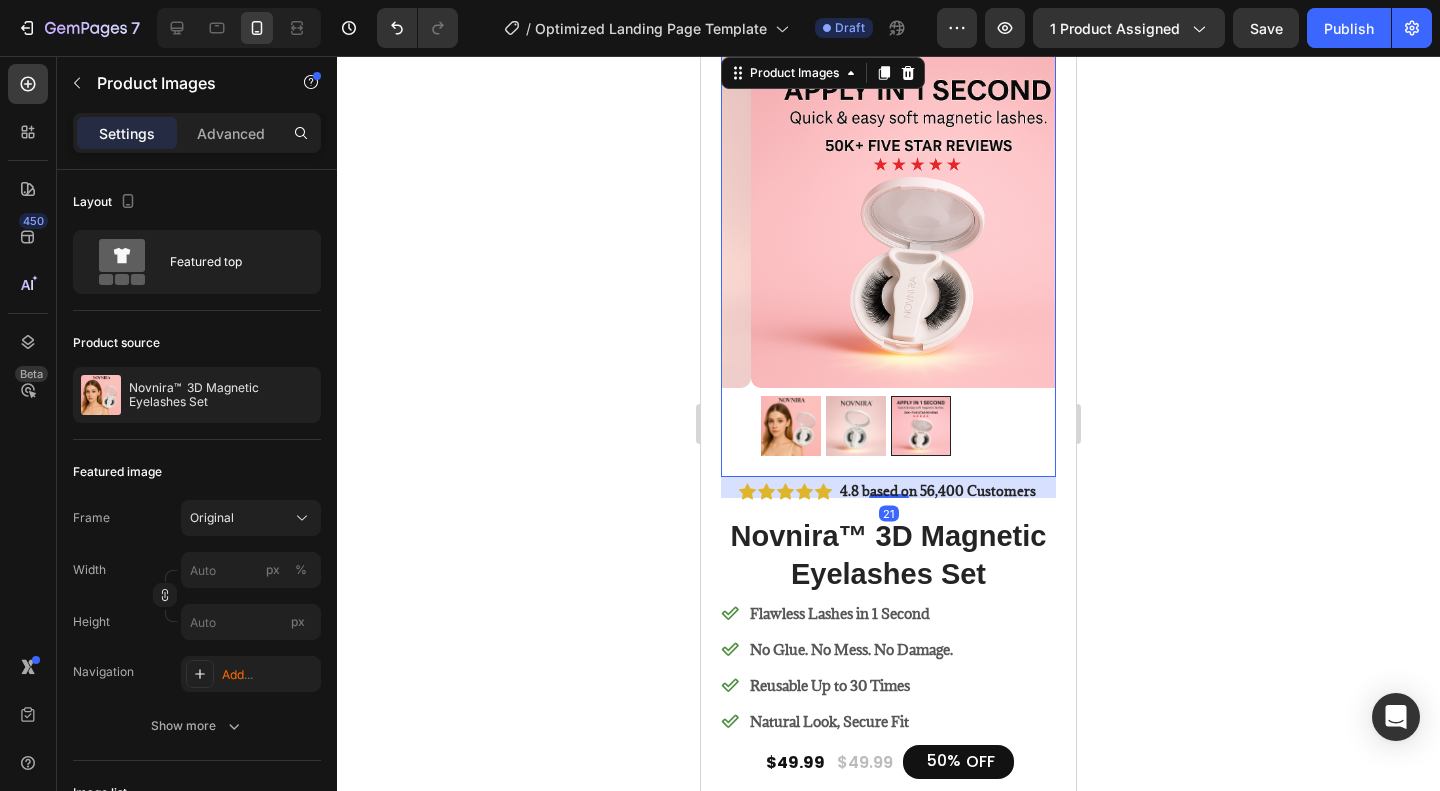 click at bounding box center (791, 426) 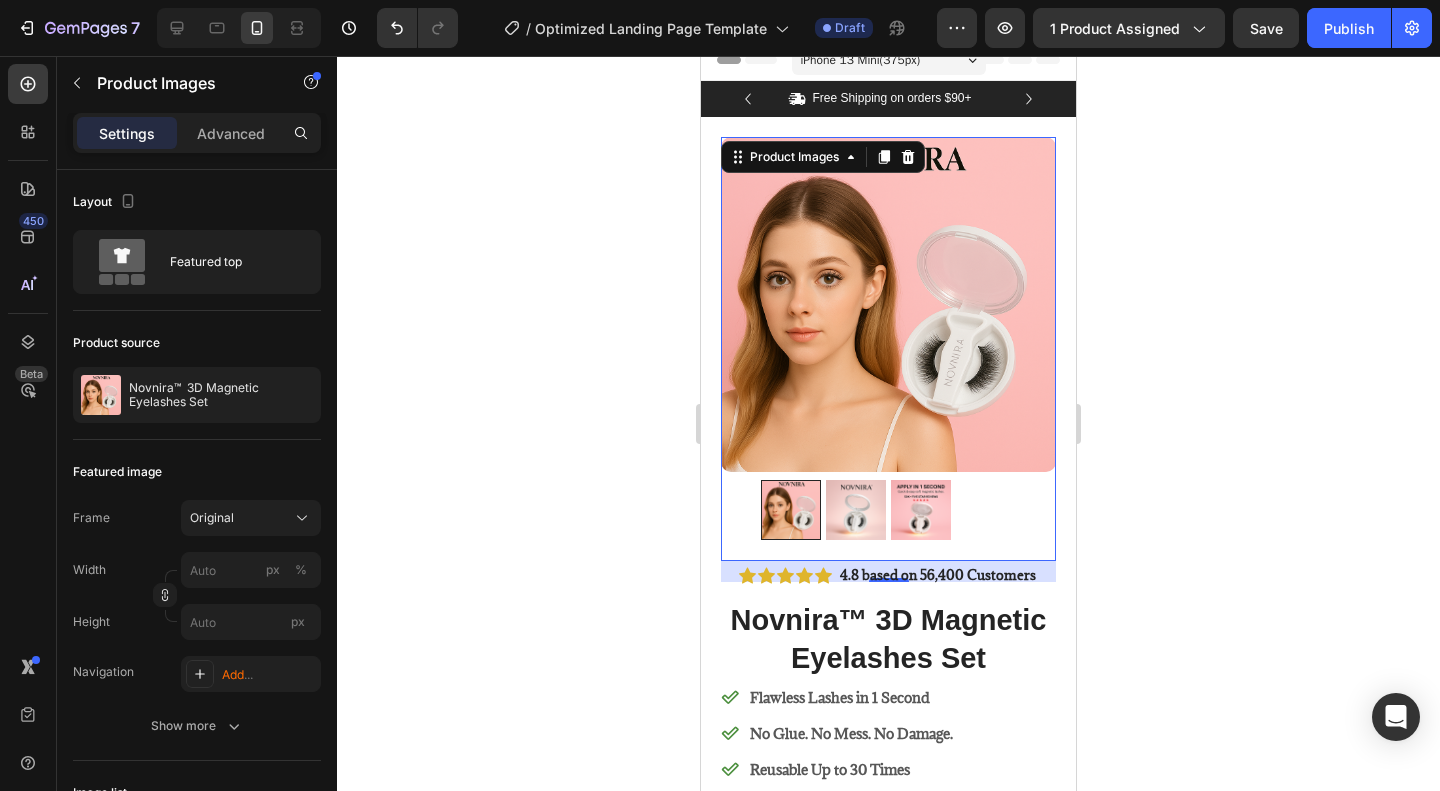 scroll, scrollTop: 0, scrollLeft: 0, axis: both 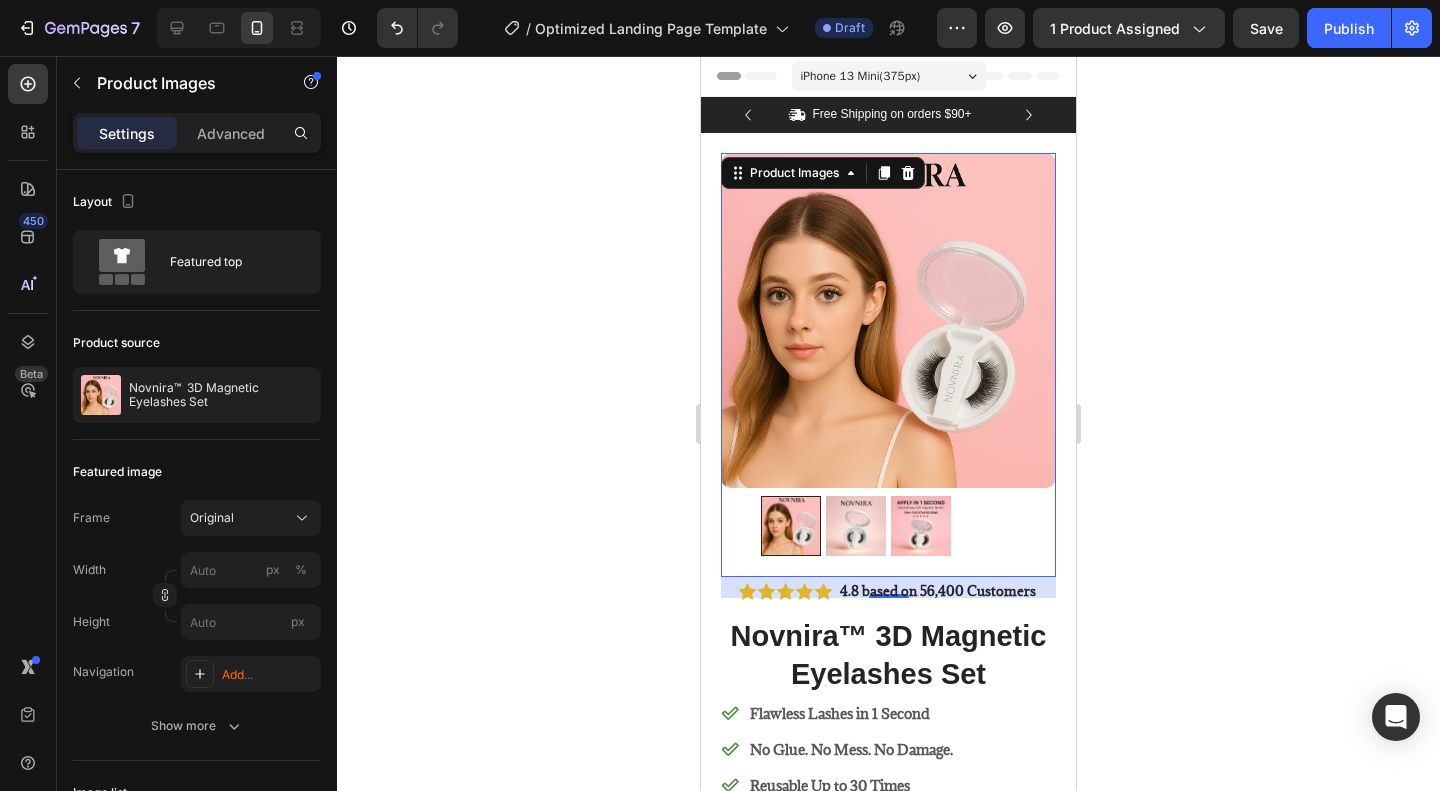 click 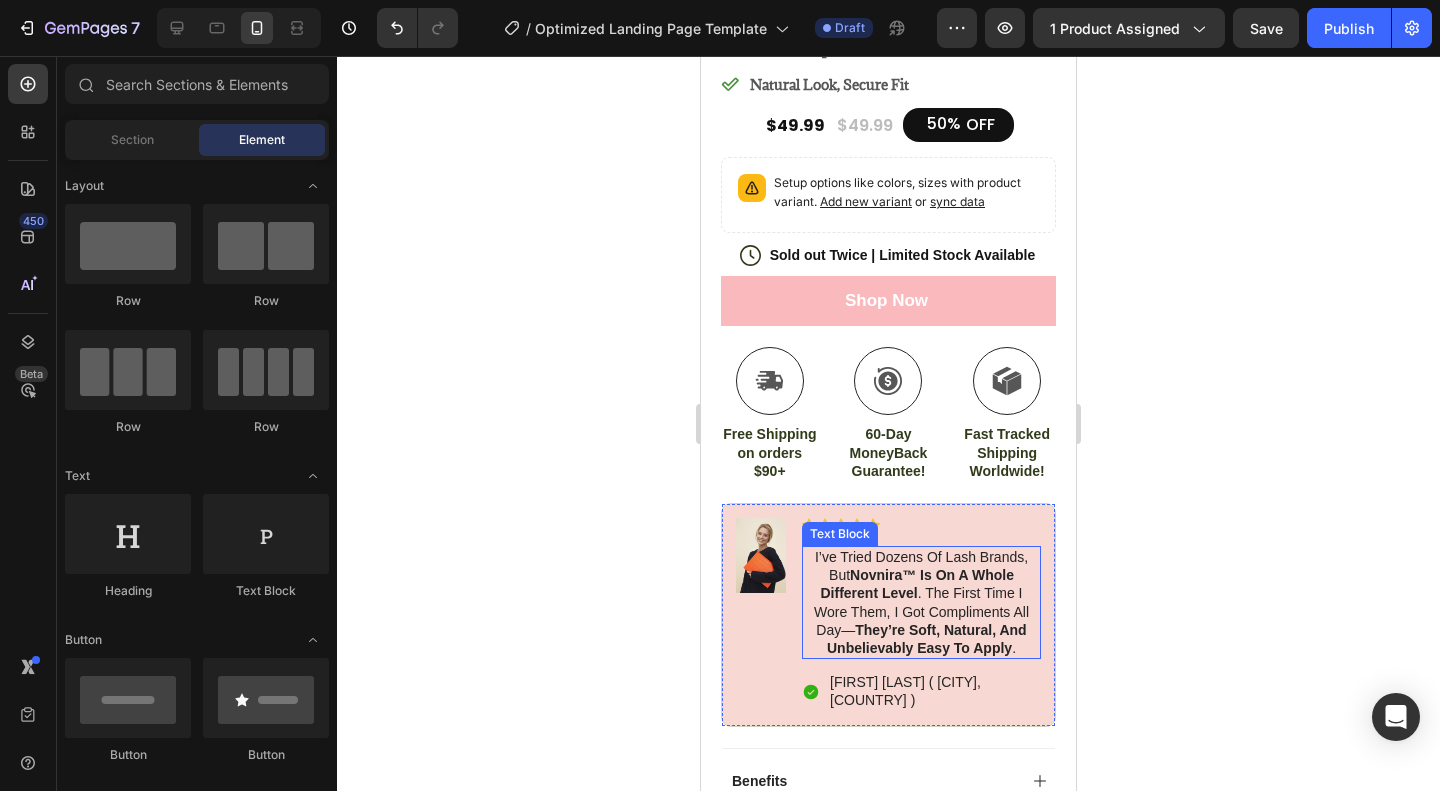 scroll, scrollTop: 800, scrollLeft: 0, axis: vertical 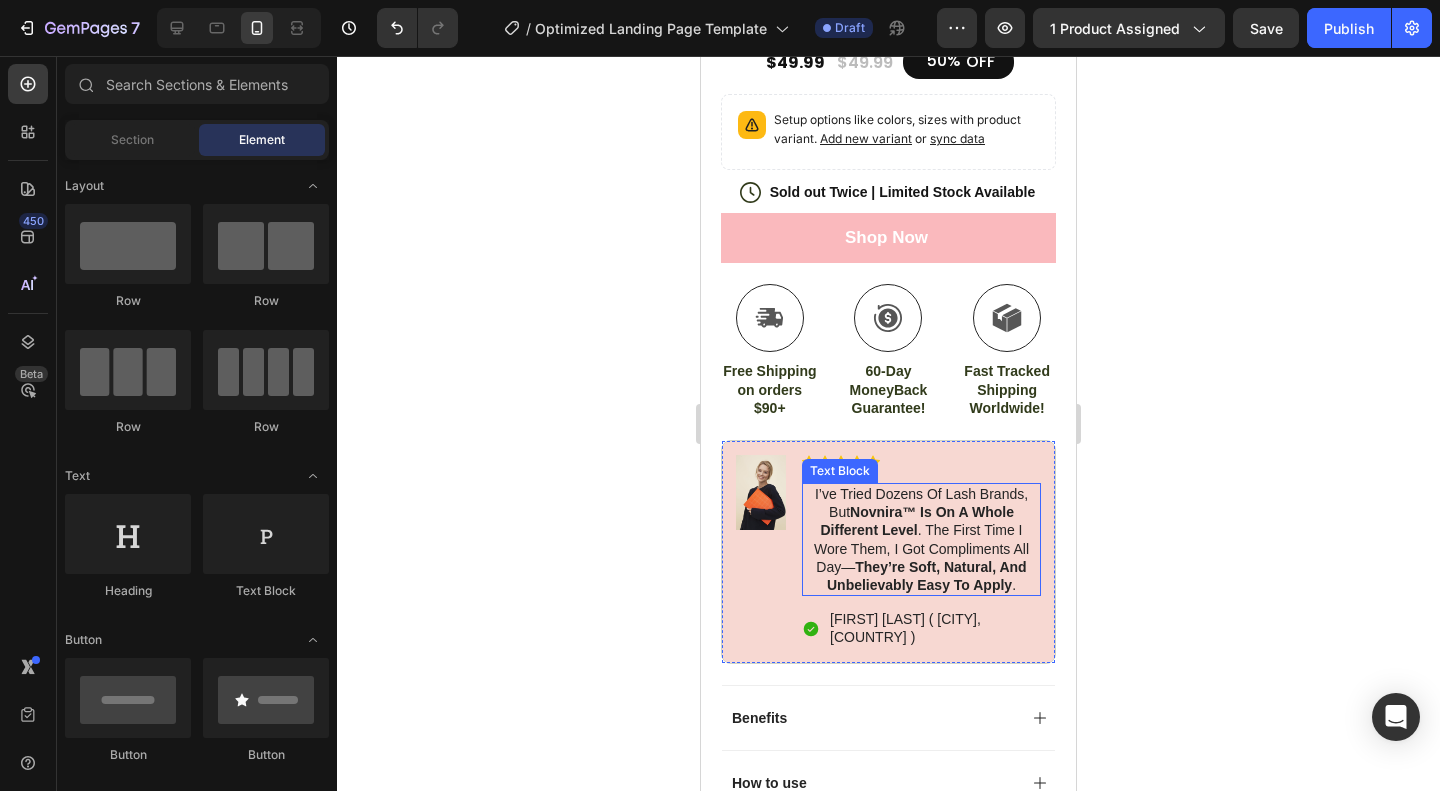 click on "I’ve tried dozens of lash brands, but  Novnira™ is on a whole different level . The first time I wore them, I got compliments all day— they’re soft, natural, and unbelievably easy to apply ." at bounding box center [921, 539] 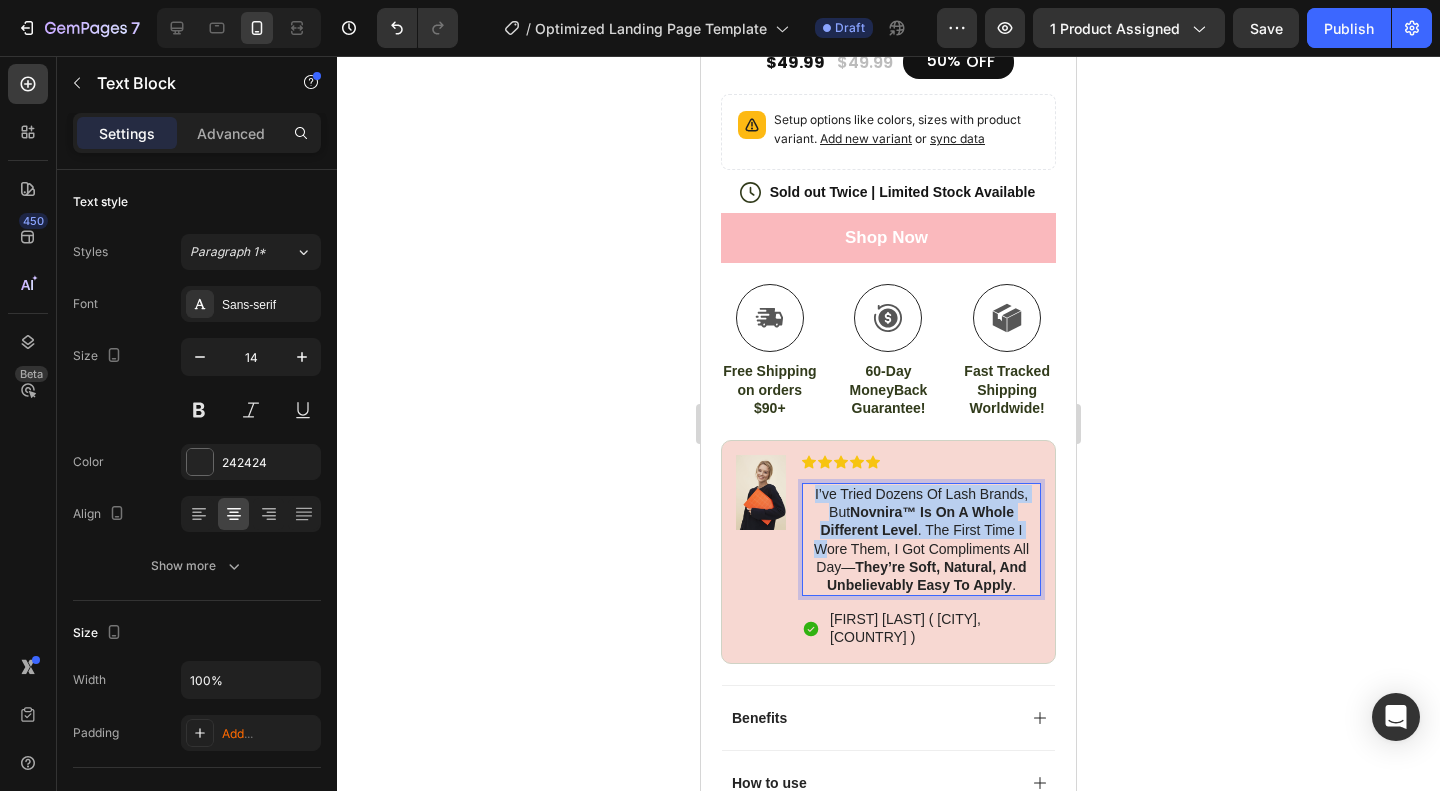 drag, startPoint x: 824, startPoint y: 474, endPoint x: 917, endPoint y: 561, distance: 127.349915 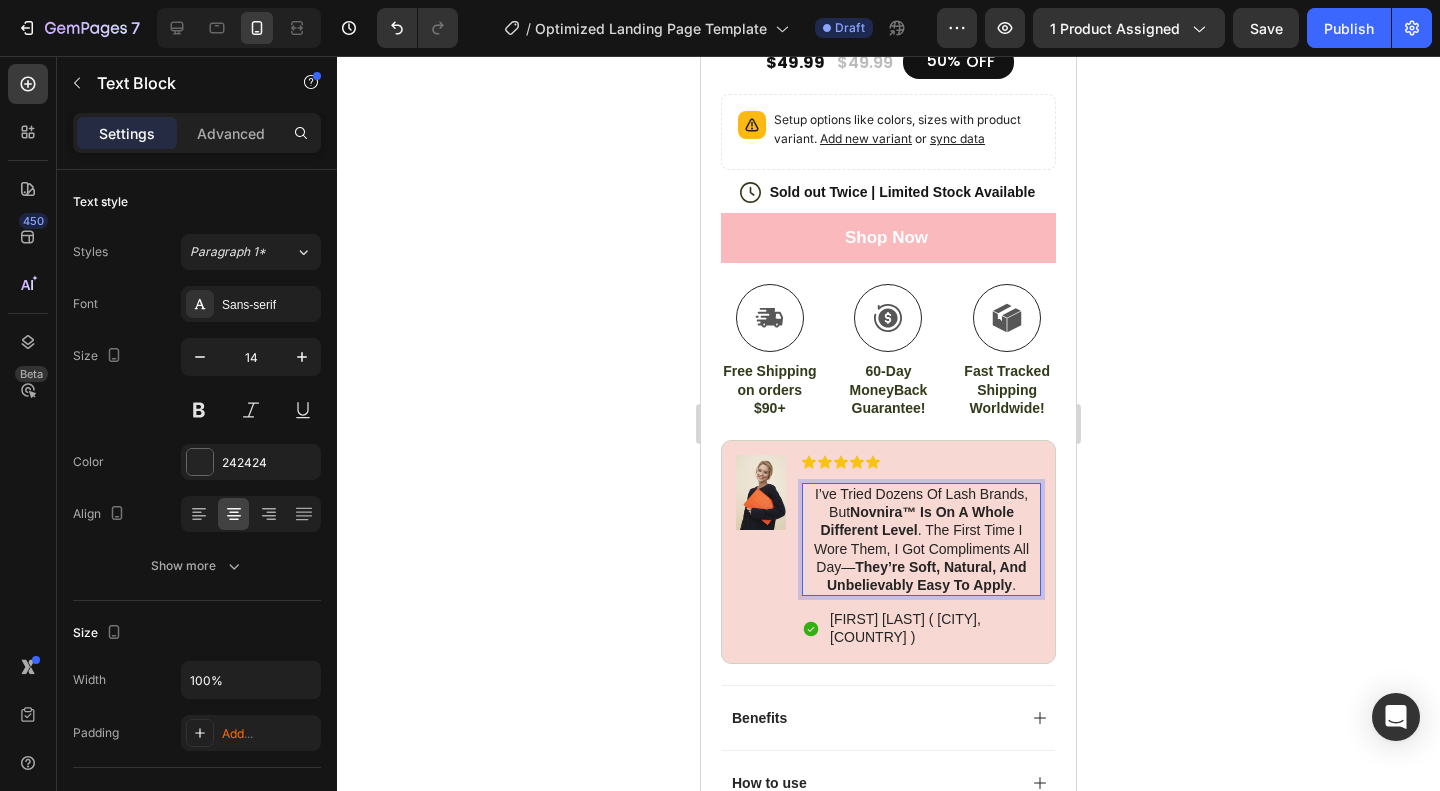 click on "they’re soft, natural, and unbelievably easy to apply" at bounding box center [927, 576] 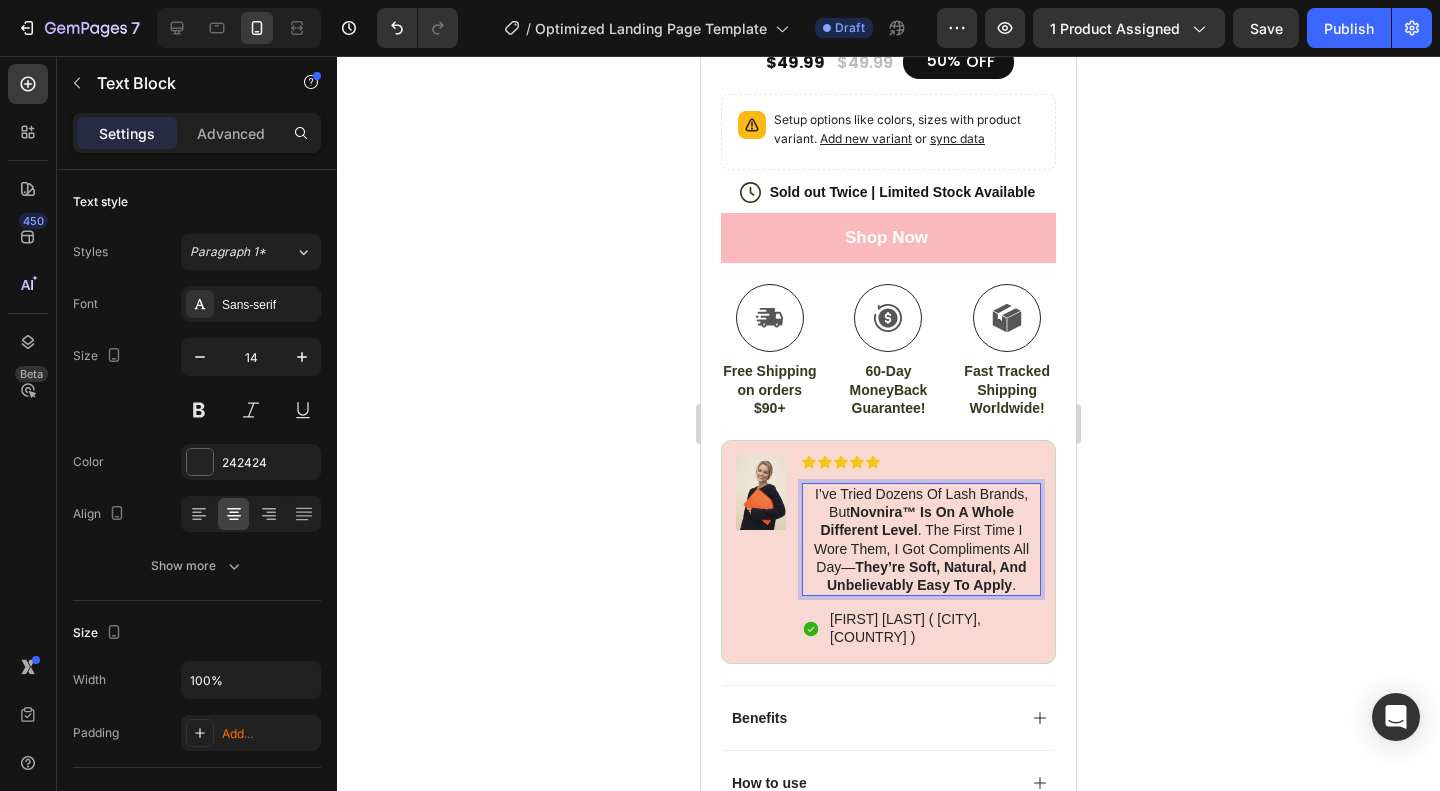 click 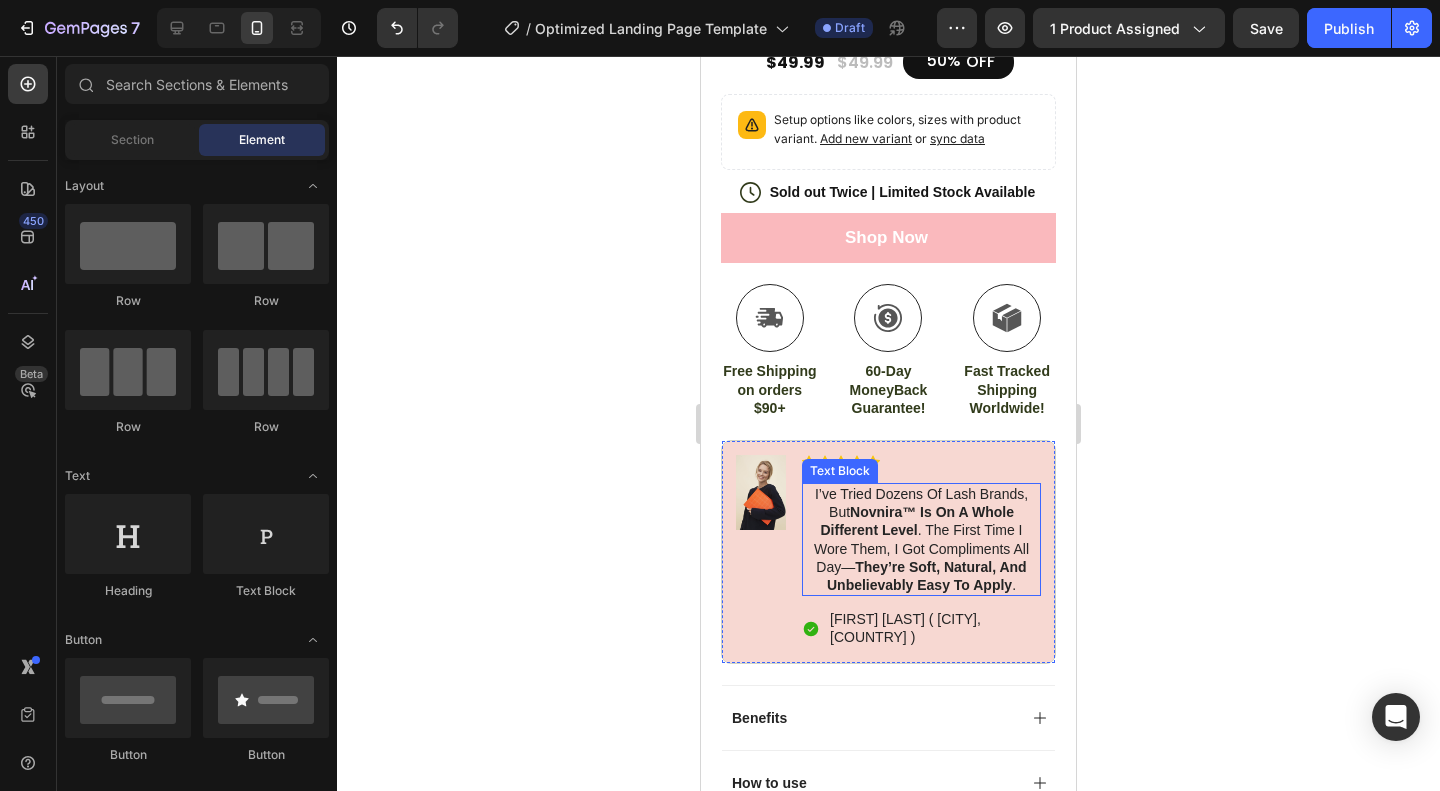 click on "I’ve tried dozens of lash brands, but  Novnira™ is on a whole different level . The first time I wore them, I got compliments all day— they’re soft, natural, and unbelievably easy to apply ." at bounding box center (921, 539) 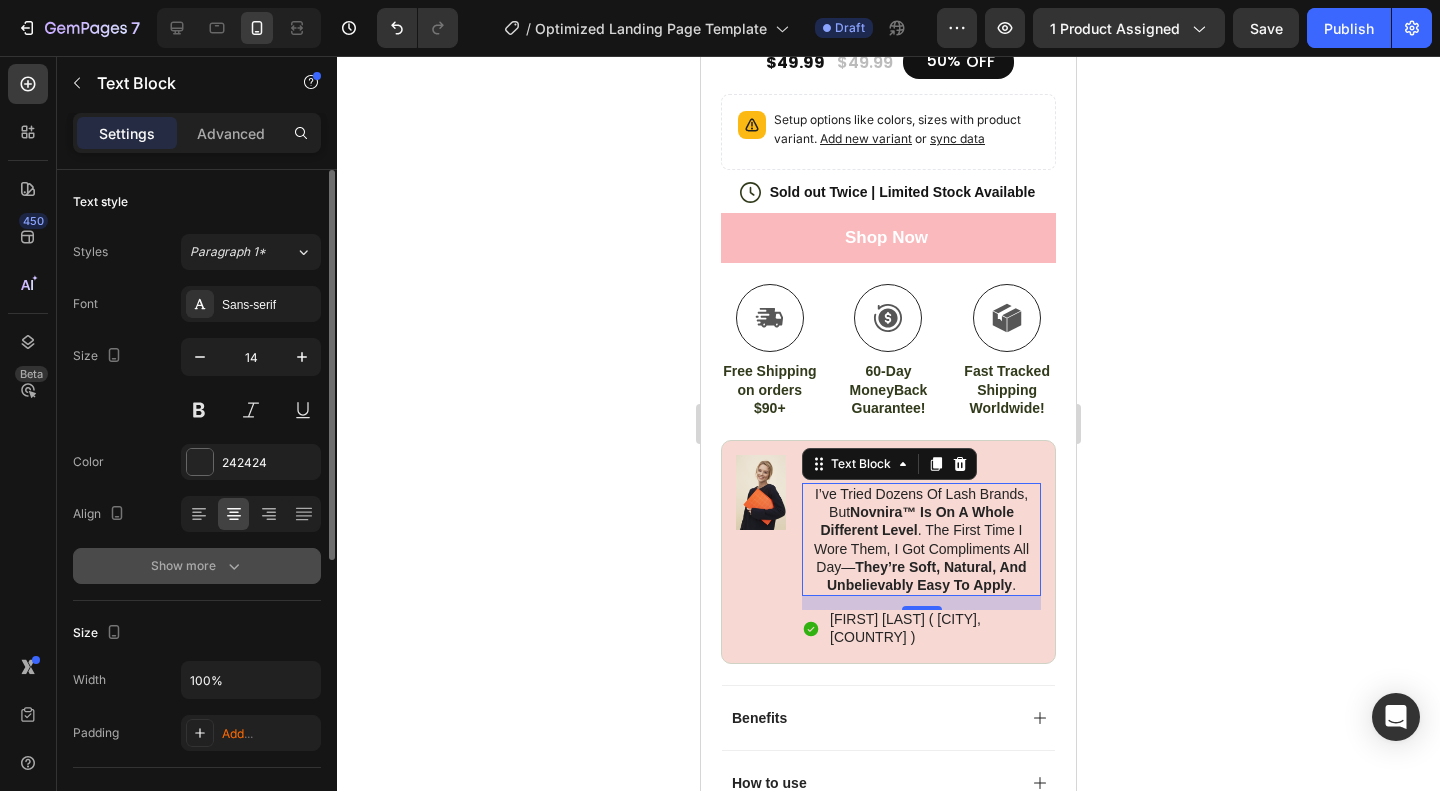 click 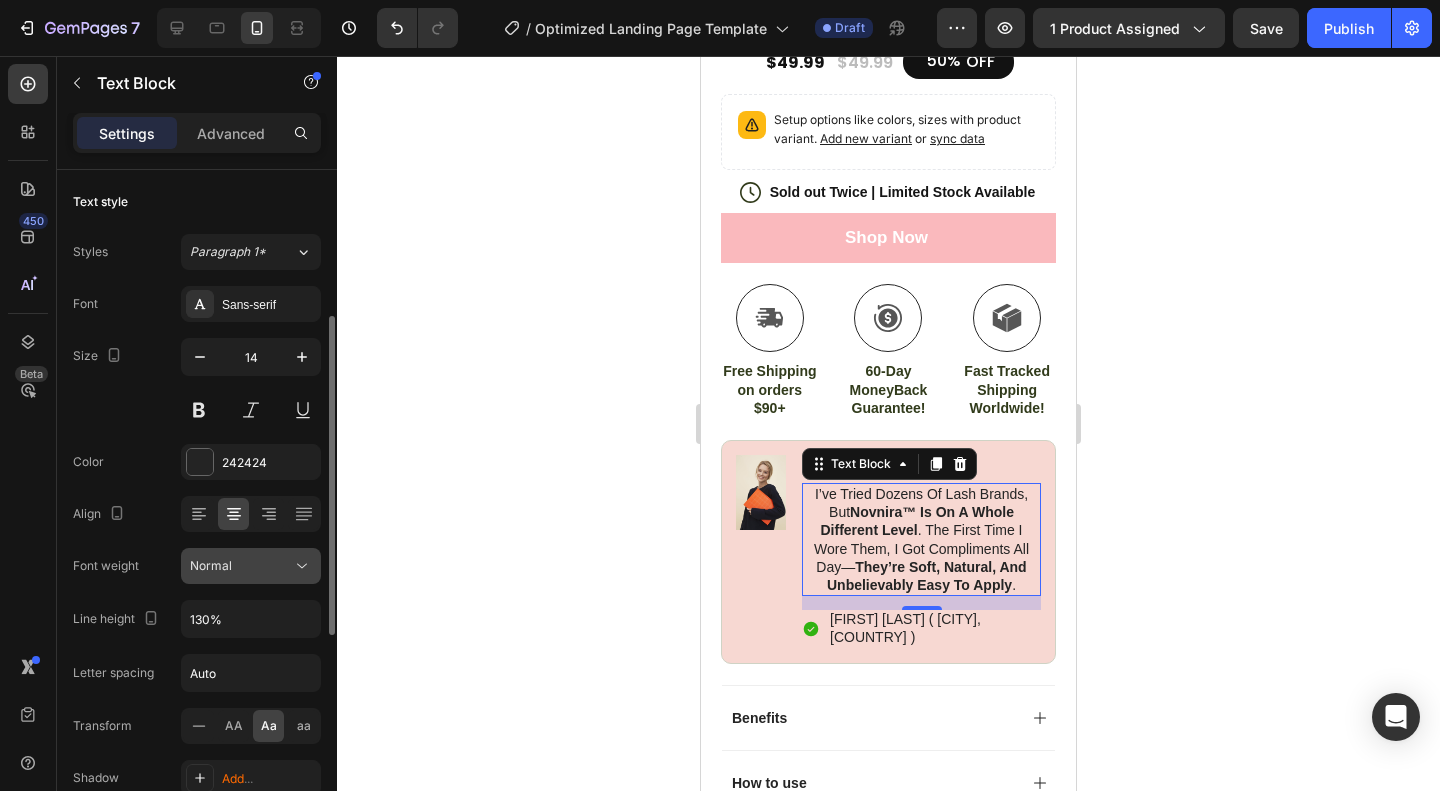 scroll, scrollTop: 100, scrollLeft: 0, axis: vertical 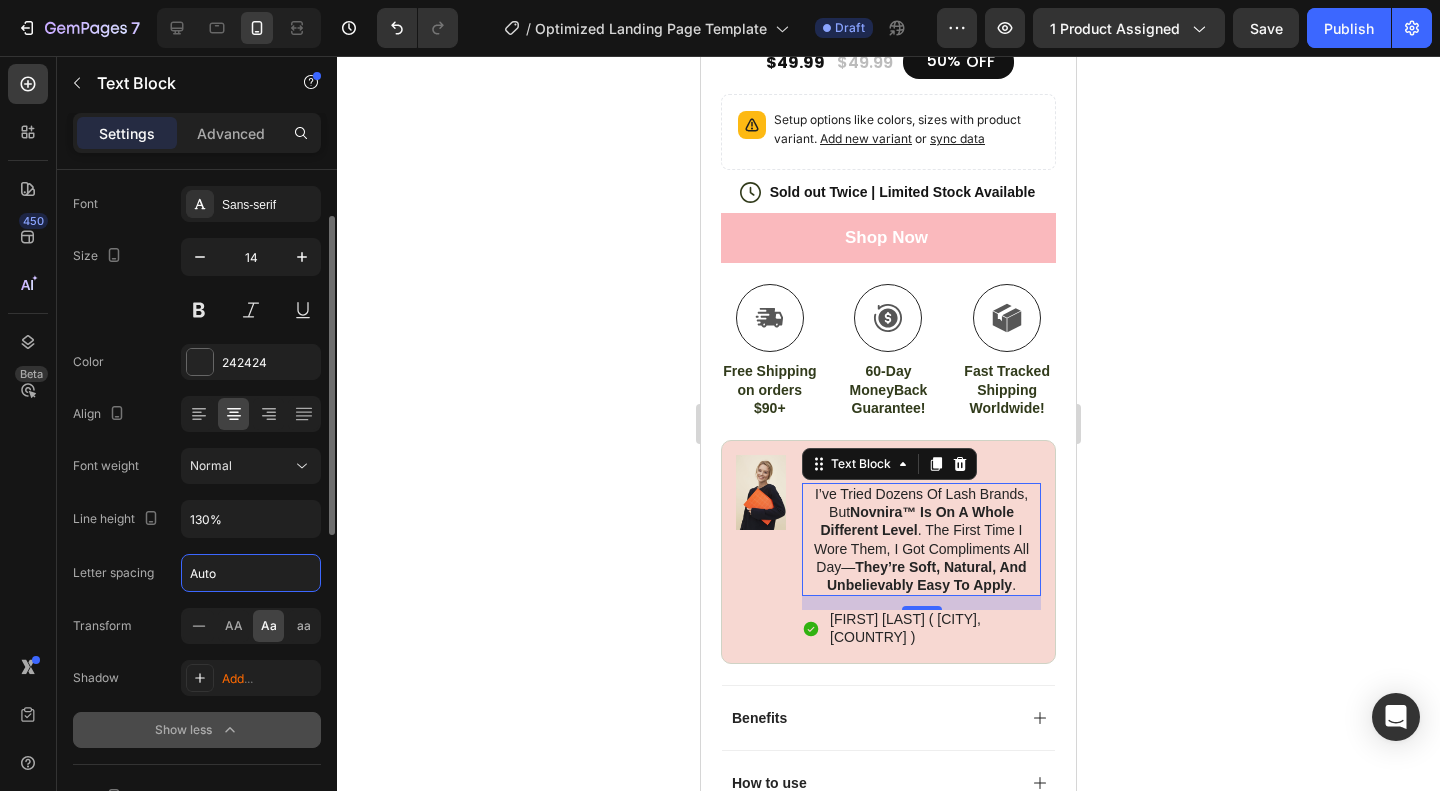 click on "Auto" at bounding box center (251, 573) 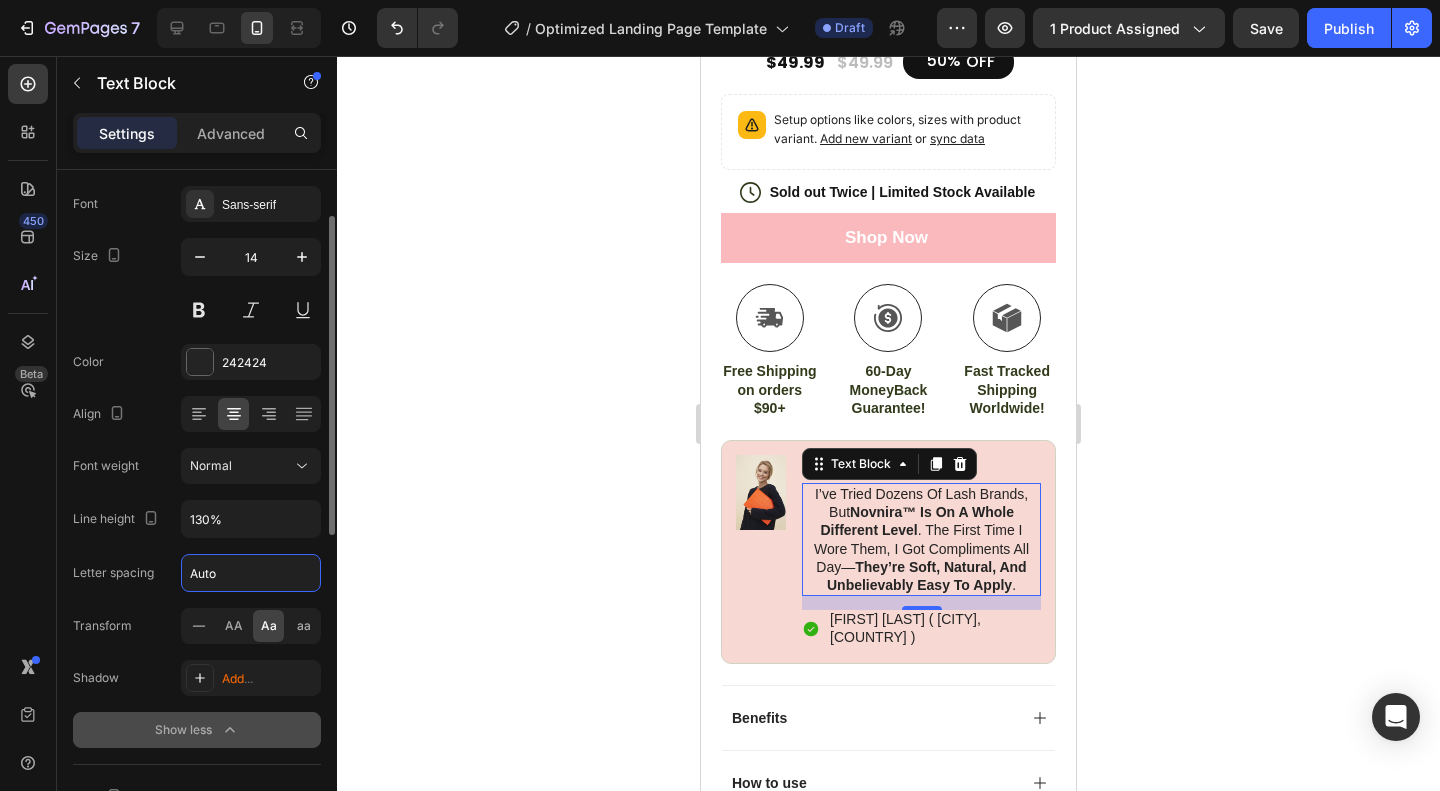 click on "Auto" at bounding box center (251, 573) 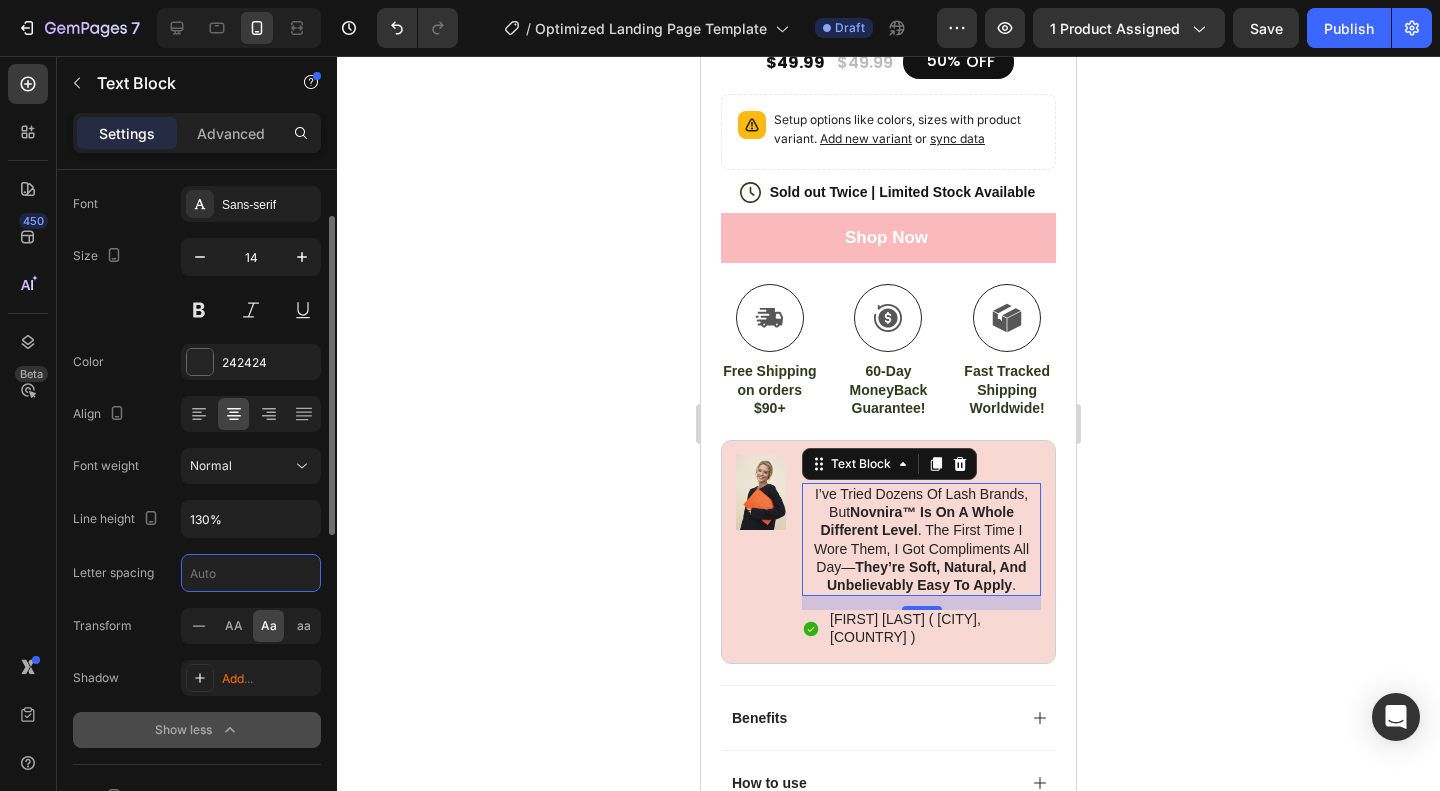 type on "1" 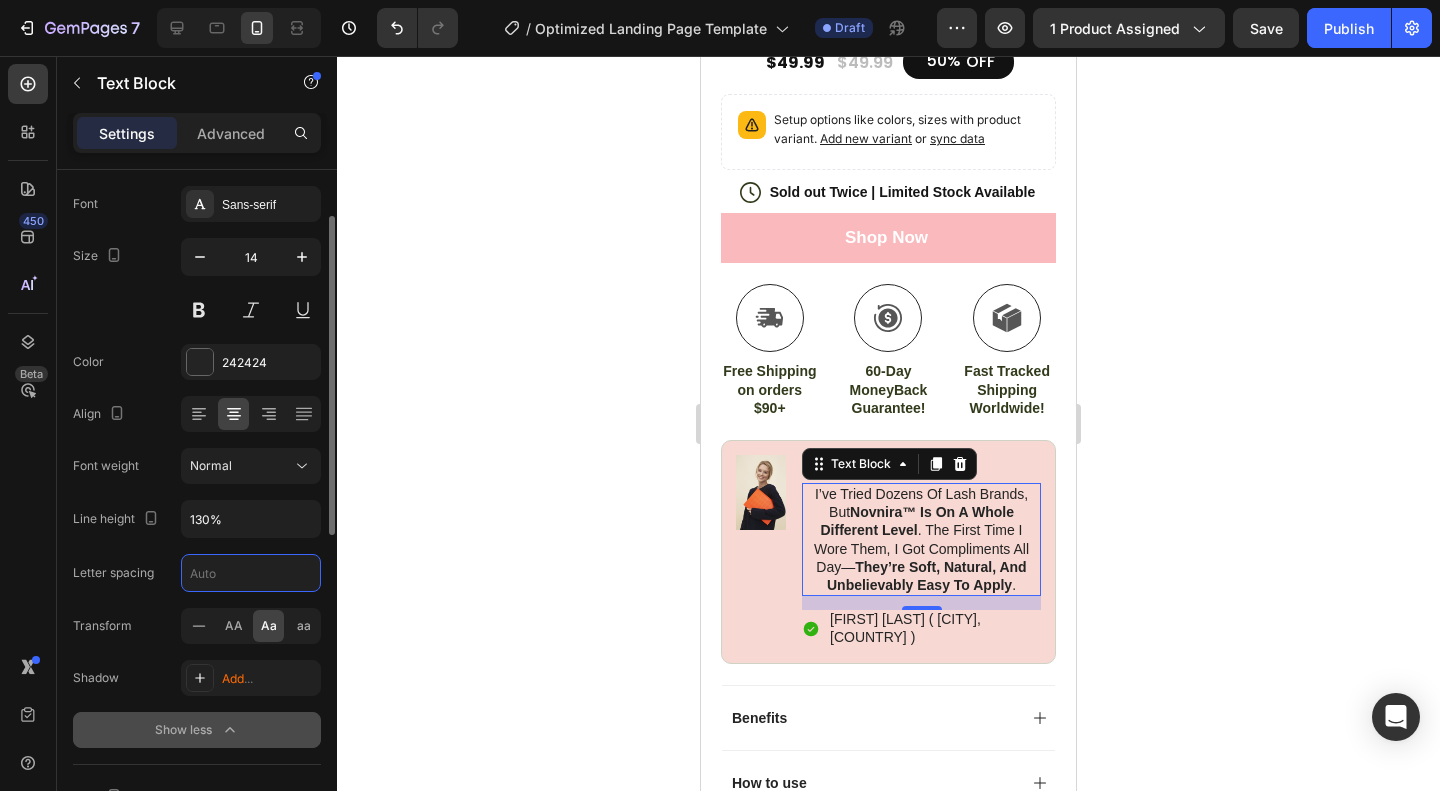 type on "1" 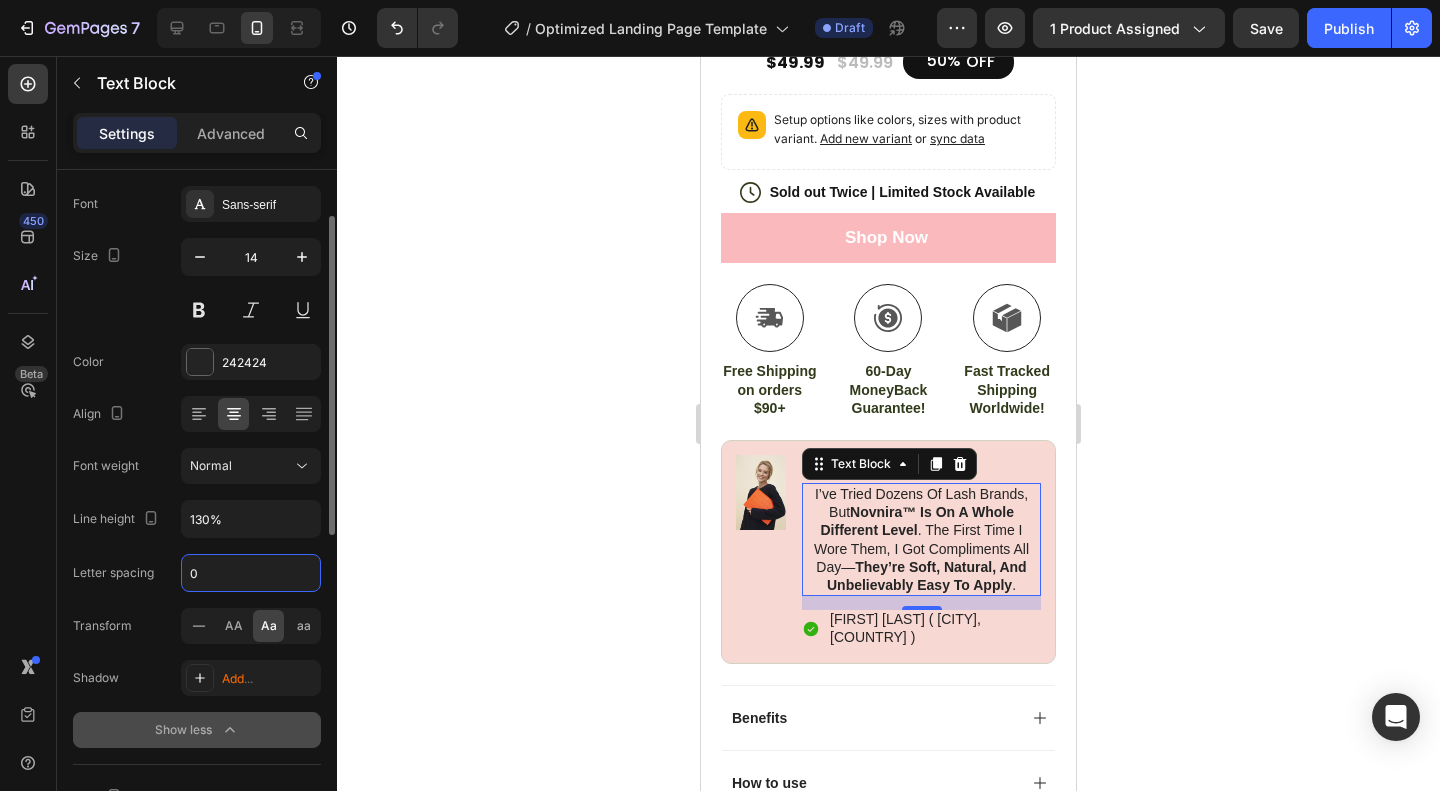 type on "0" 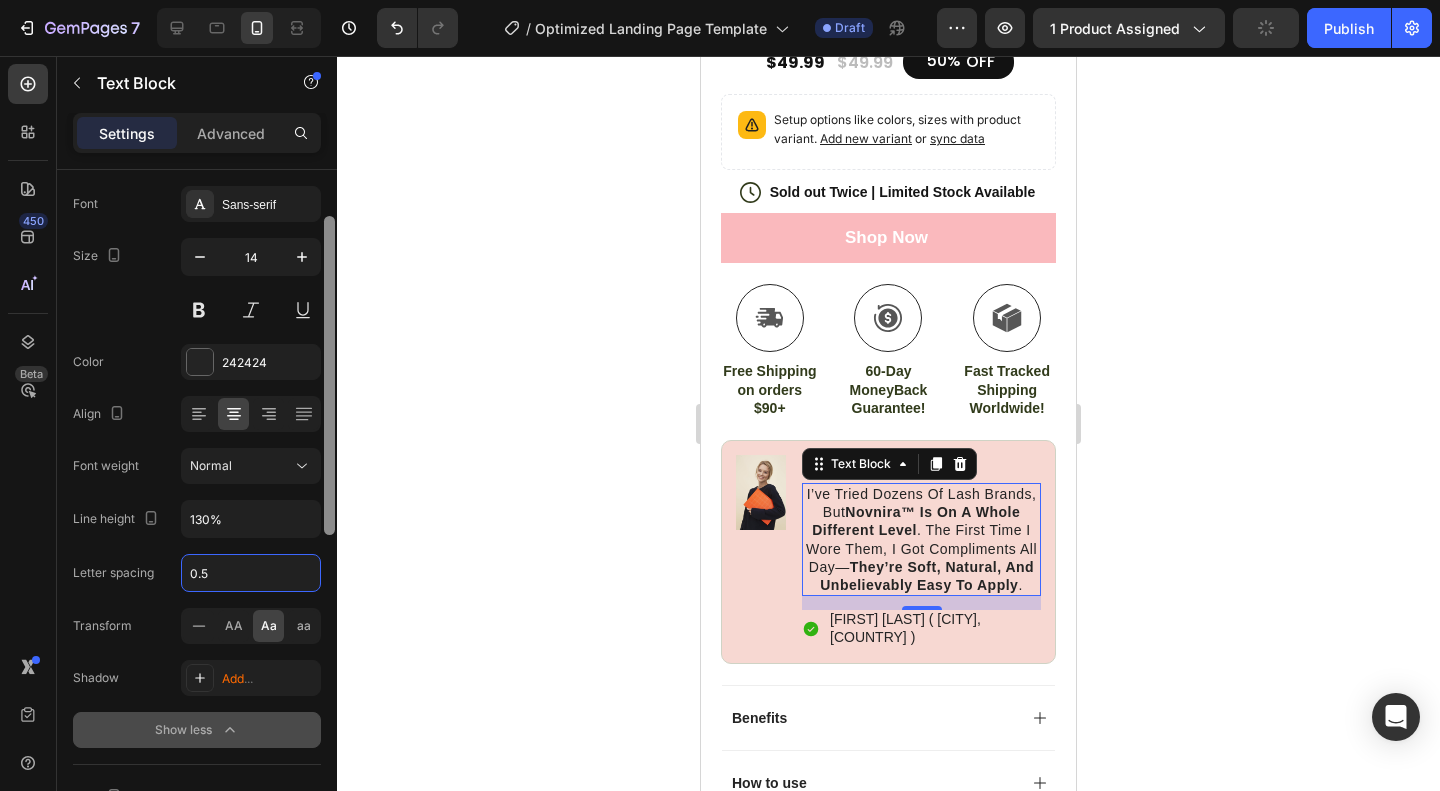 type on "0.5" 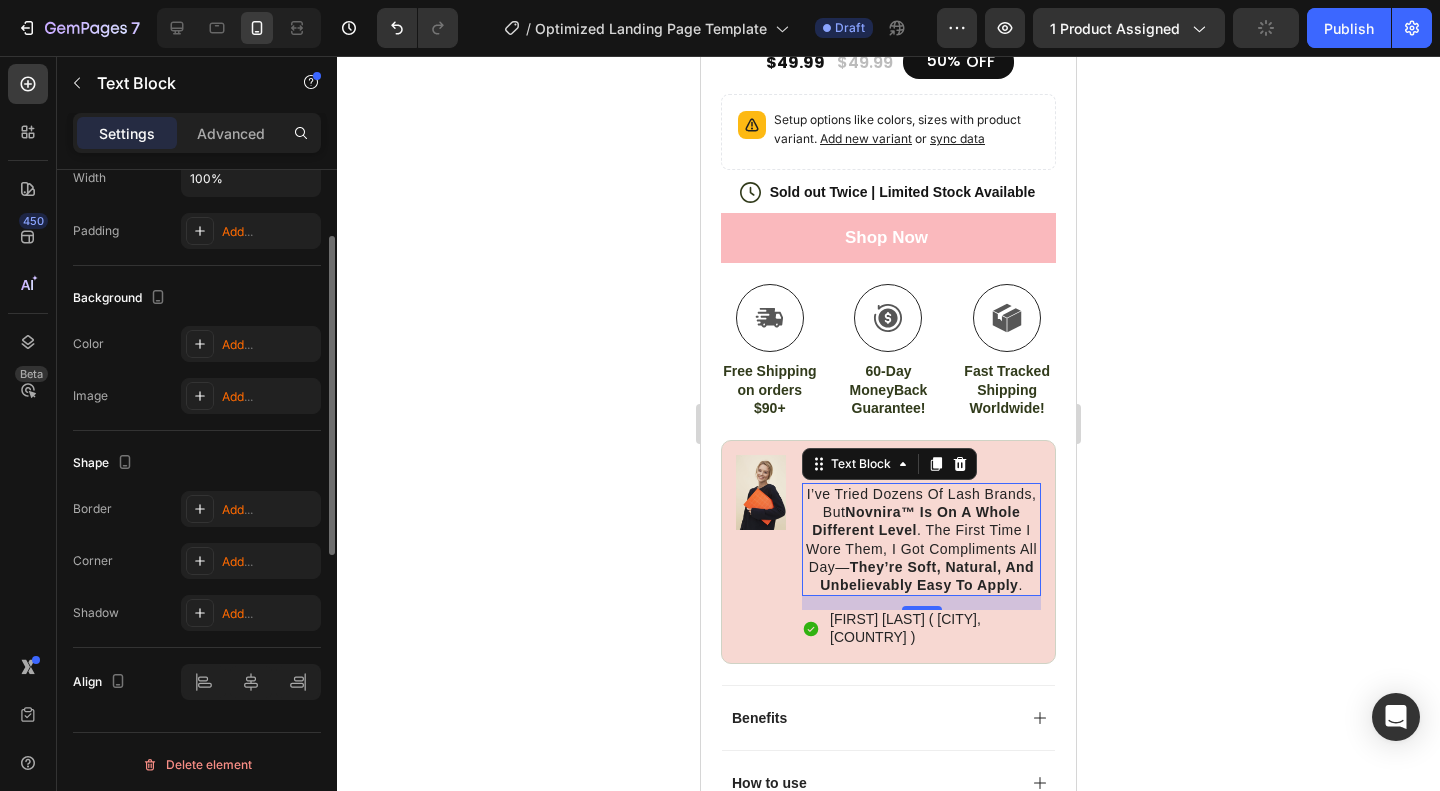 scroll, scrollTop: 566, scrollLeft: 0, axis: vertical 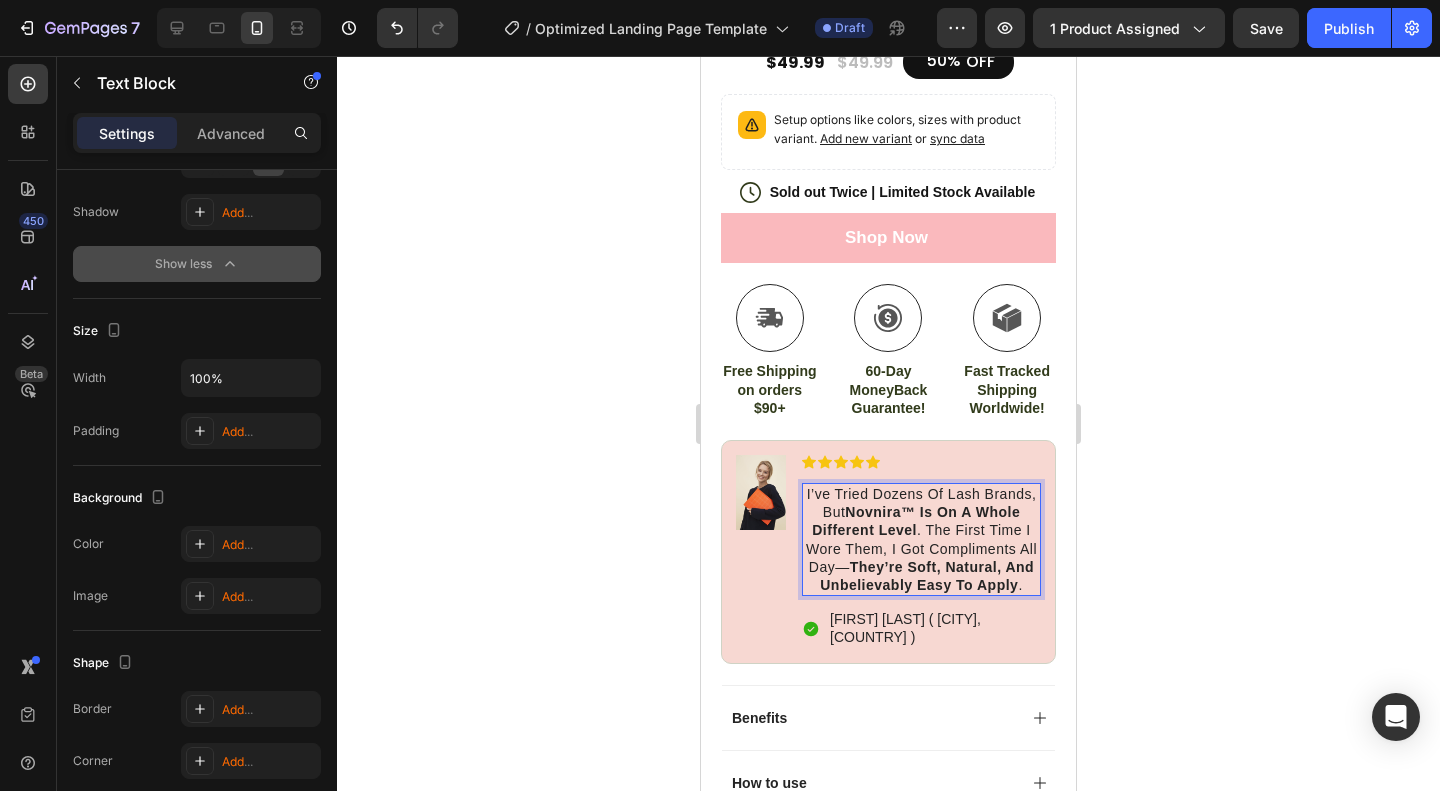 click 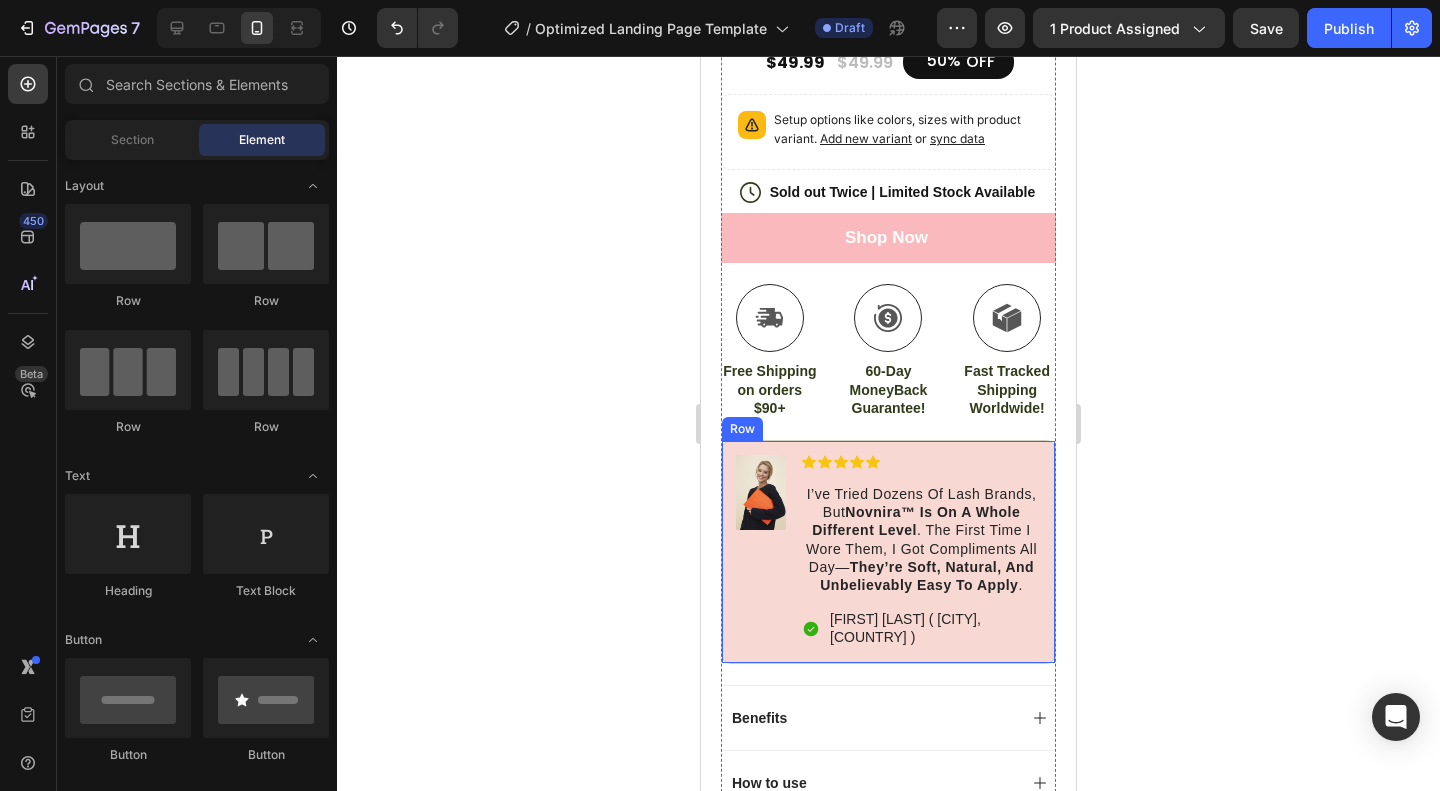click on "[FIRST] [LAST] ( [CITY], [COUNTRY] )" at bounding box center [934, 628] 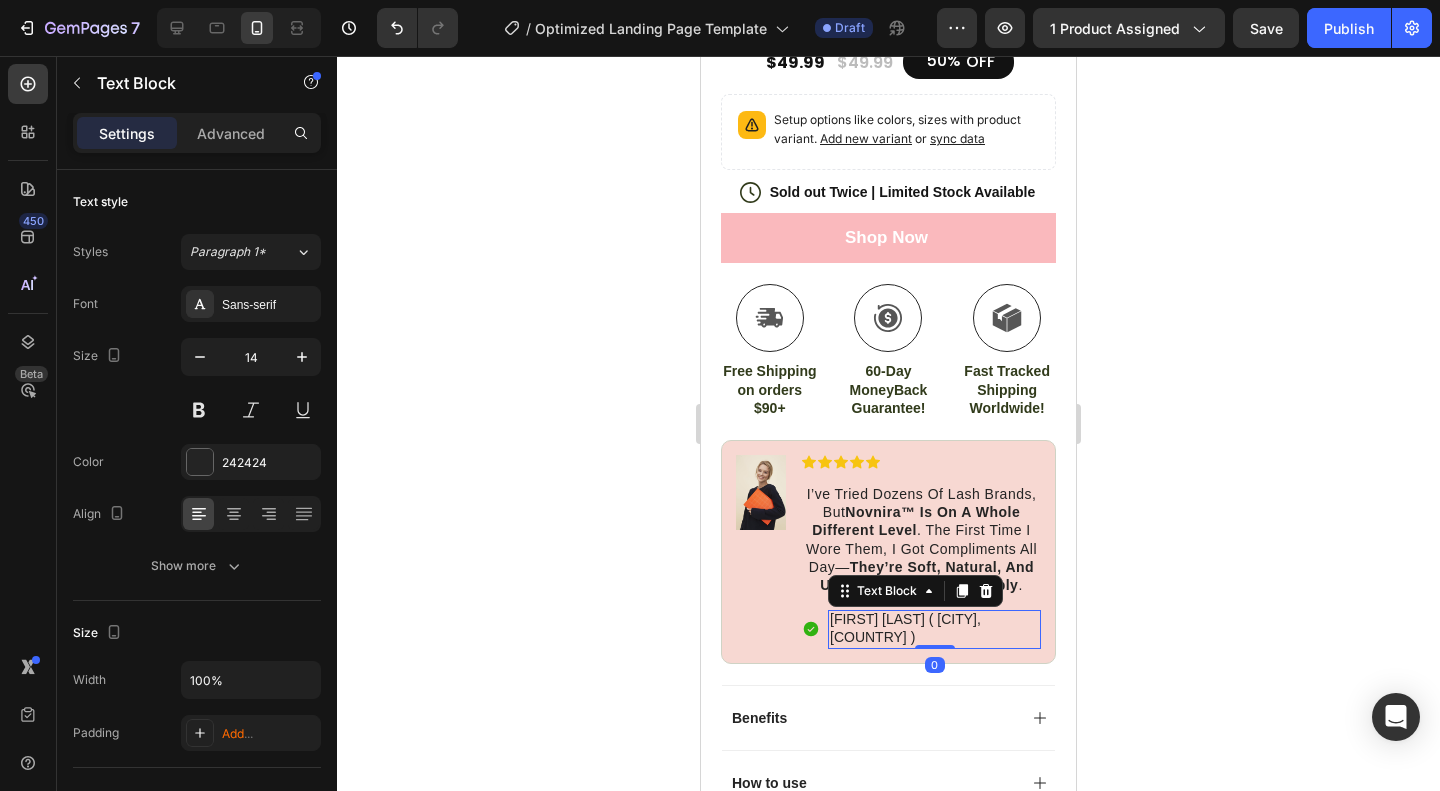 click on "[FIRST] [LAST] ( [CITY], [COUNTRY] )" at bounding box center [934, 628] 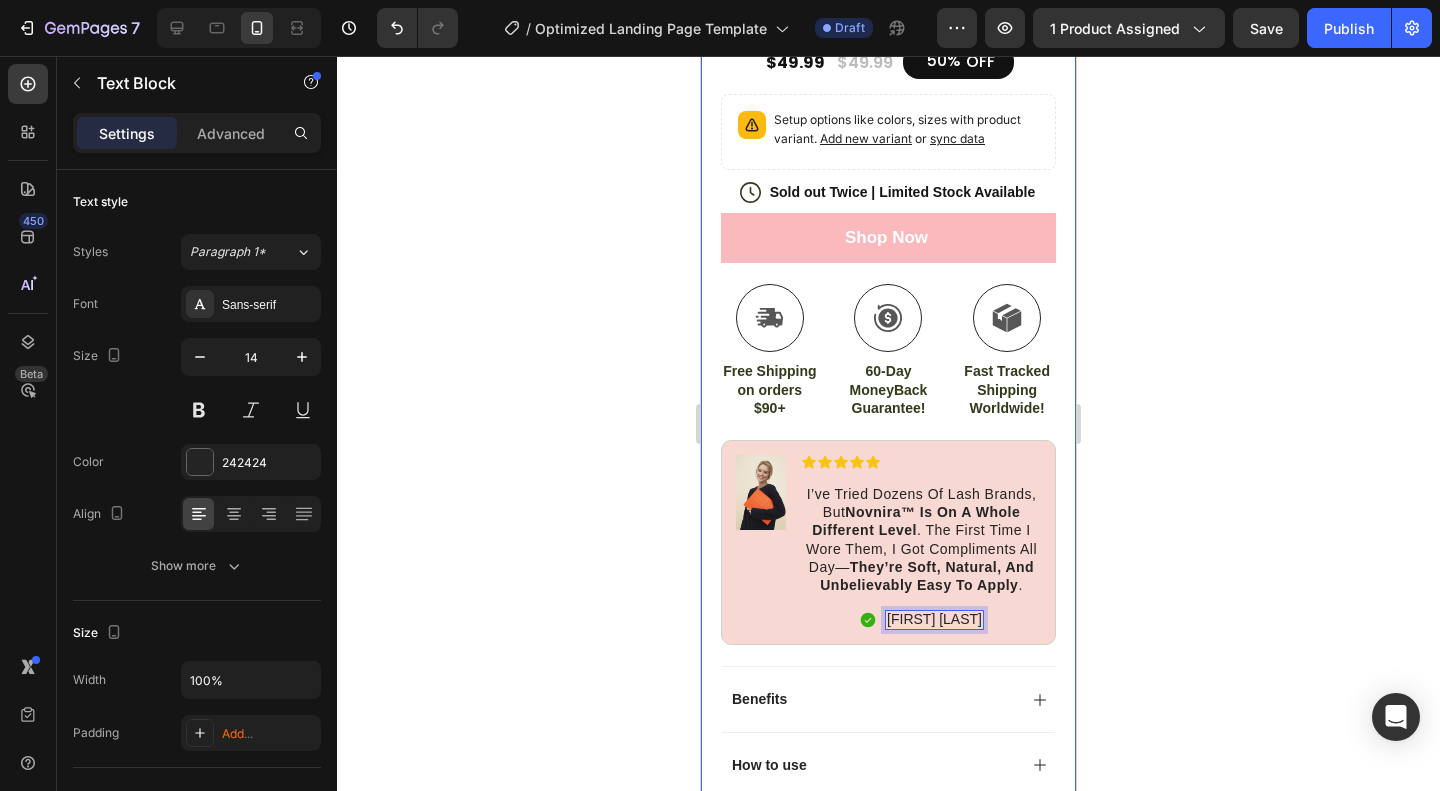 click on "Product Images Image Icon Icon Icon Icon Icon Icon List I’ve tried so many flea treatments and sprays, but nothing really worked long-term—until I found COMFORA Chews! Within just a few weeks, I noticed a huge difference —my dog stopped scratching, her coat looked shinier, and I wasn’t seeing fleas or ticks after walks anymore. The best part? It’s natural, mess-free, and she actually loves taking it. I feel so much better knowing she’s protected daily—and I’ve never felt more confident as a dog parent. Highly recommend! Text Block
Icon [FIRST] [LAST] ( [CITY], [COUNTRY] ) Text Block Row Row Icon Icon Icon Icon Icon Icon List 4.8 based on 56,400 Customers Text Block Row Novnira™ 3D Magnetic Eyelashes Set Product Title
Flawless Lashes in 1 Second
No Glue. No Mess. No Damage.
Reusable Up to 30 Times
Natural Look, Secure Fit Item List $49.99 Product Price Product Price $49.99 Product Price 50% OFF" at bounding box center [888, 76] 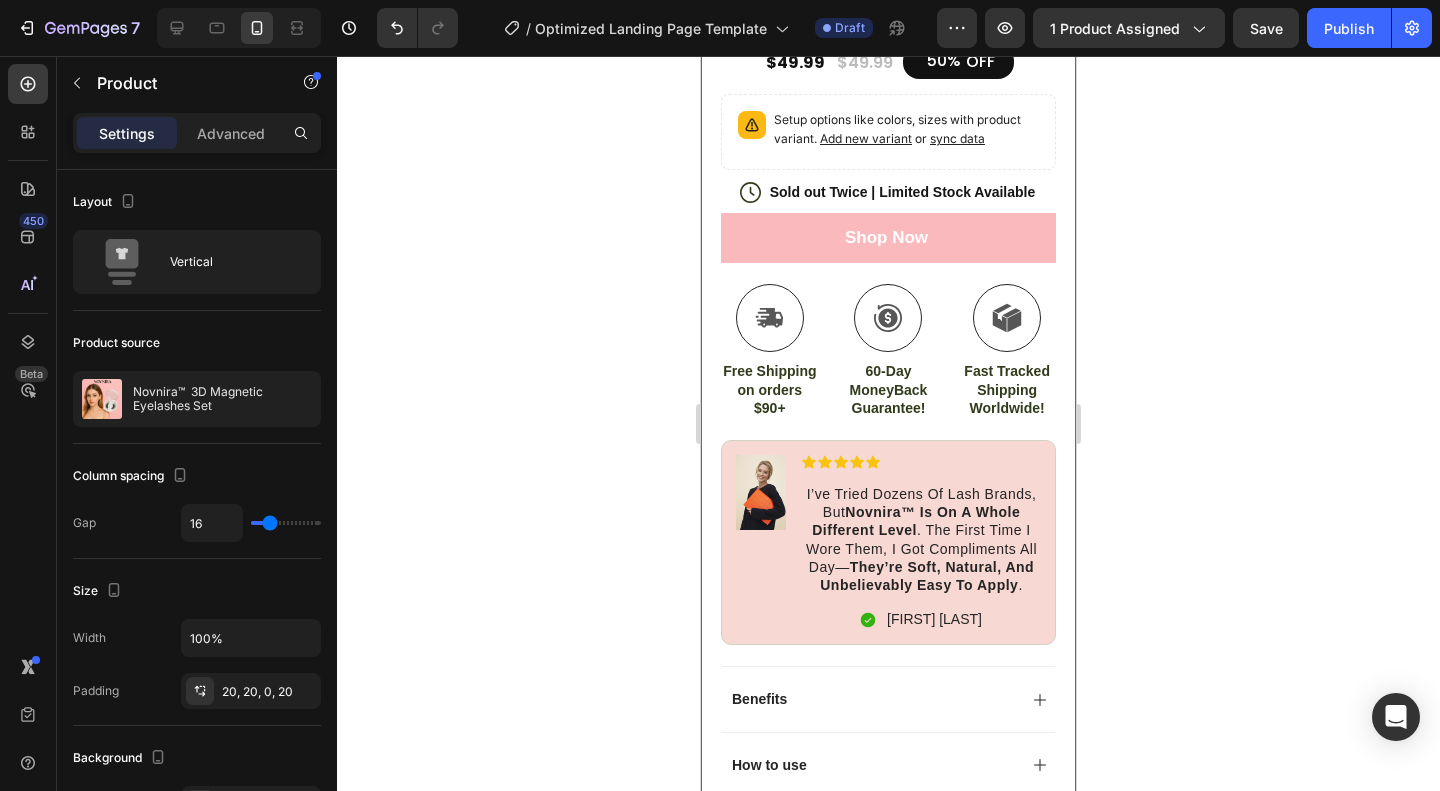 click 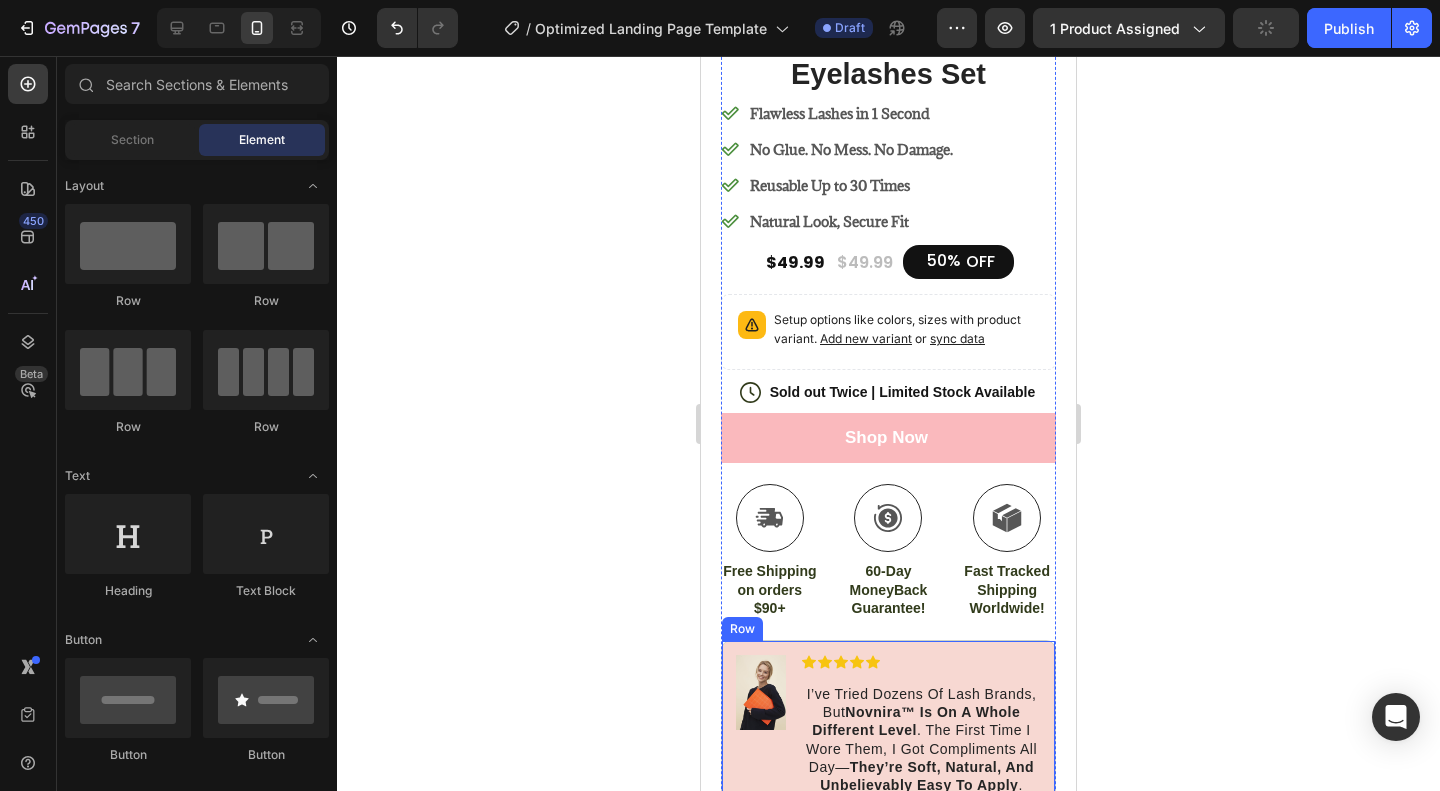 scroll, scrollTop: 800, scrollLeft: 0, axis: vertical 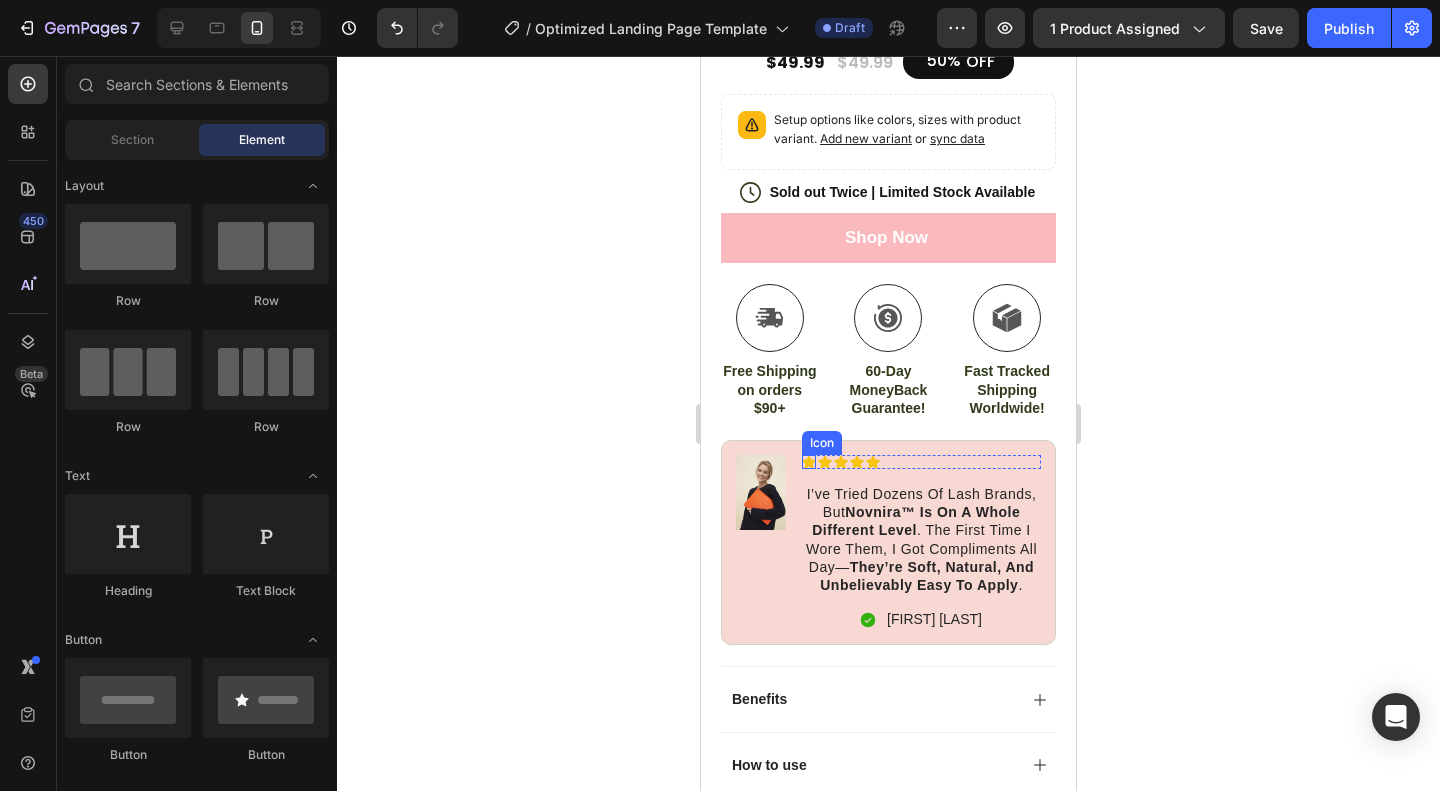 click 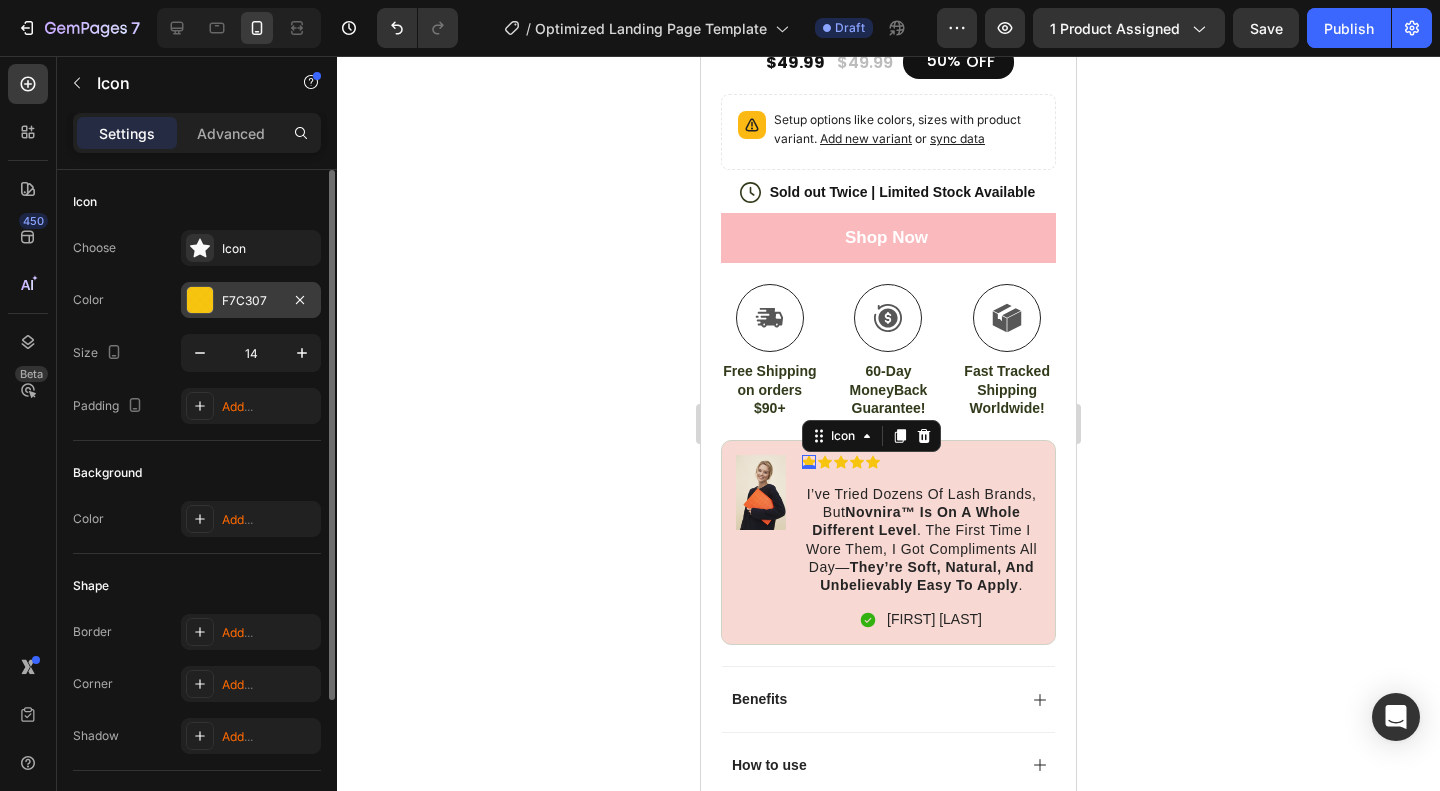 click on "F7C307" at bounding box center [251, 301] 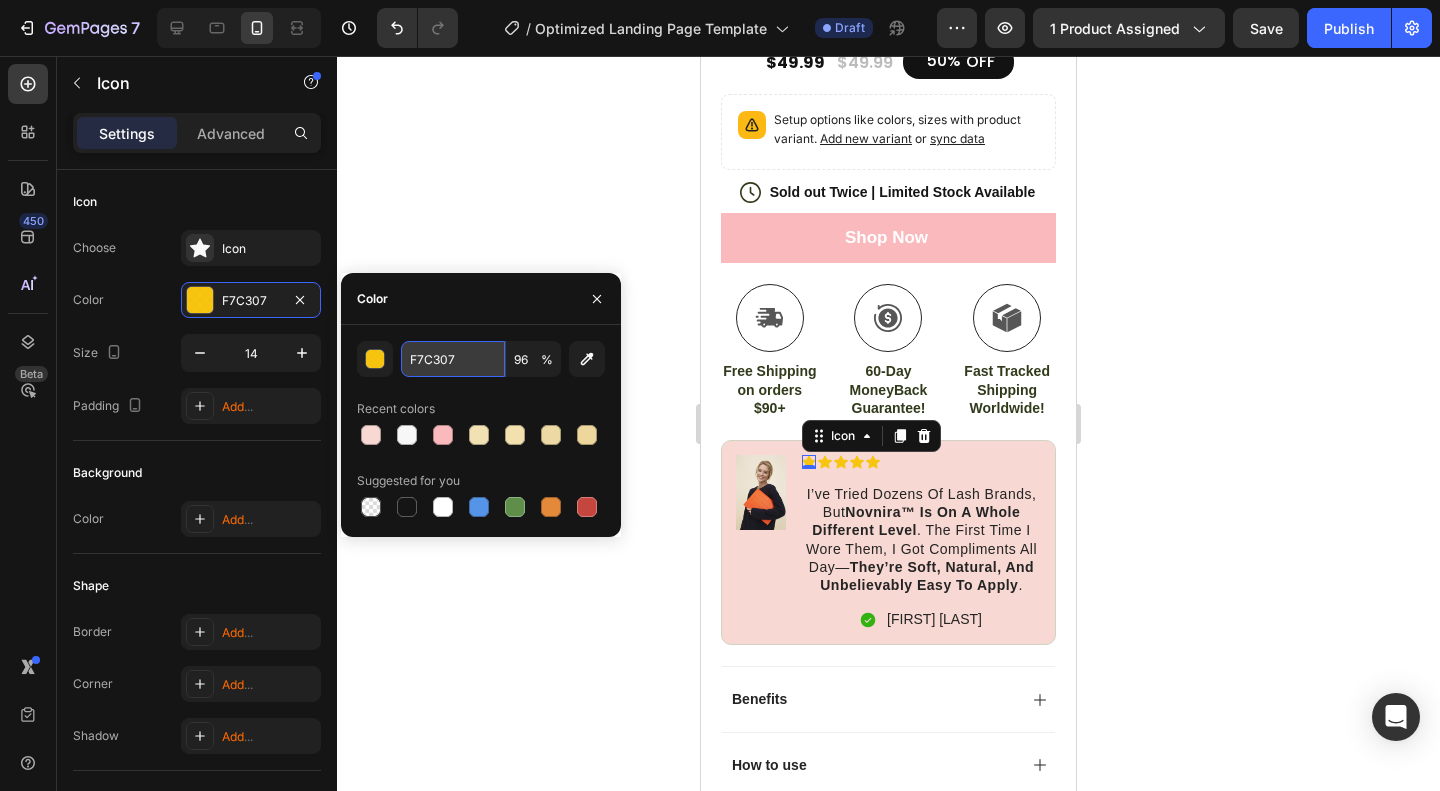 click on "F7C307" at bounding box center (453, 359) 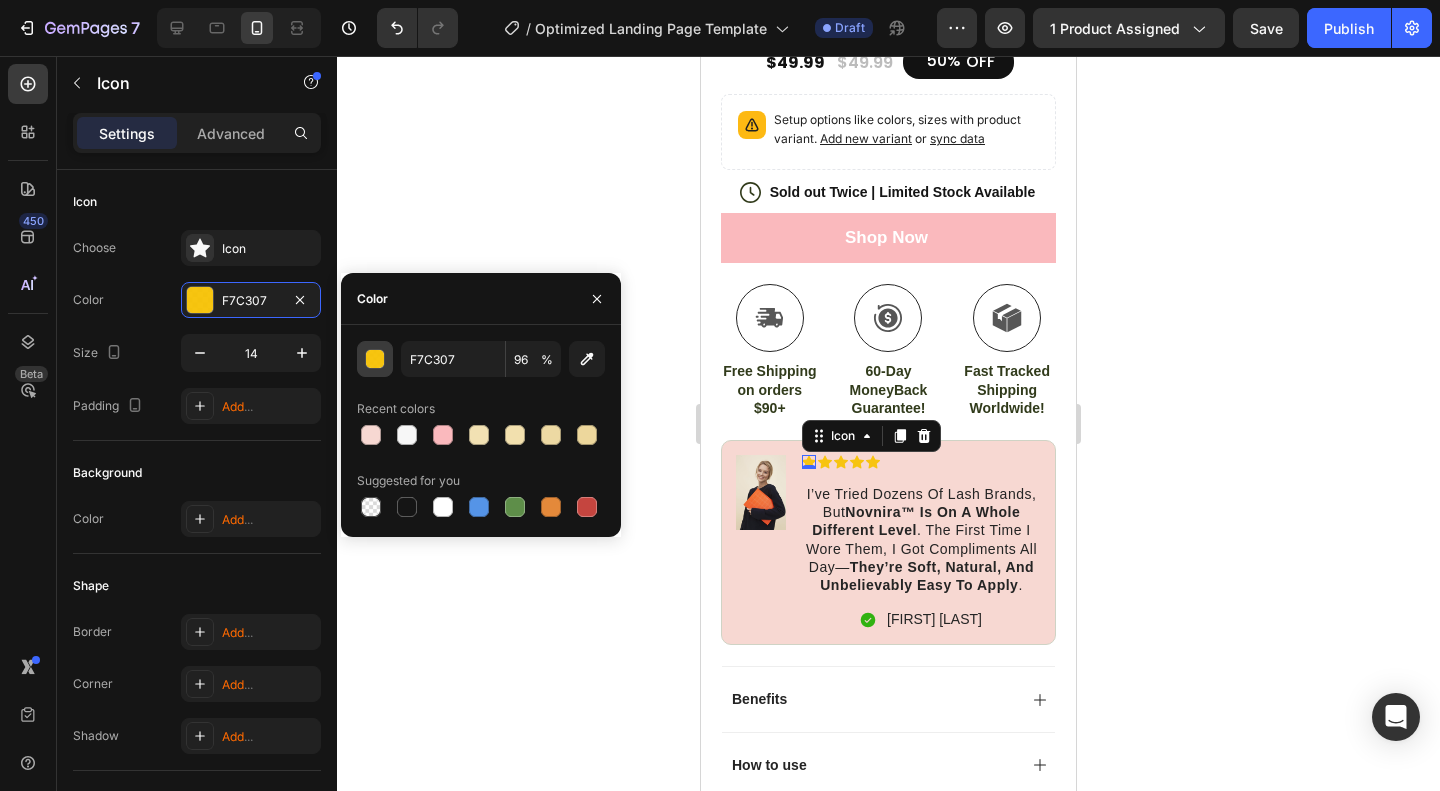 click at bounding box center (376, 360) 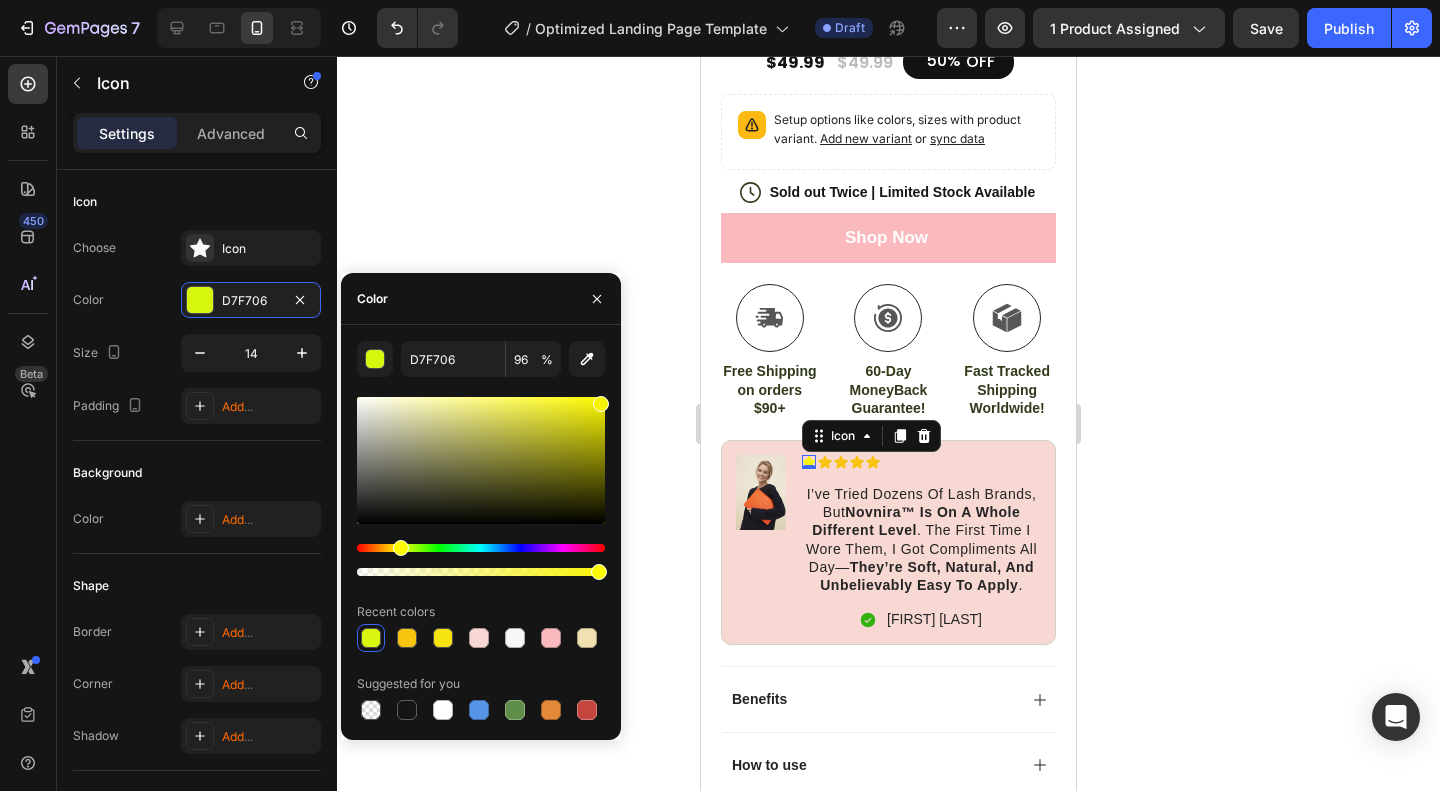 type on "F7F306" 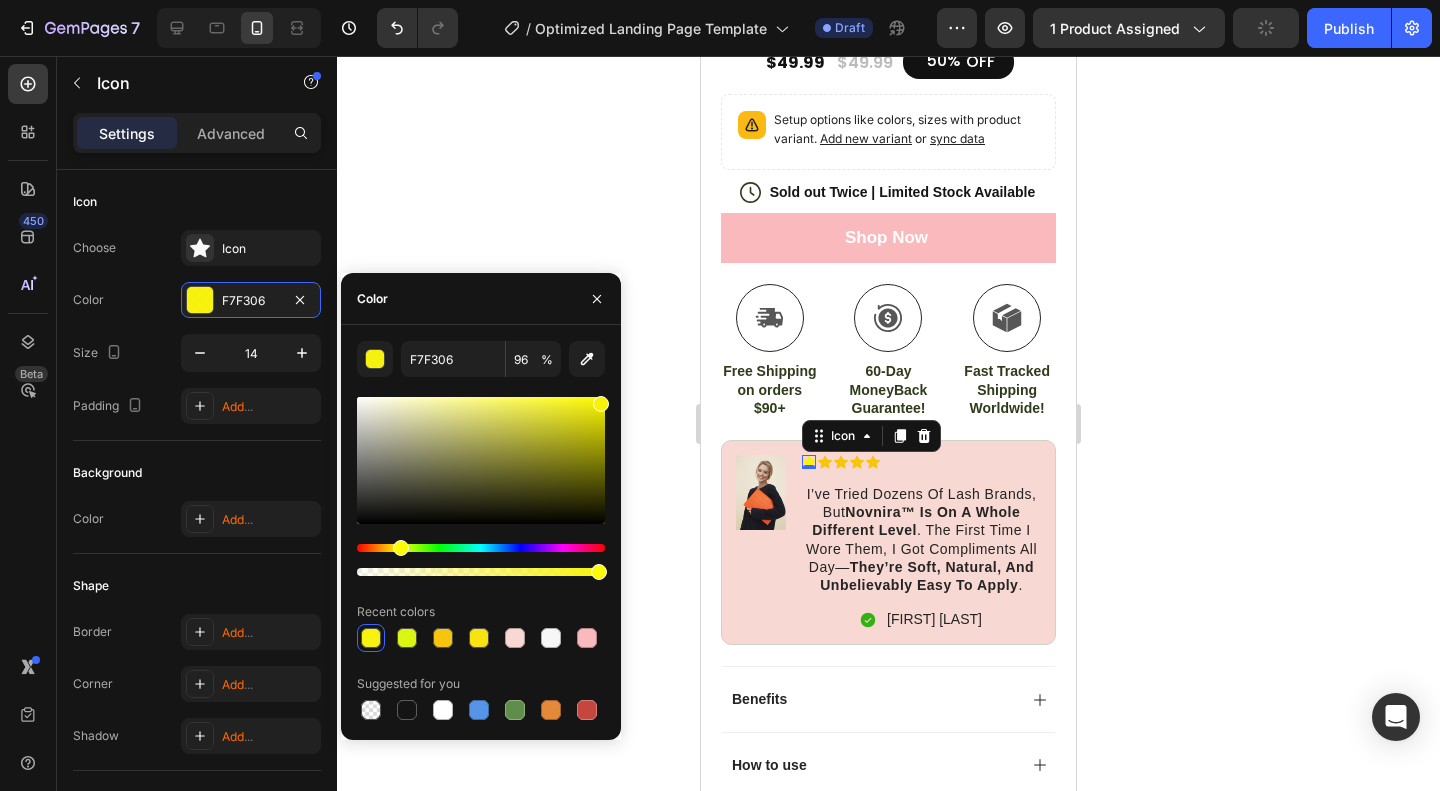 drag, startPoint x: 393, startPoint y: 547, endPoint x: 398, endPoint y: 560, distance: 13.928389 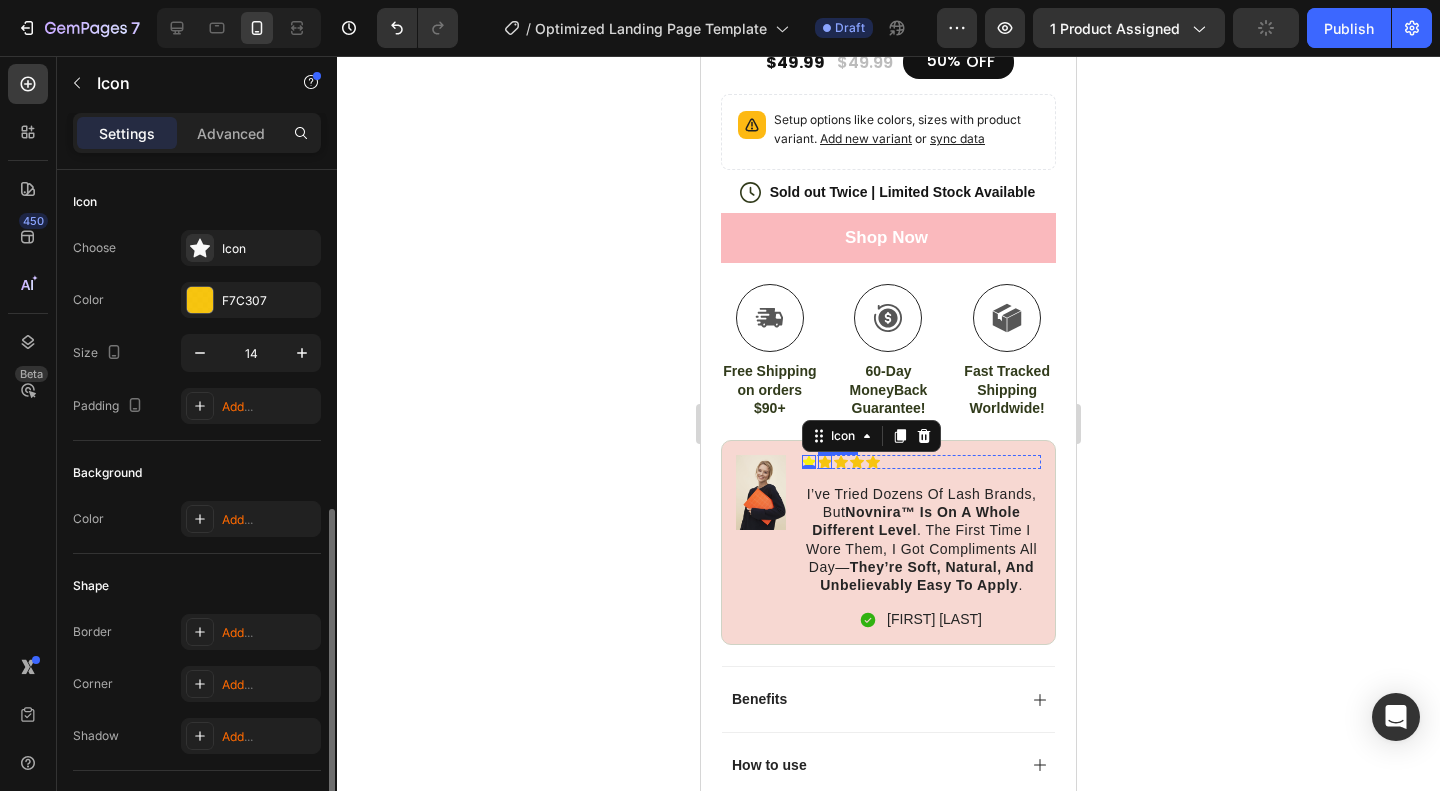 click 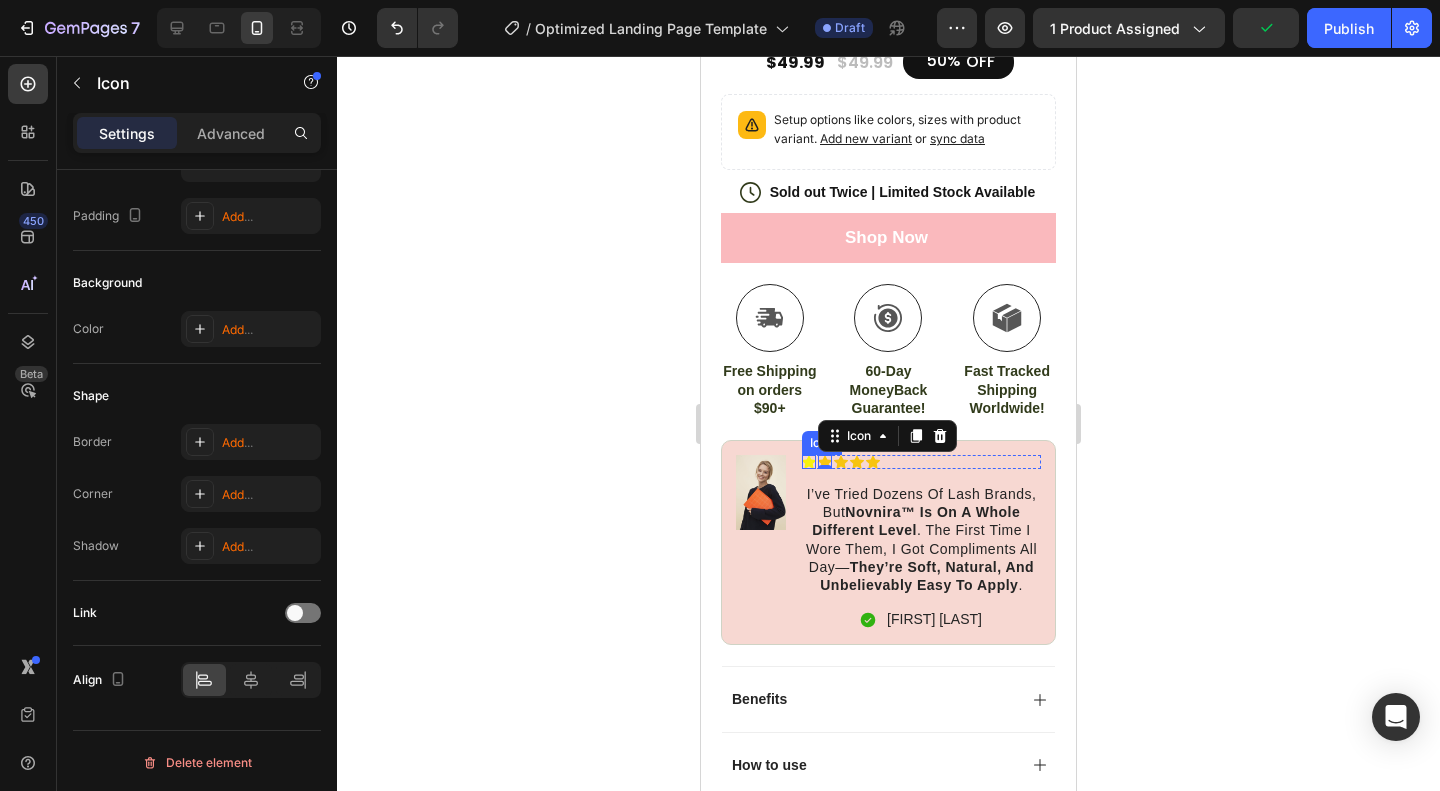 click on "Icon" at bounding box center (809, 462) 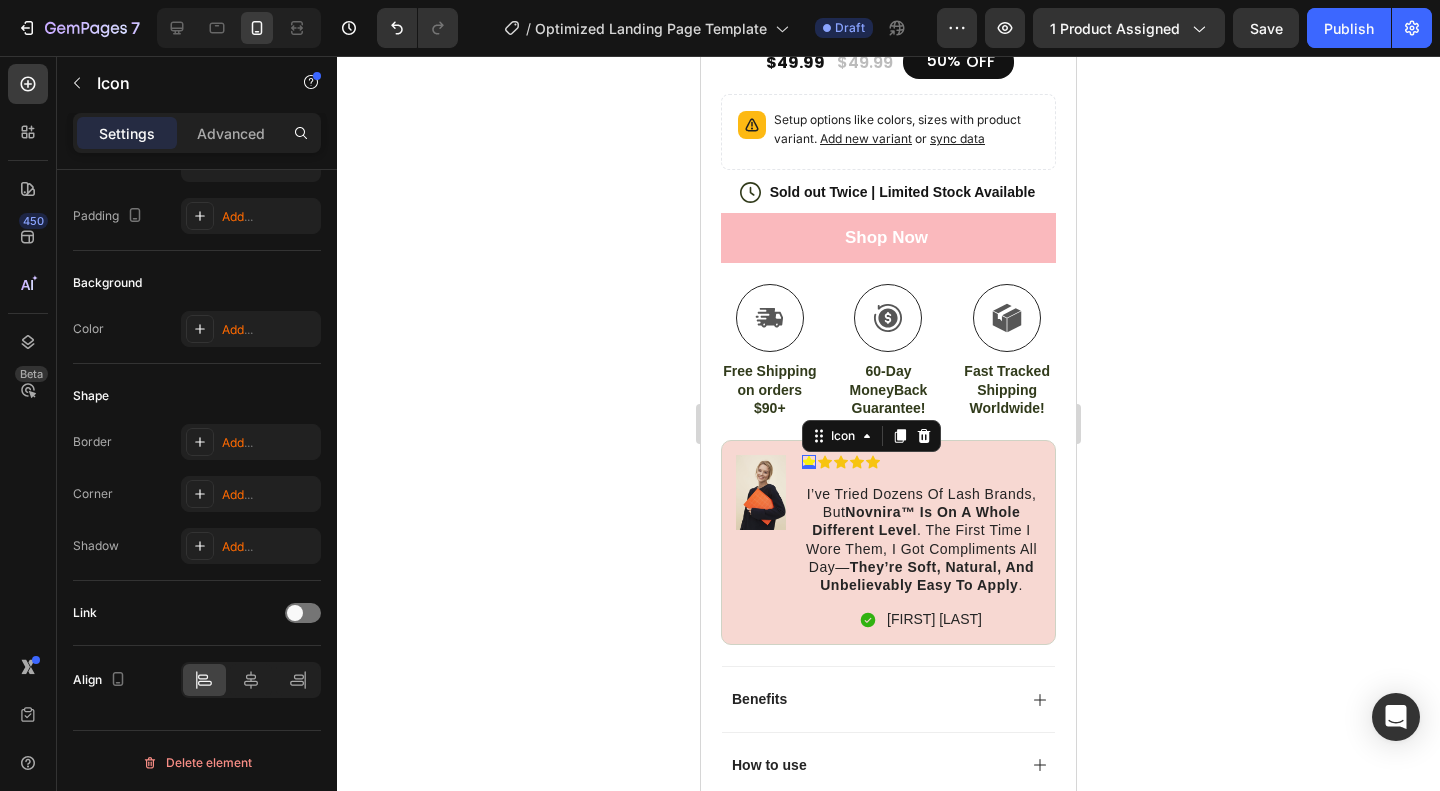 click 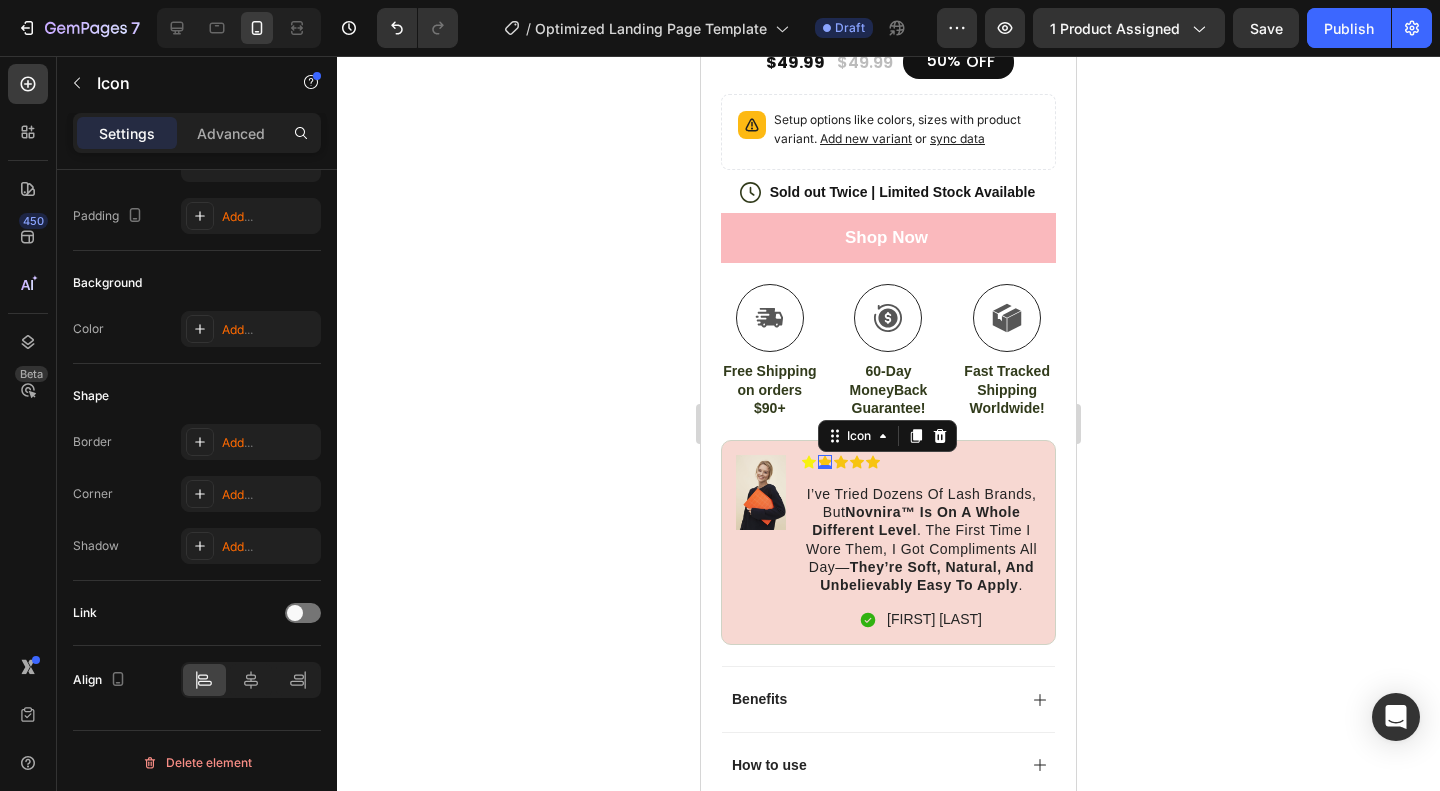 click 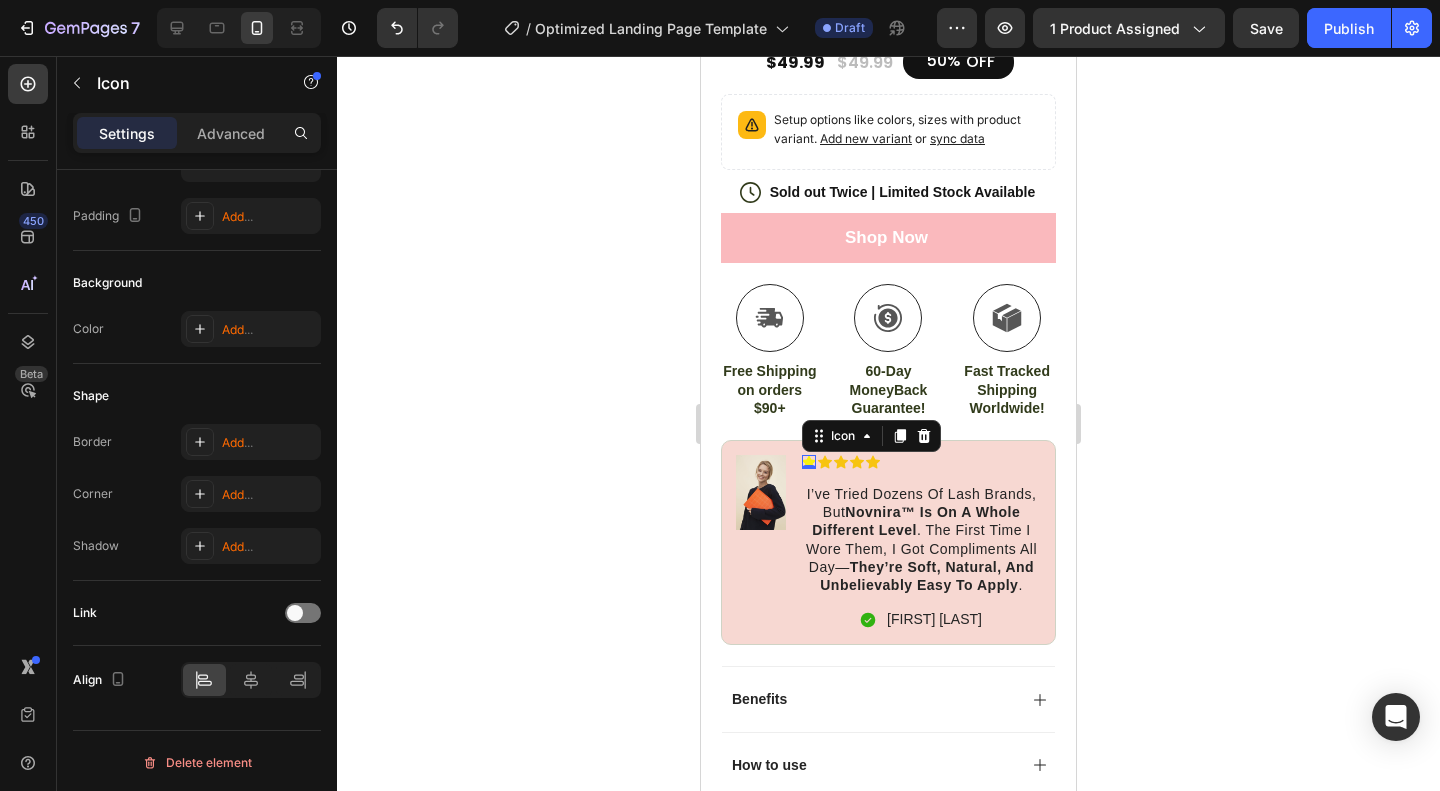 click on "Icon   0" at bounding box center [809, 462] 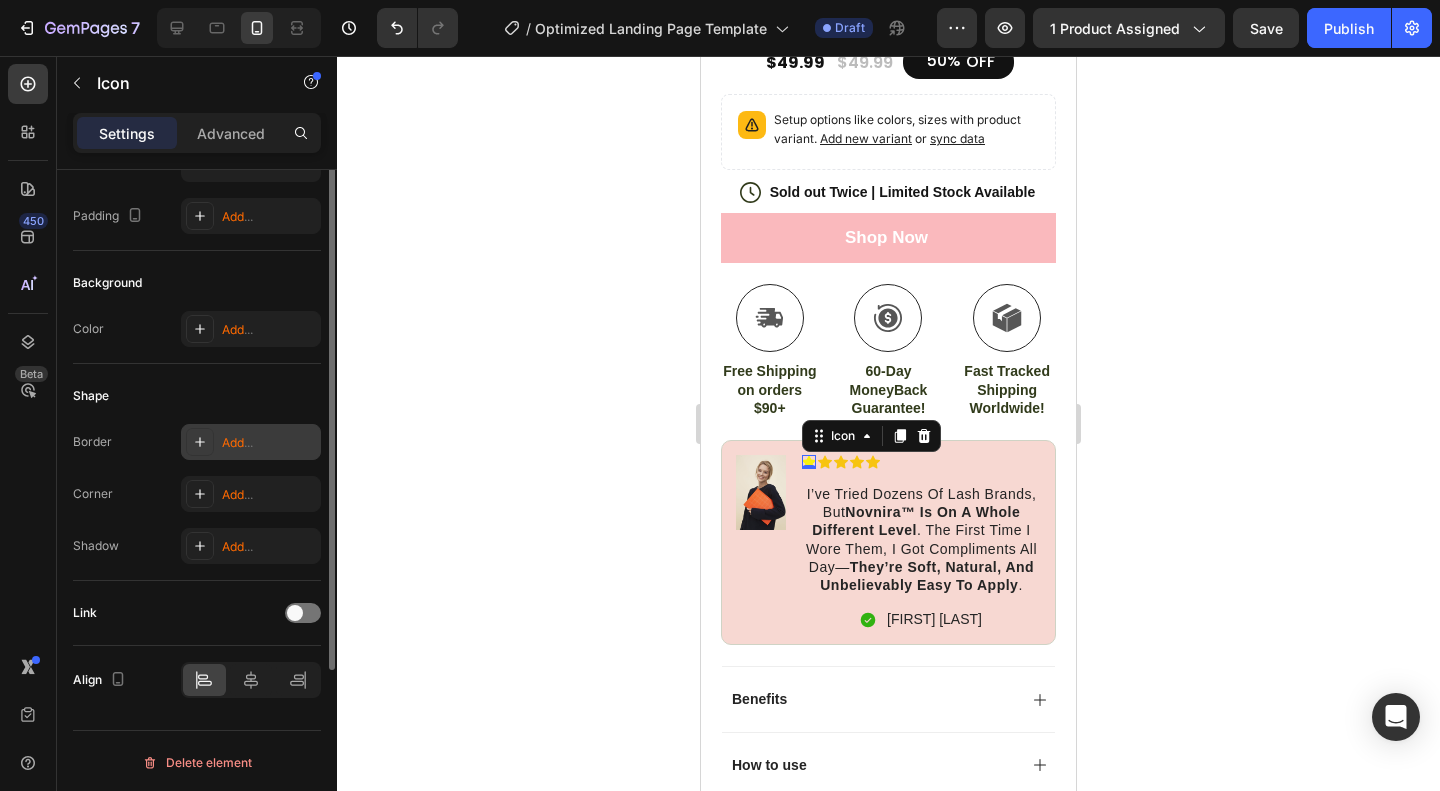scroll, scrollTop: 0, scrollLeft: 0, axis: both 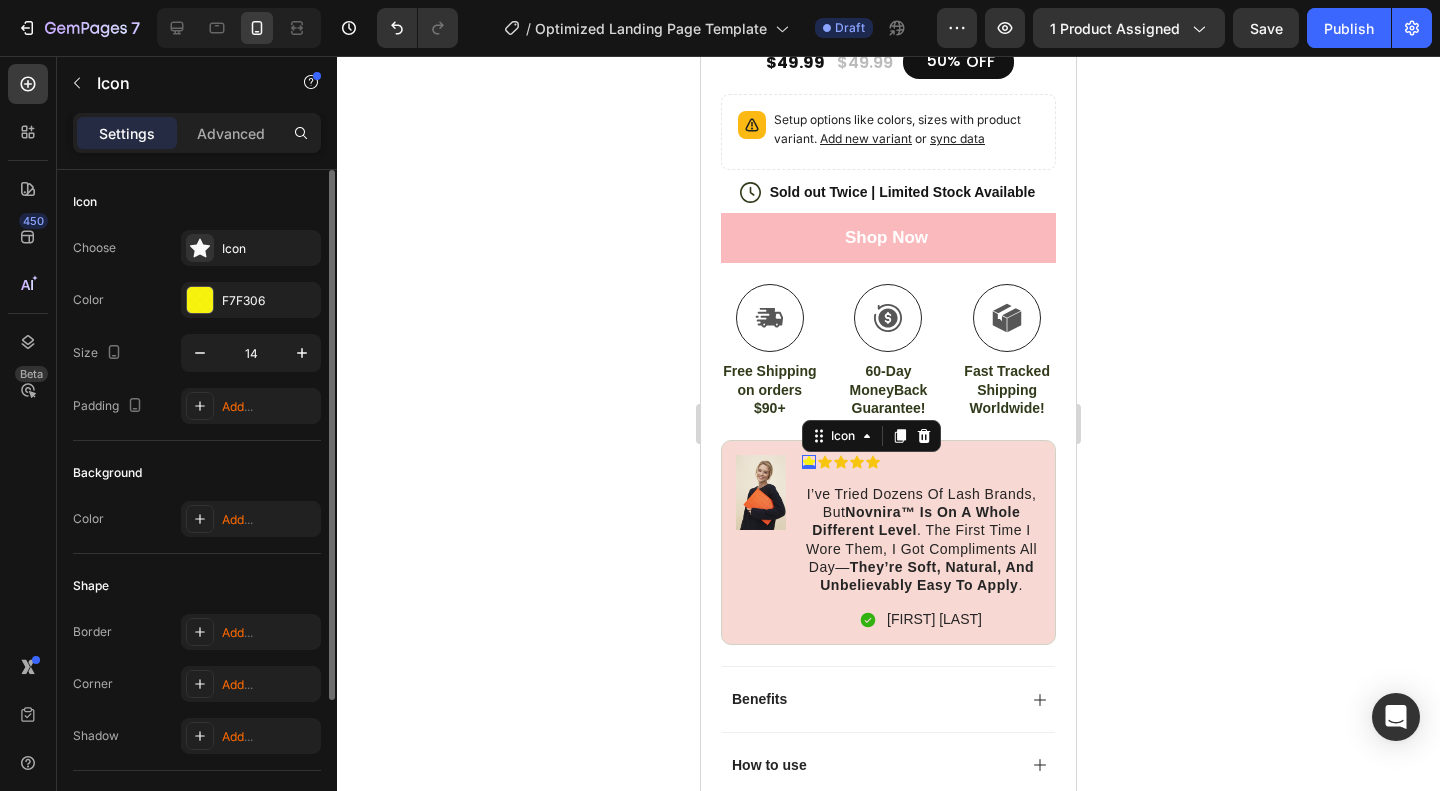 click on "Choose Icon Color F7F306 Size 14 Padding Add ..." at bounding box center [197, 327] 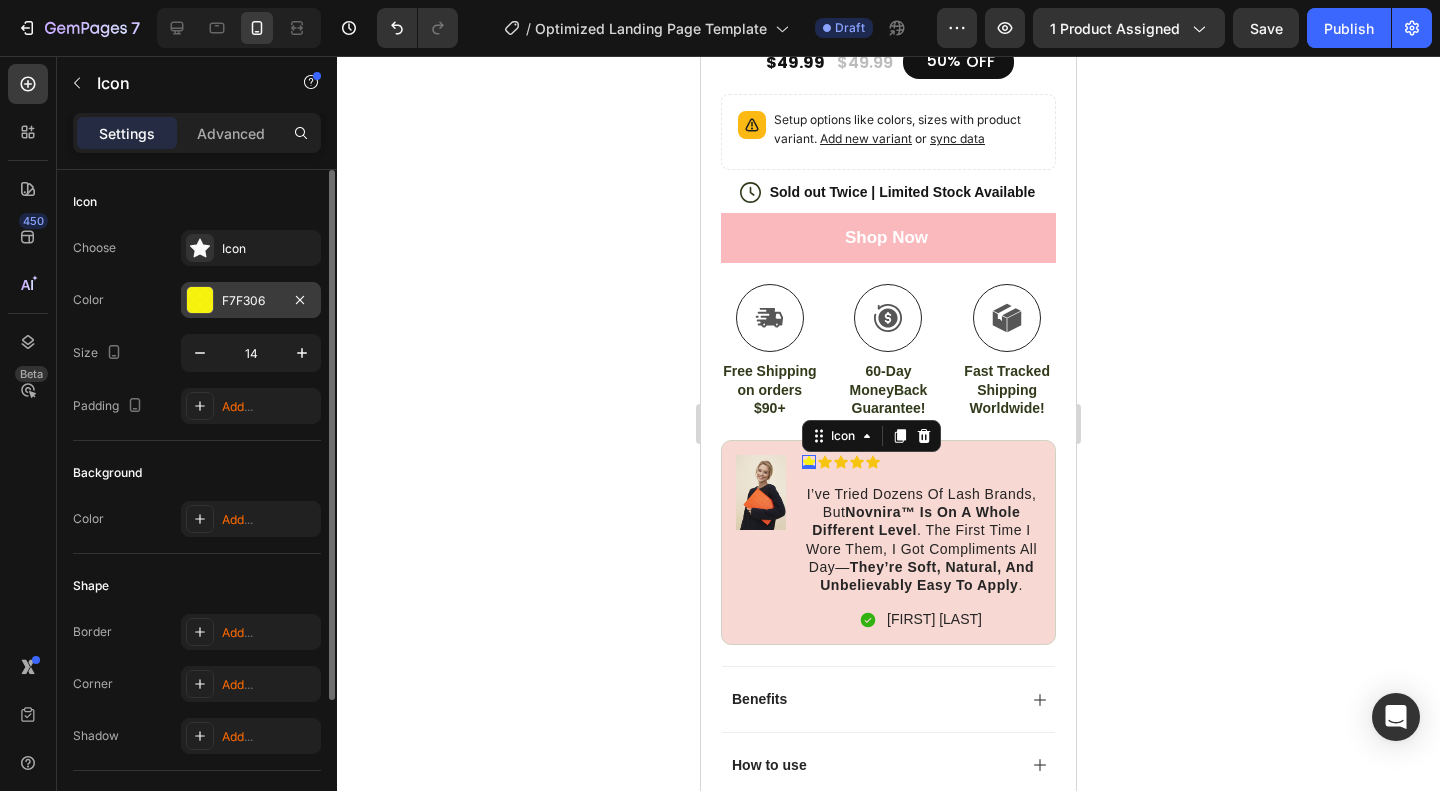 click on "F7F306" at bounding box center [251, 300] 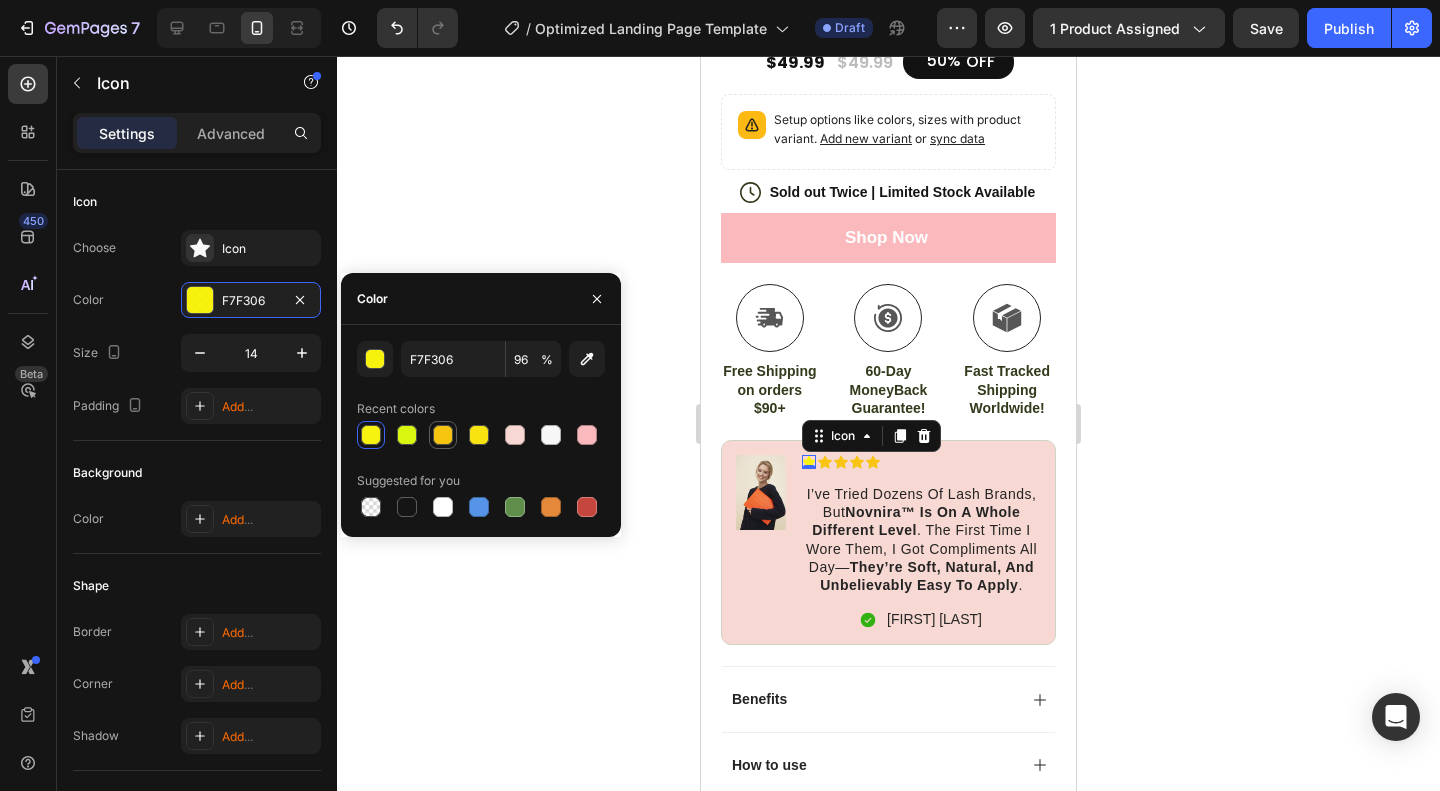 click at bounding box center (443, 435) 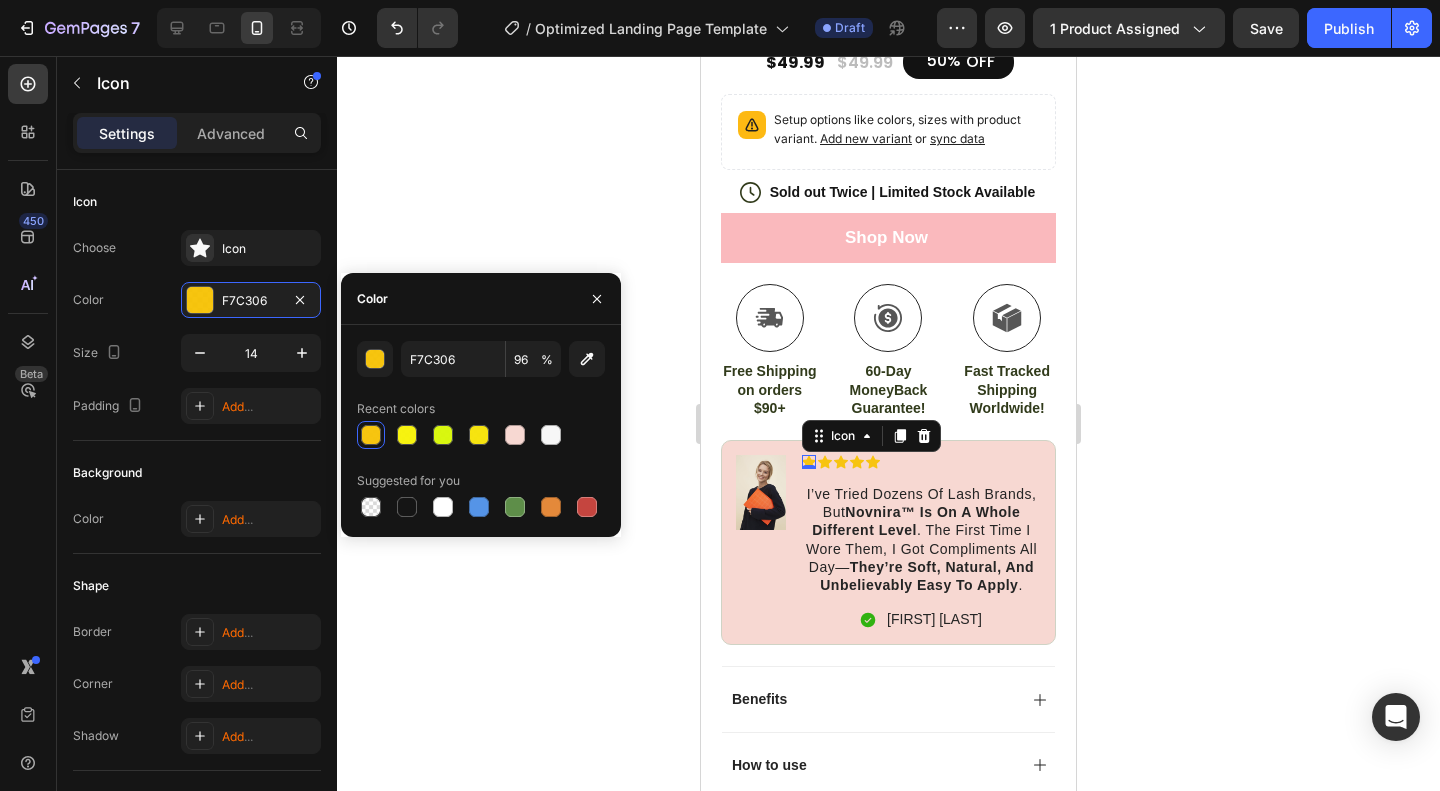 click 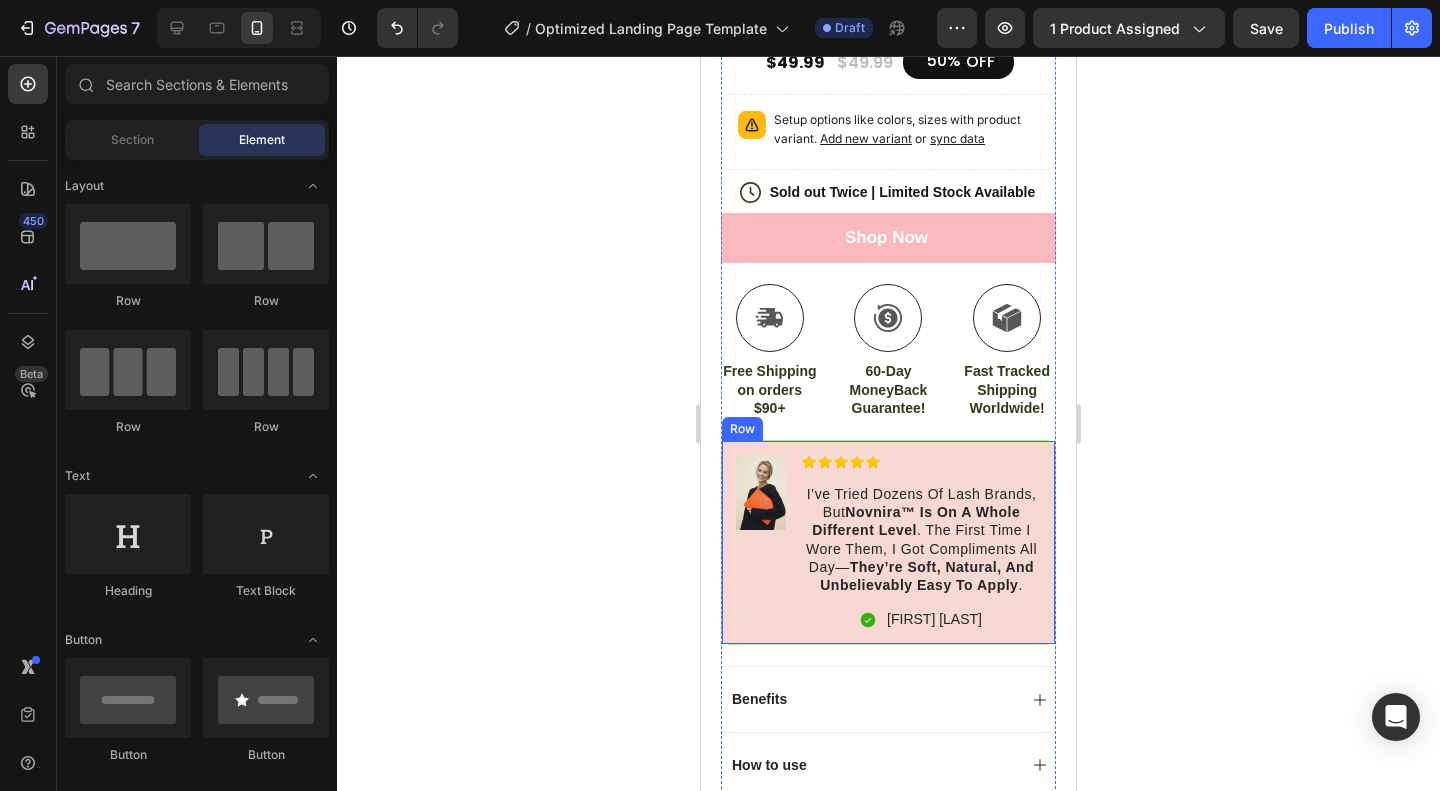 scroll, scrollTop: 600, scrollLeft: 0, axis: vertical 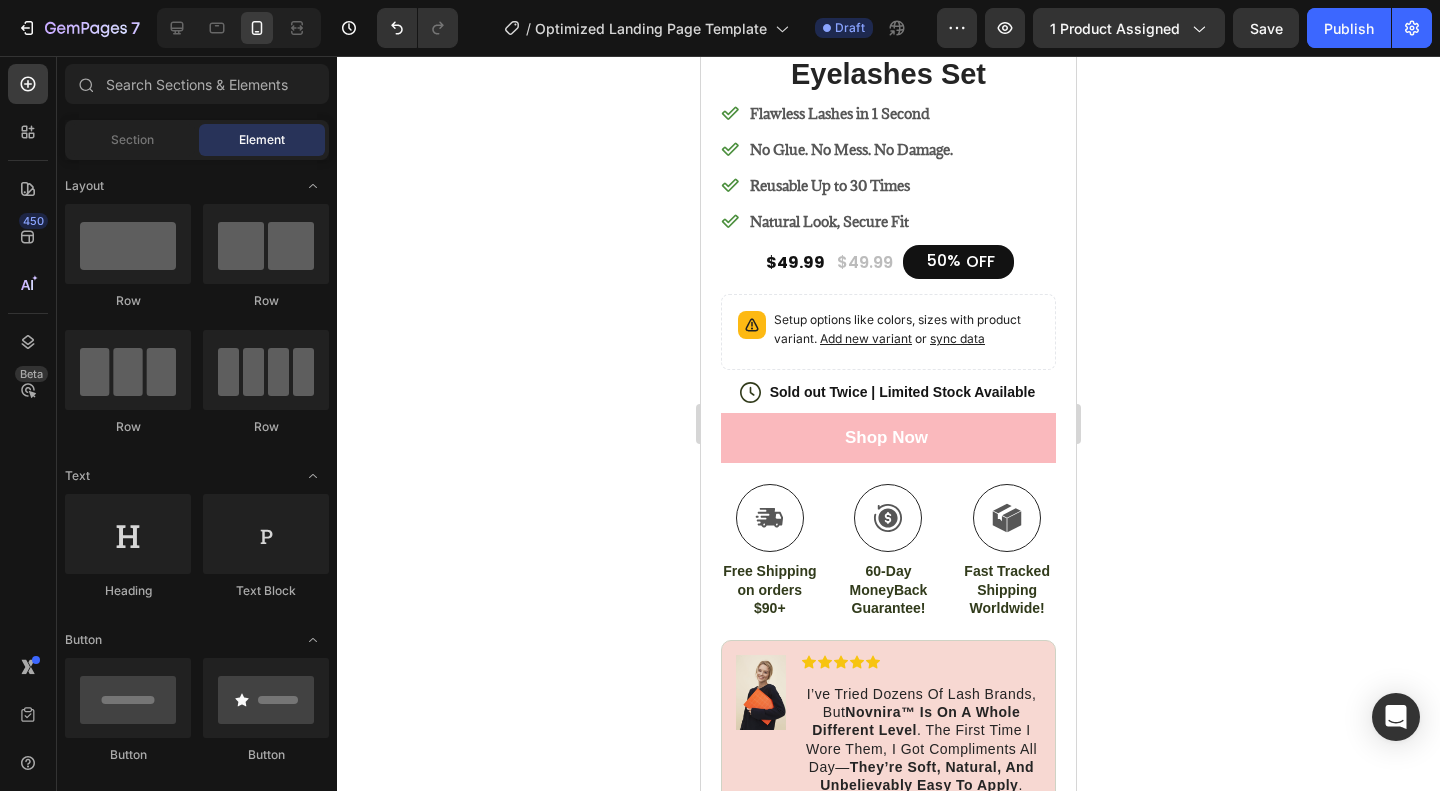 click 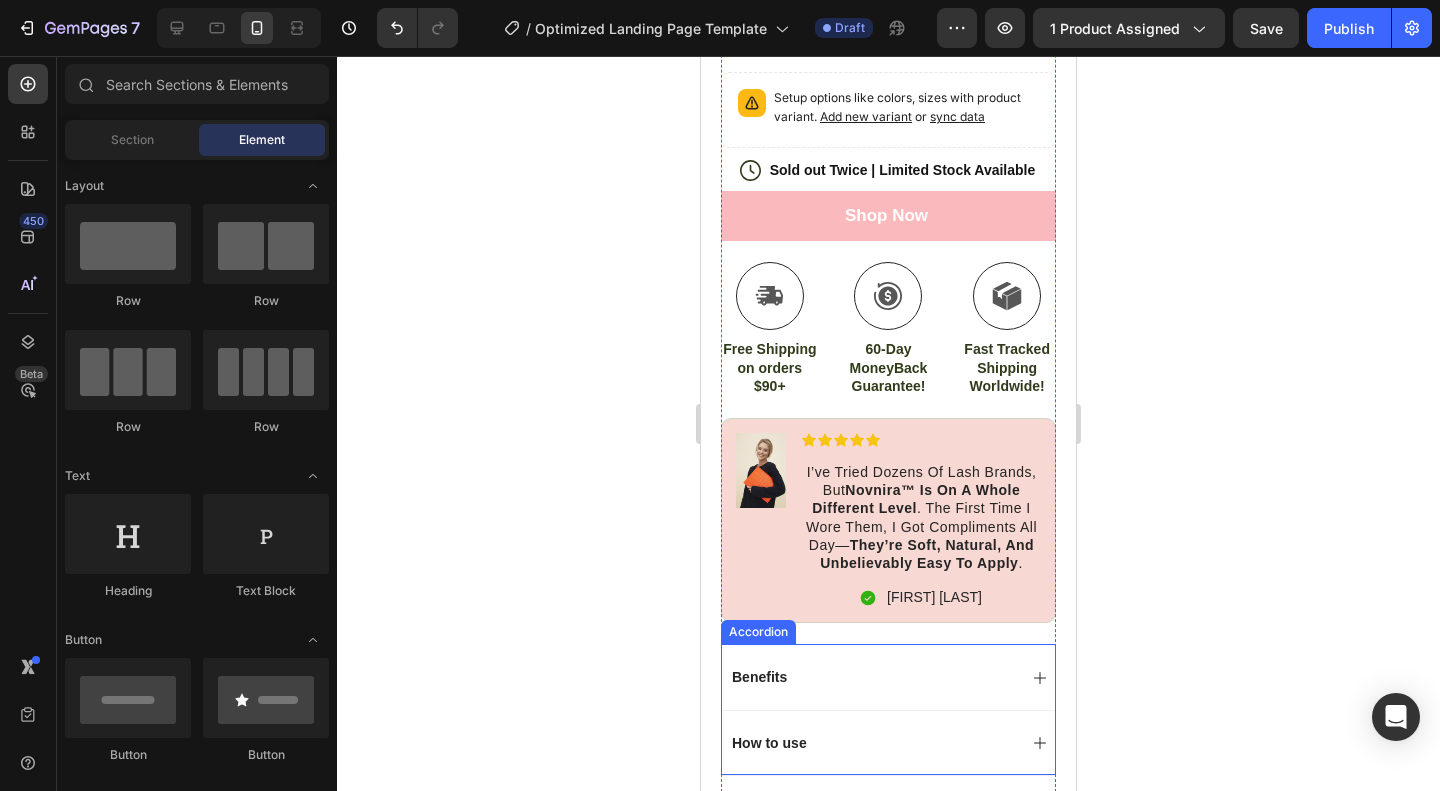 scroll, scrollTop: 1000, scrollLeft: 0, axis: vertical 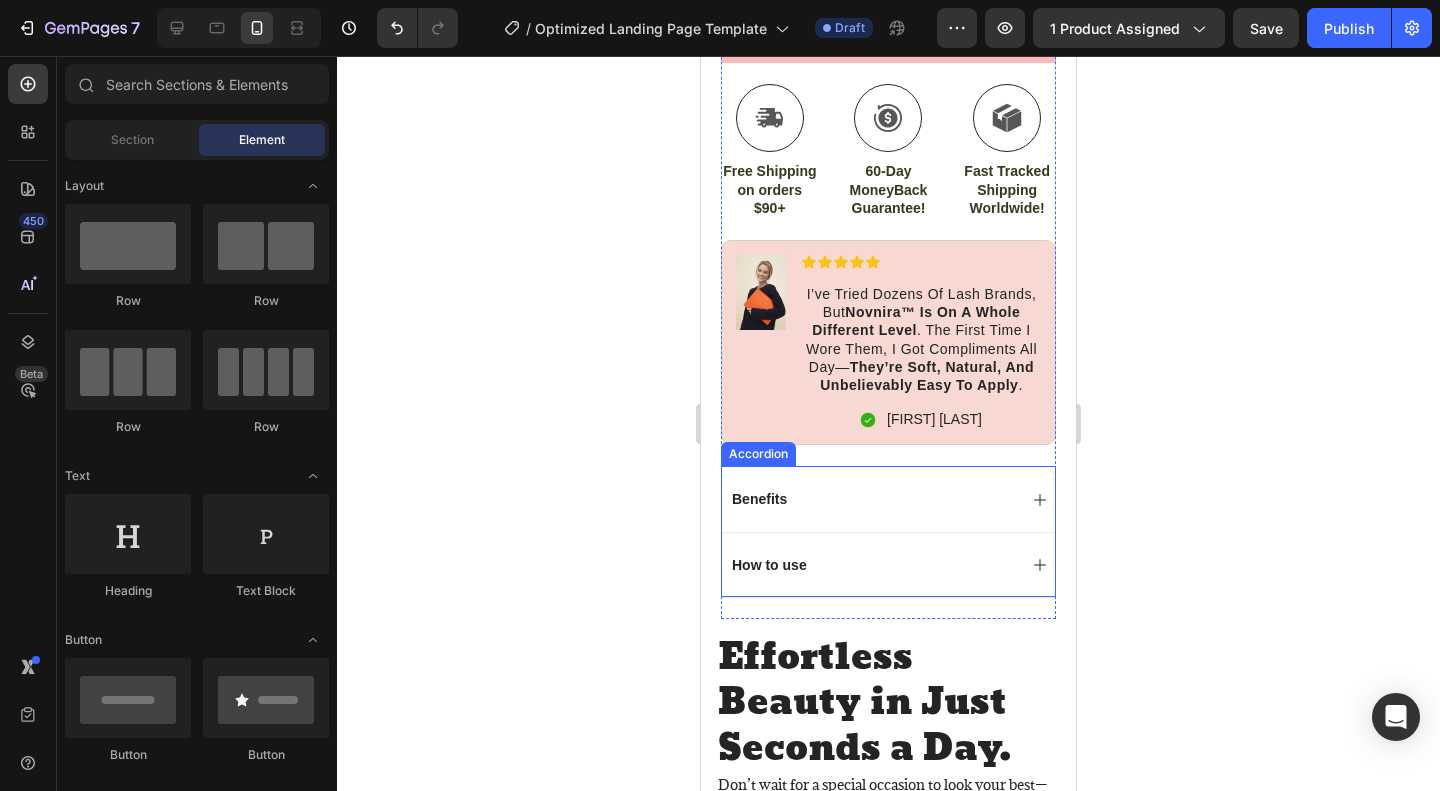click on "Benefits" at bounding box center [888, 498] 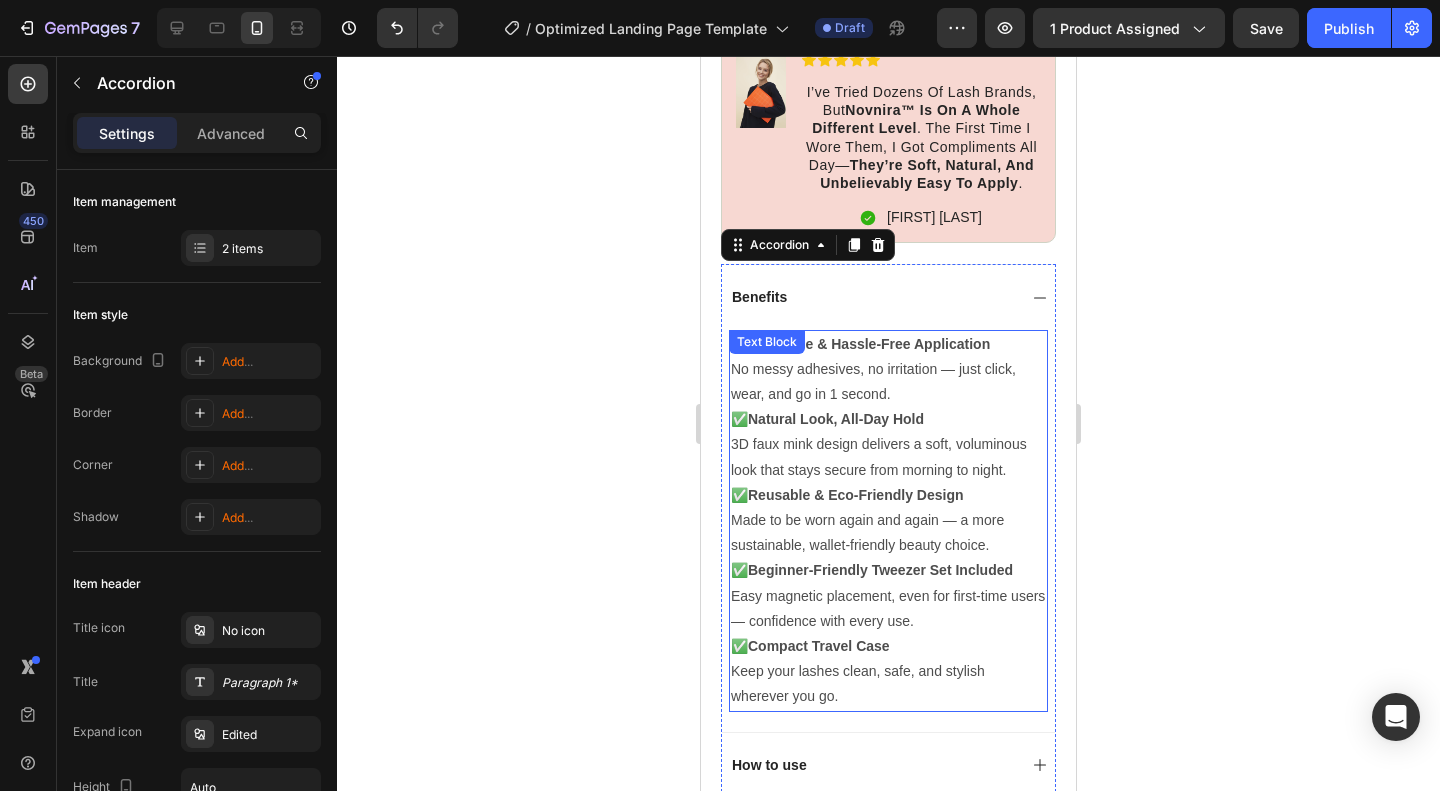 scroll, scrollTop: 1100, scrollLeft: 0, axis: vertical 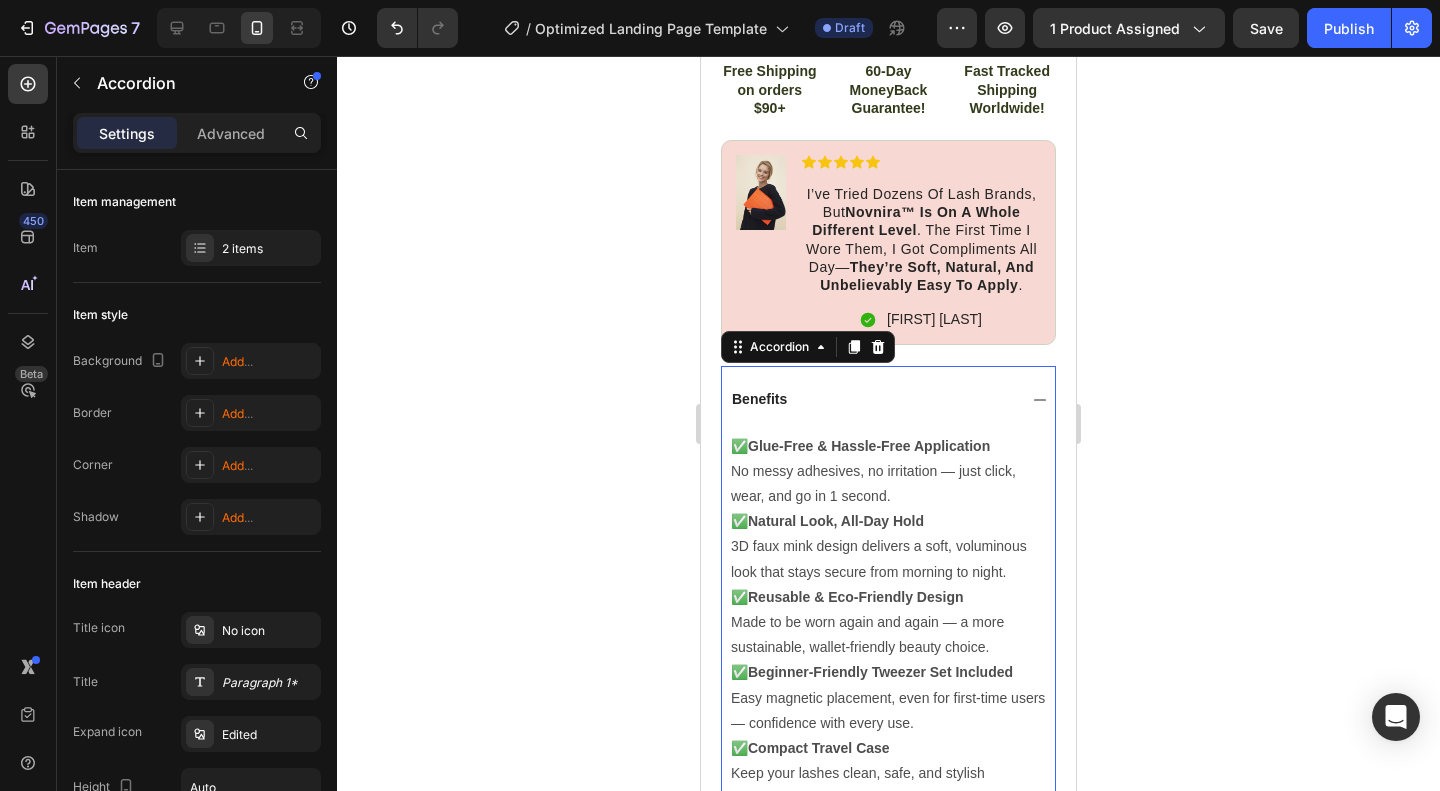 click on "Benefits" at bounding box center [872, 399] 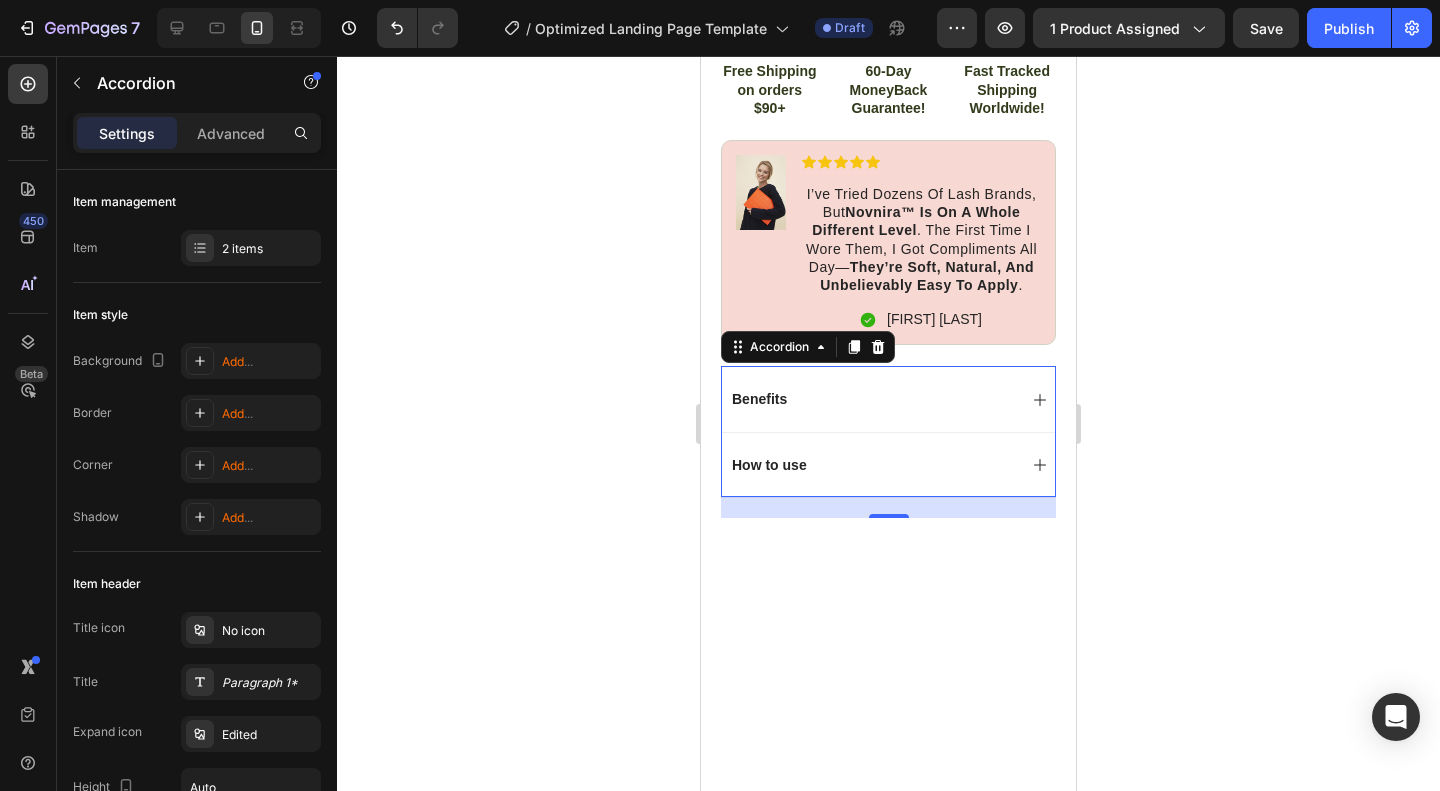 click on "How to use" at bounding box center [872, 465] 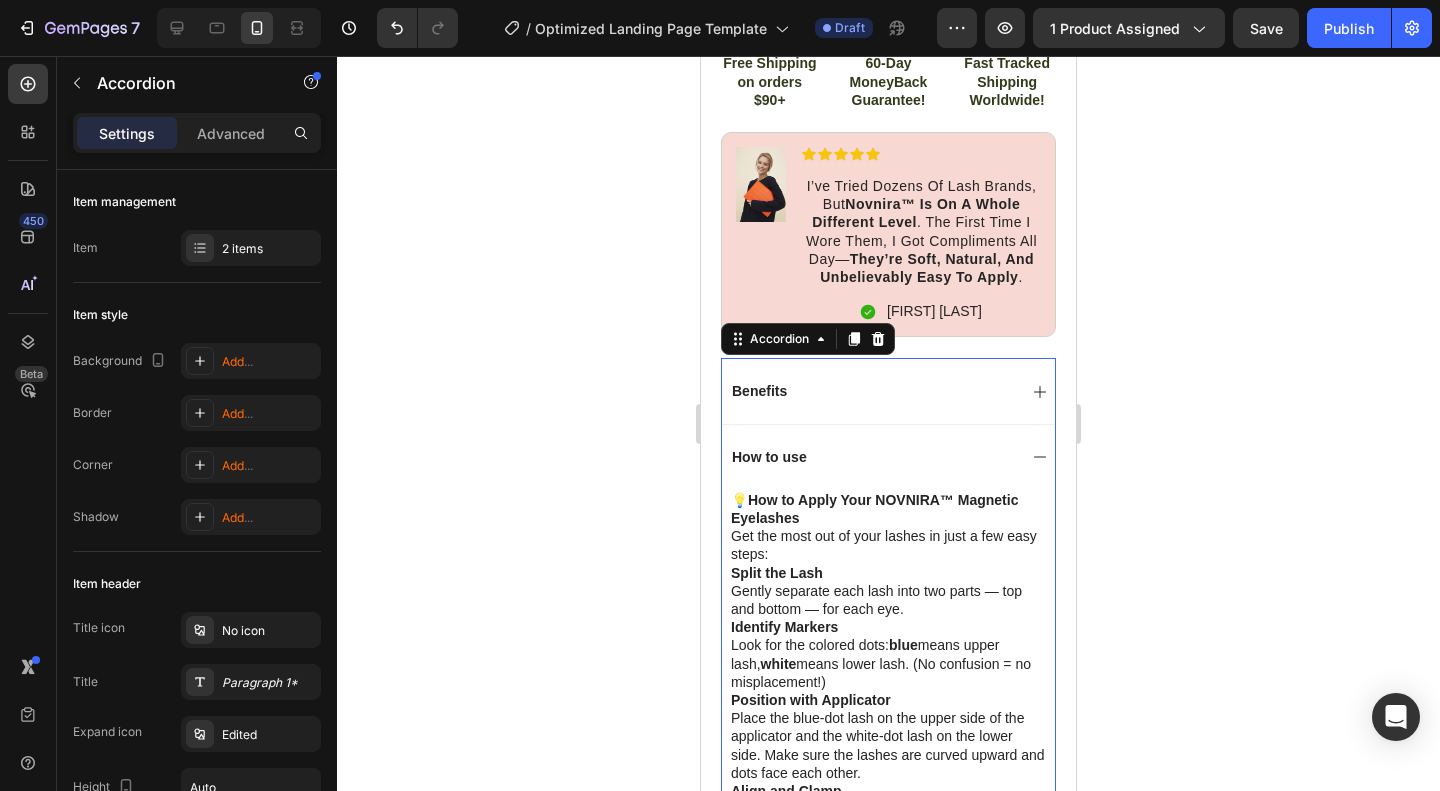 scroll, scrollTop: 1100, scrollLeft: 0, axis: vertical 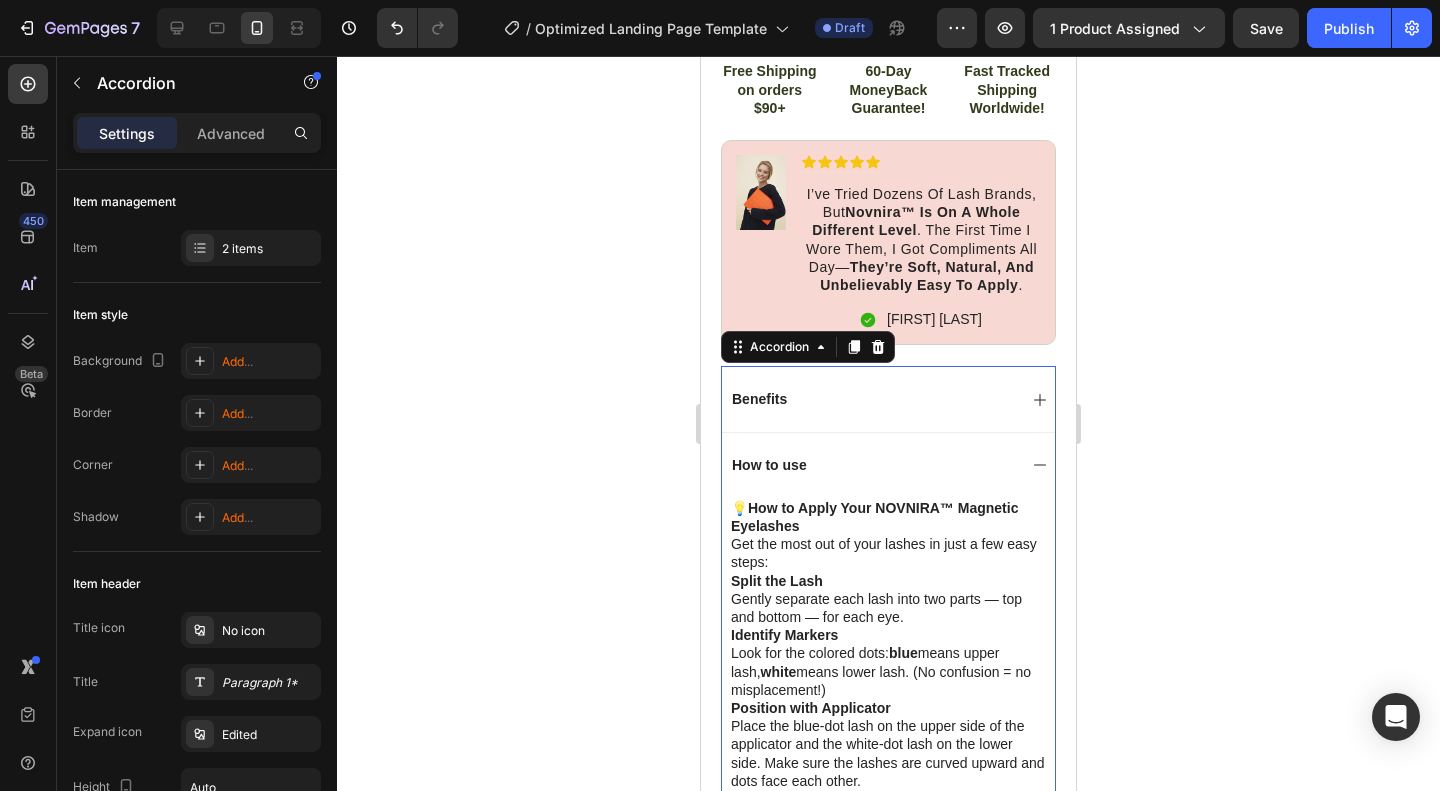 click on "How to use" at bounding box center [872, 465] 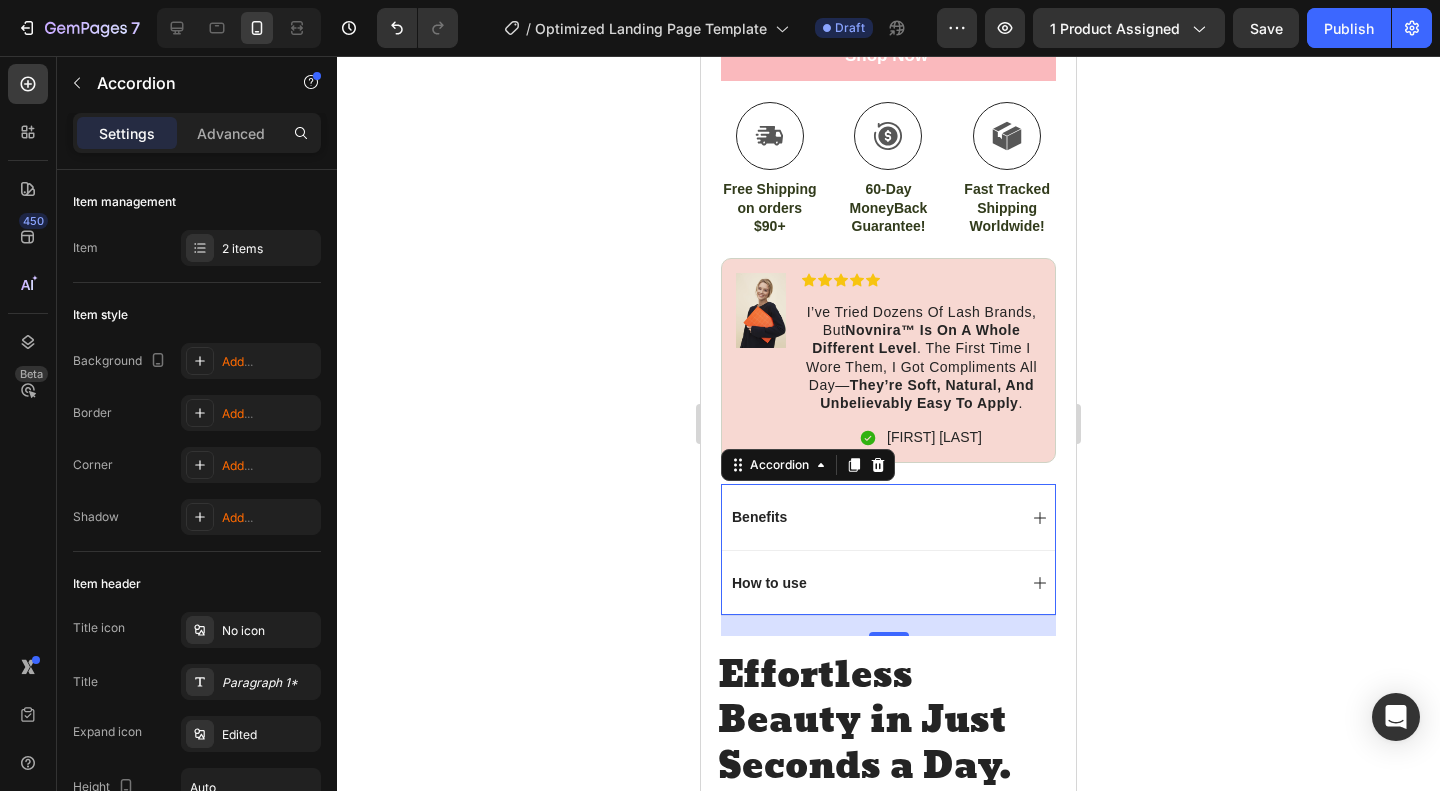 scroll, scrollTop: 900, scrollLeft: 0, axis: vertical 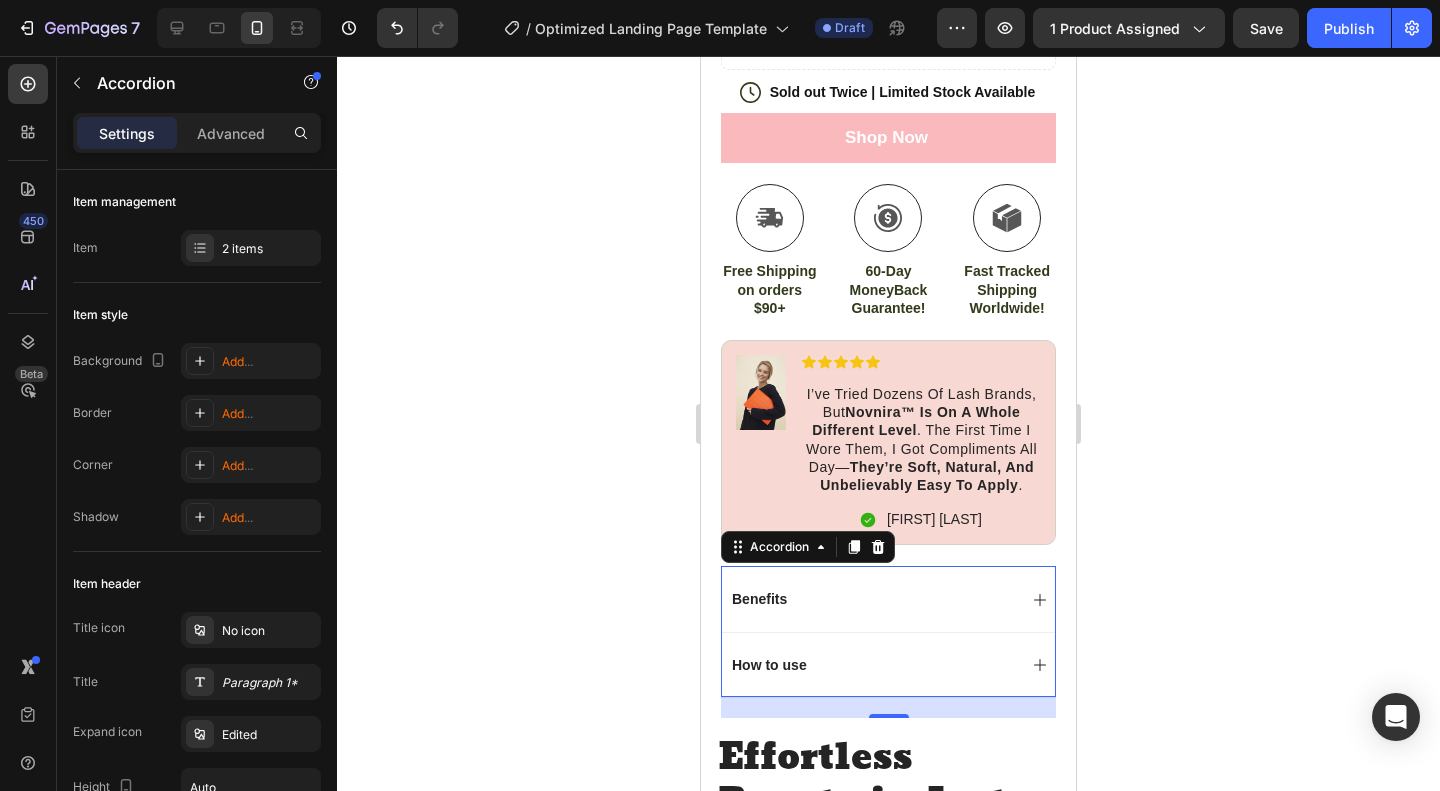 drag, startPoint x: 558, startPoint y: 435, endPoint x: 558, endPoint y: 419, distance: 16 